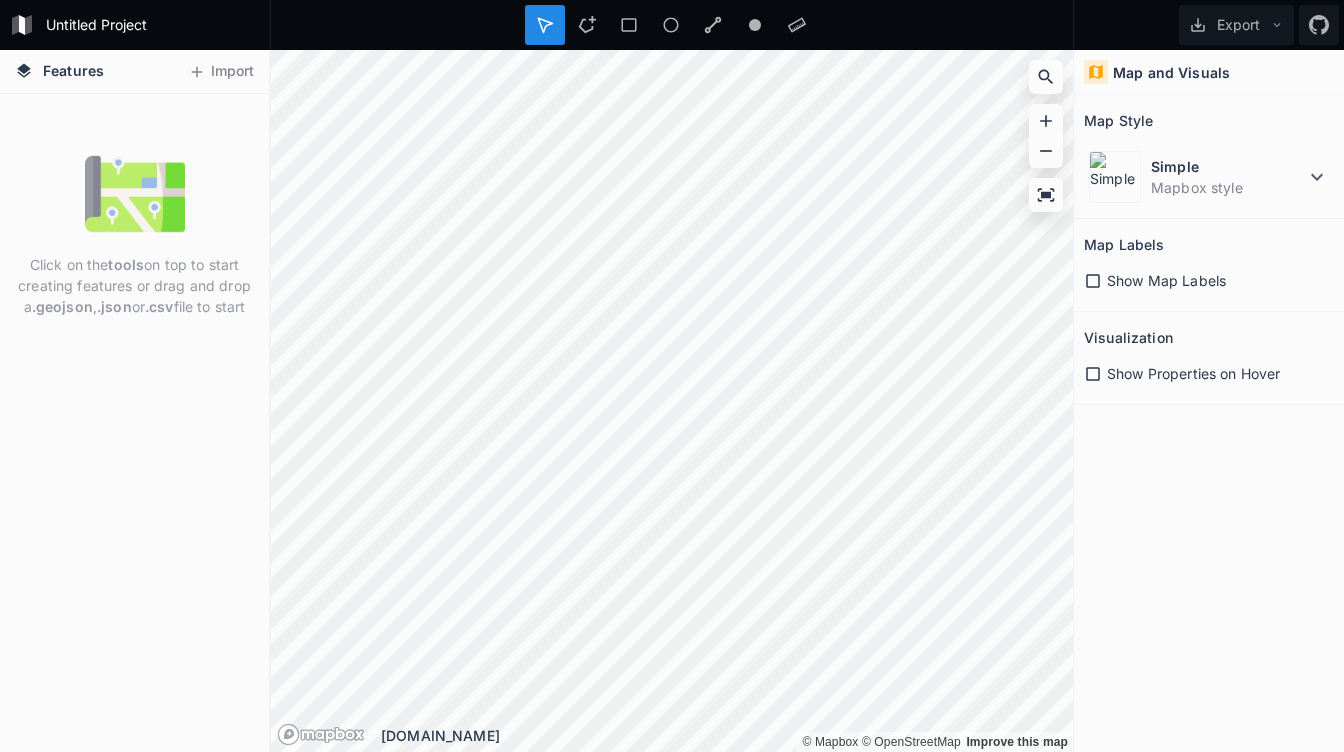 scroll, scrollTop: 0, scrollLeft: 0, axis: both 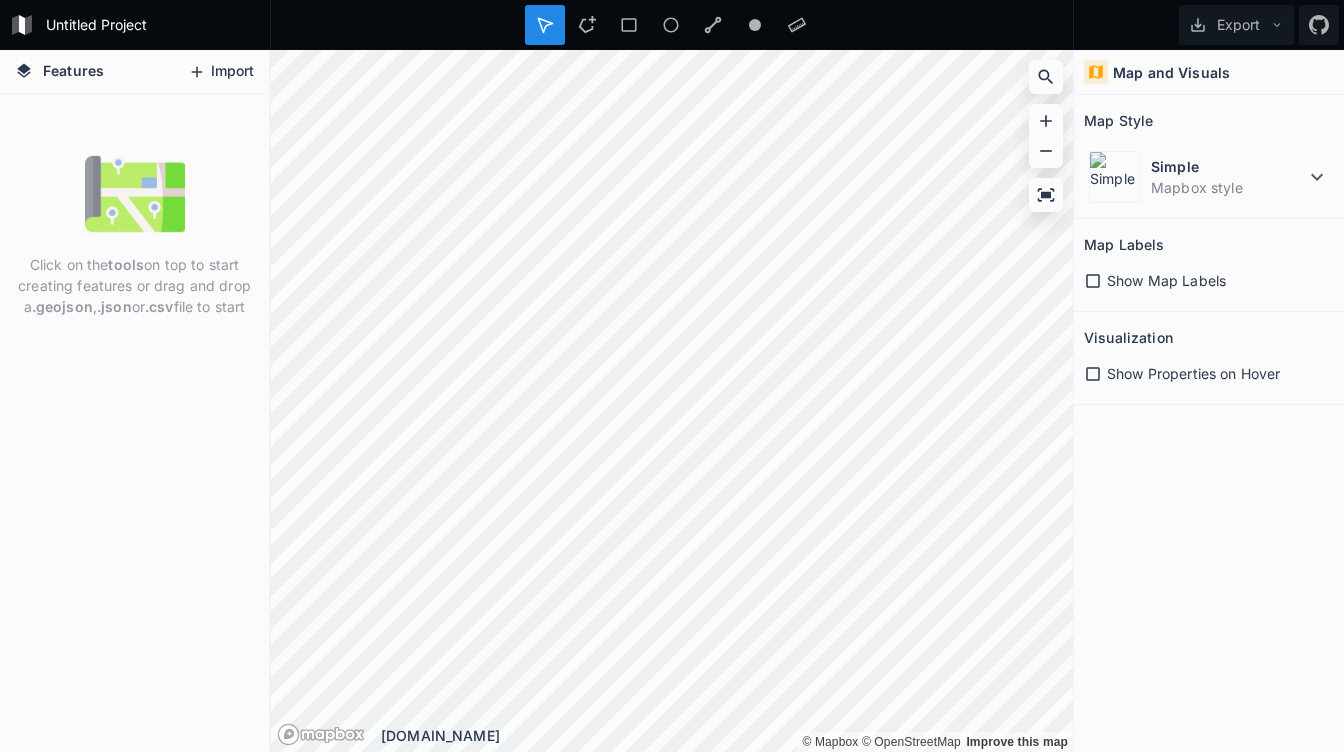 click on "Import" at bounding box center (221, 72) 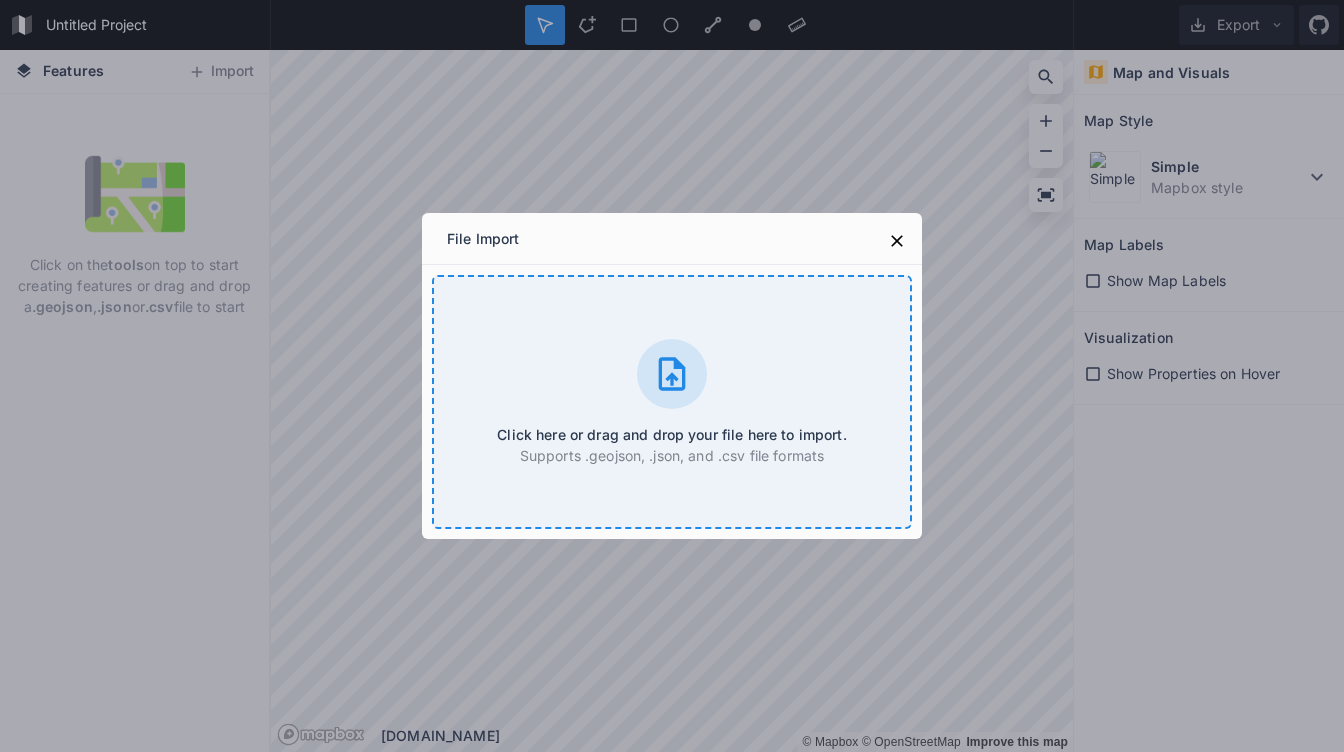 type 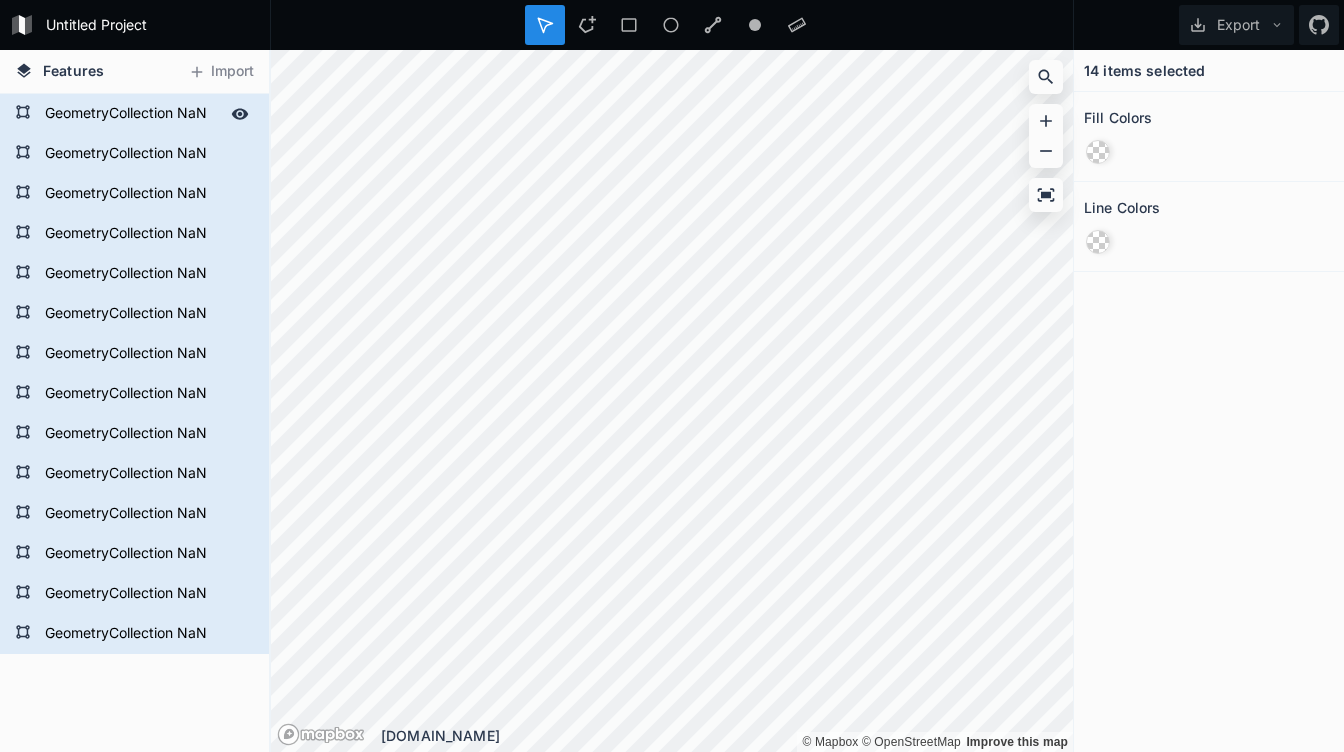 click on "GeometryCollection NaN" at bounding box center [132, 114] 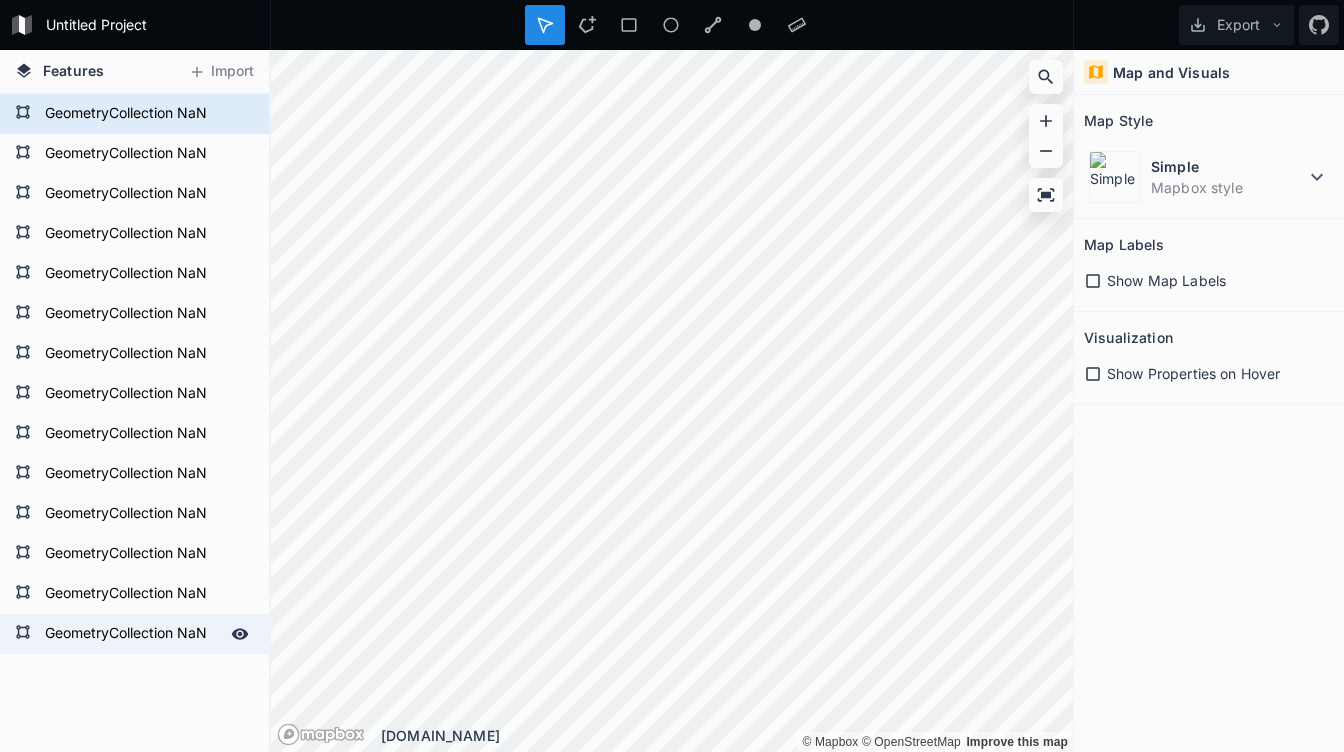 click on "GeometryCollection NaN" at bounding box center [132, 634] 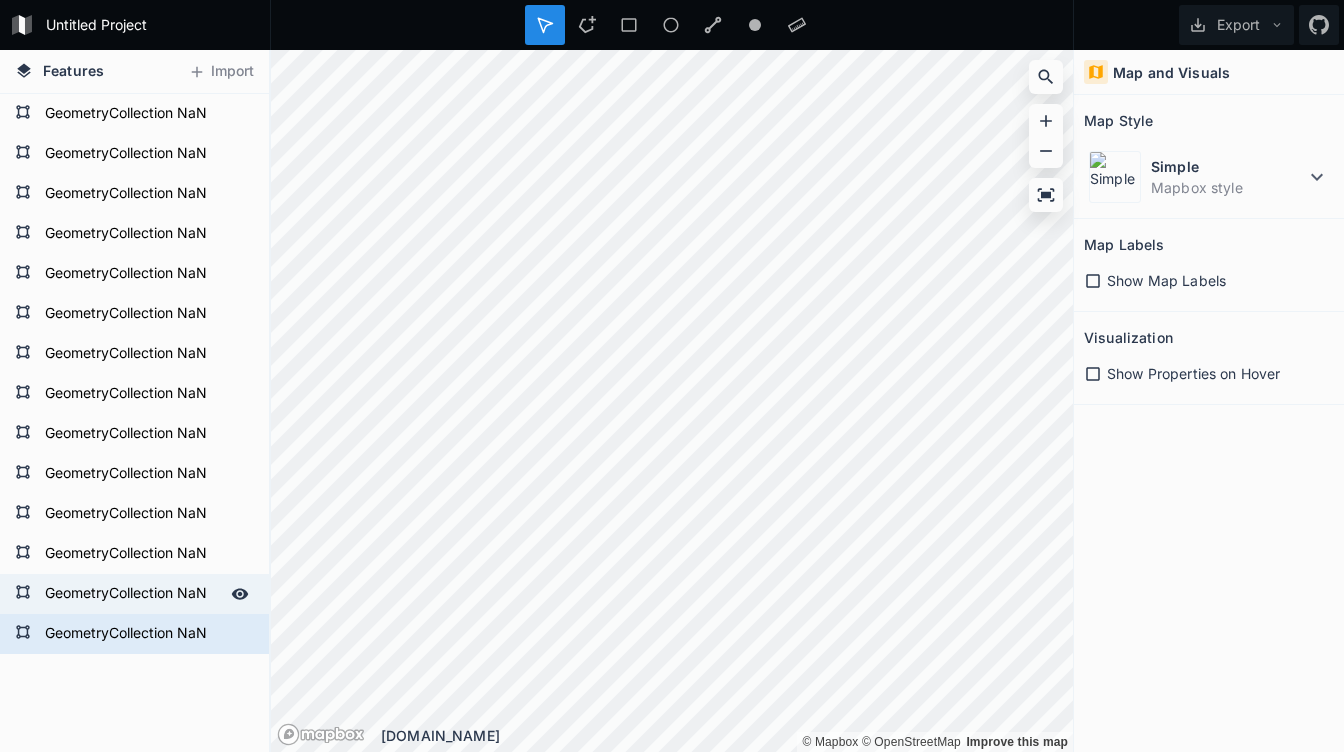 click on "GeometryCollection NaN" at bounding box center (132, 594) 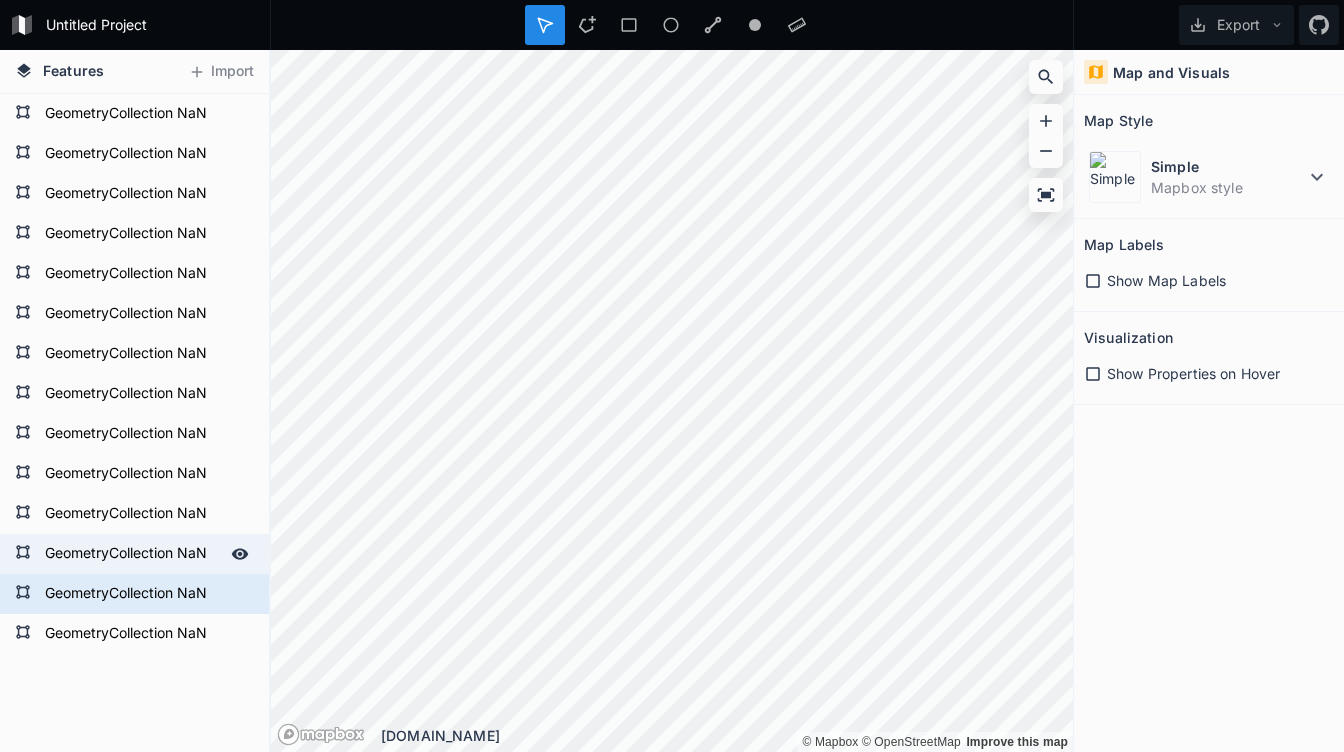 click on "GeometryCollection NaN" at bounding box center [132, 554] 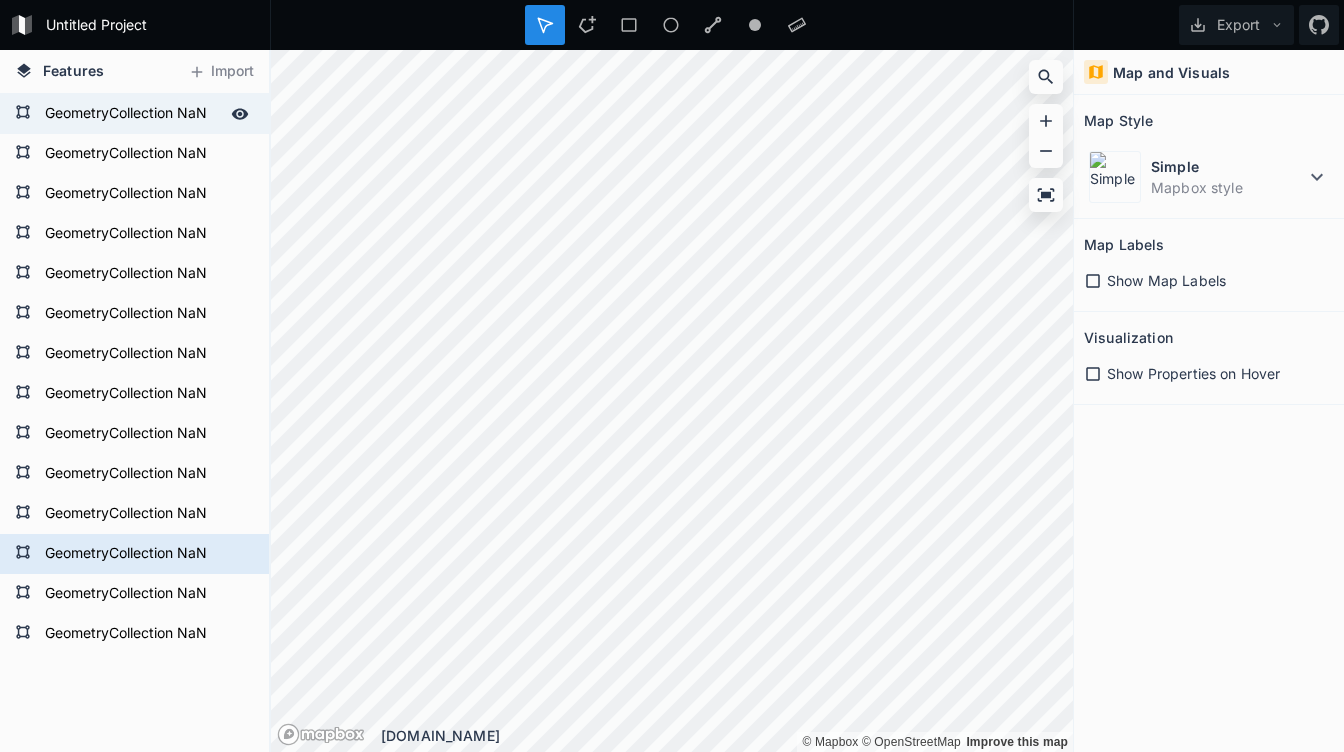 click on "GeometryCollection NaN" at bounding box center [132, 114] 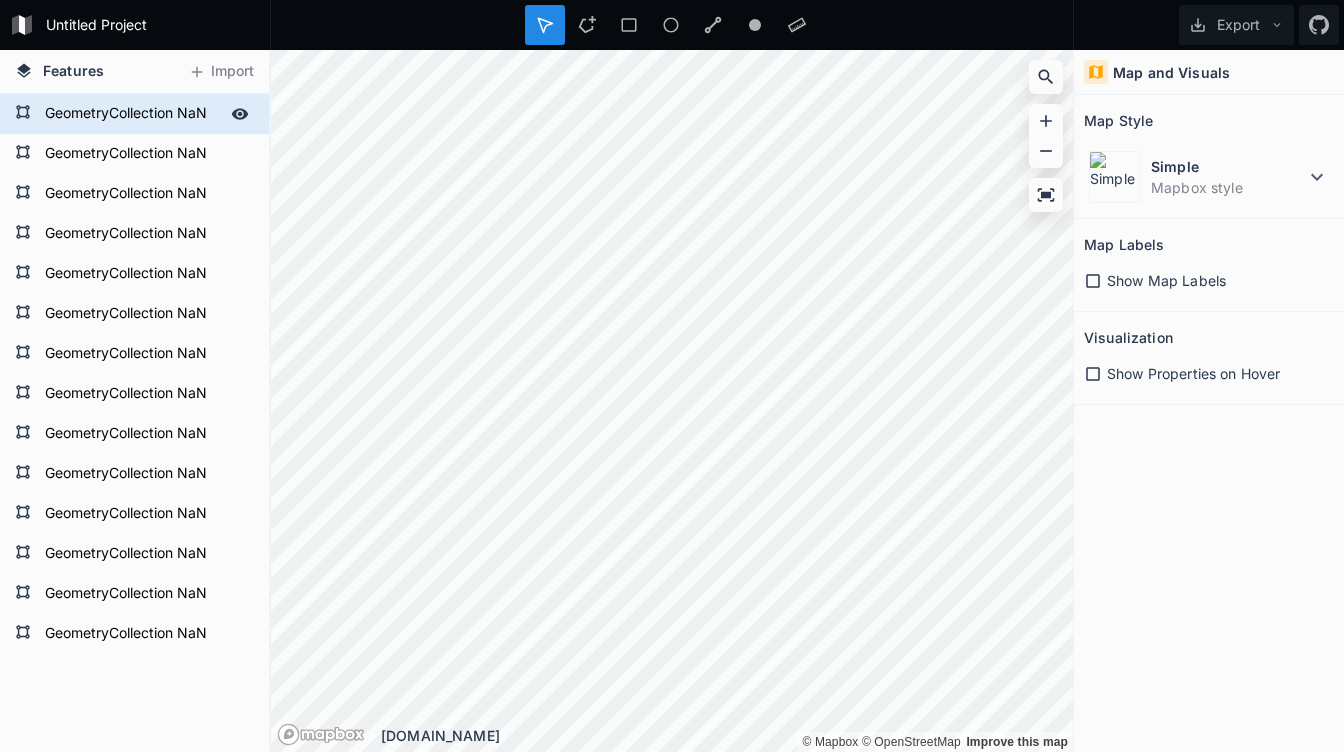 click on "GeometryCollection NaN" at bounding box center (132, 114) 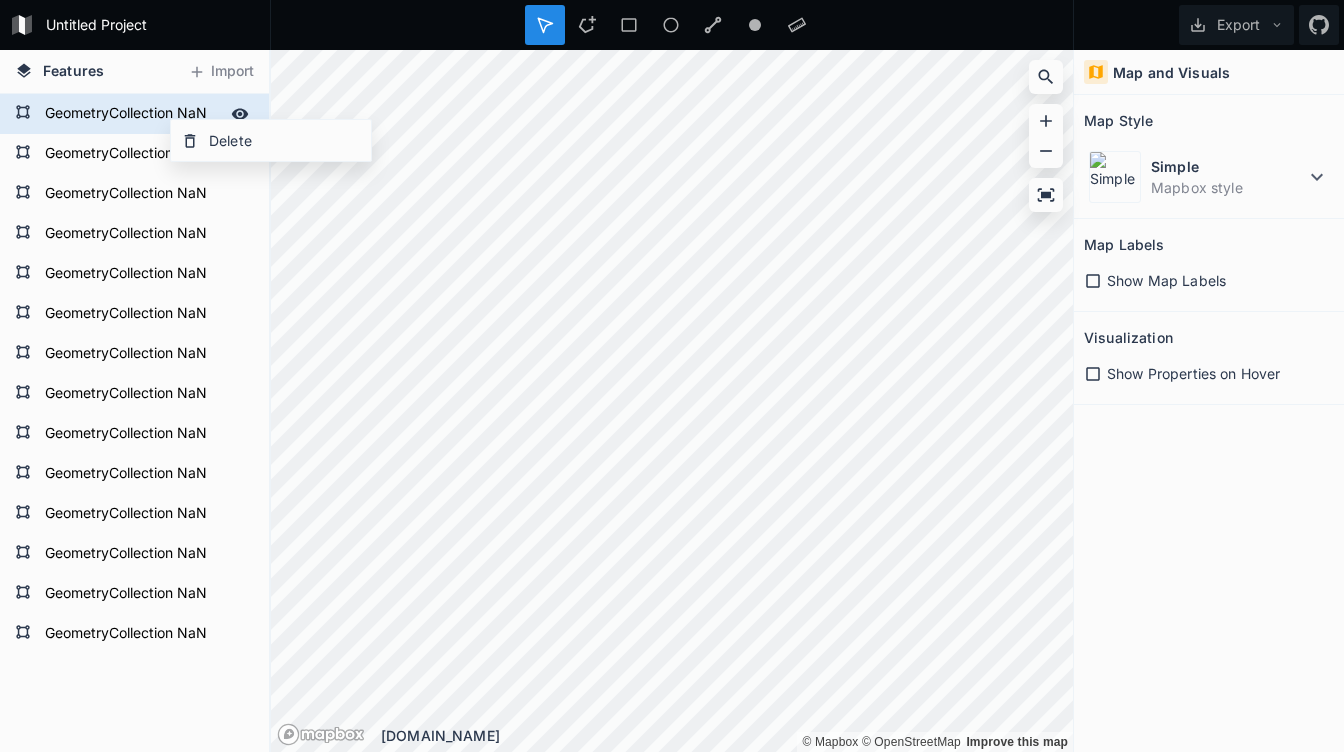 drag, startPoint x: 103, startPoint y: 155, endPoint x: 96, endPoint y: 125, distance: 30.805843 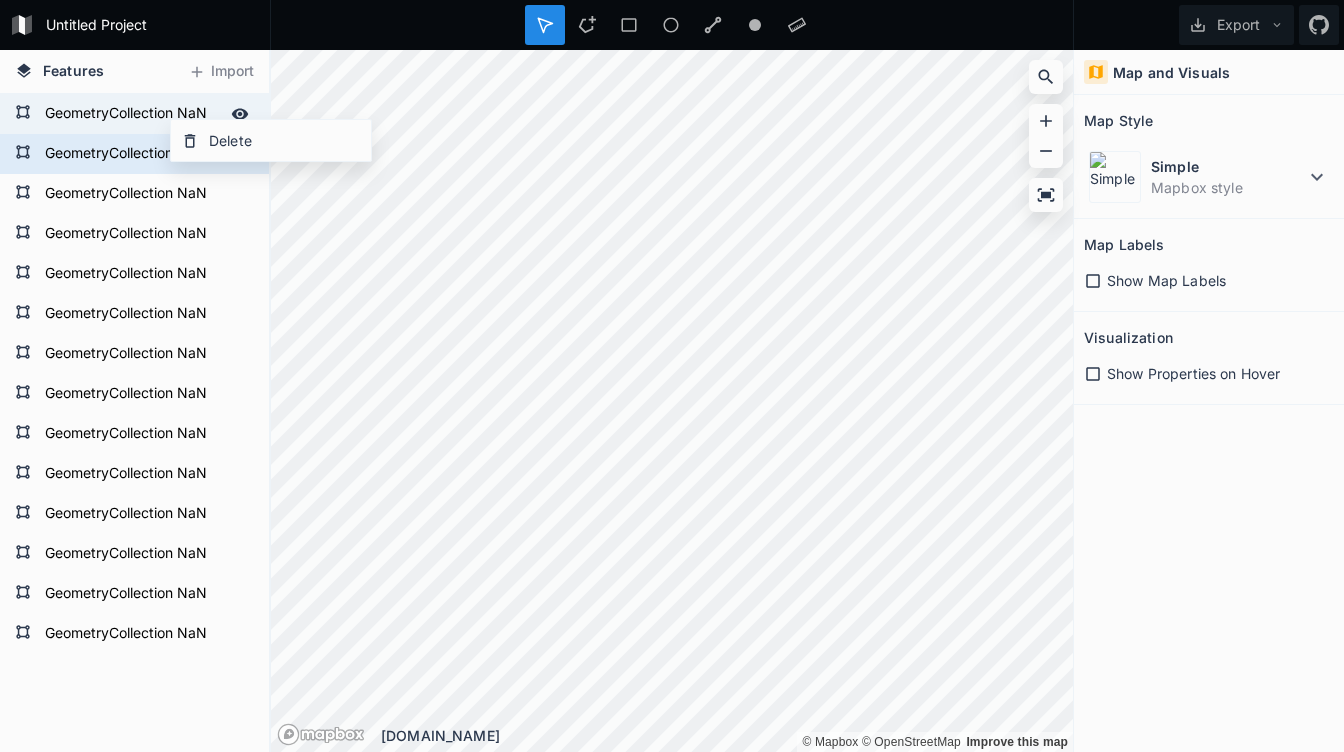 click on "GeometryCollection NaN" at bounding box center (132, 114) 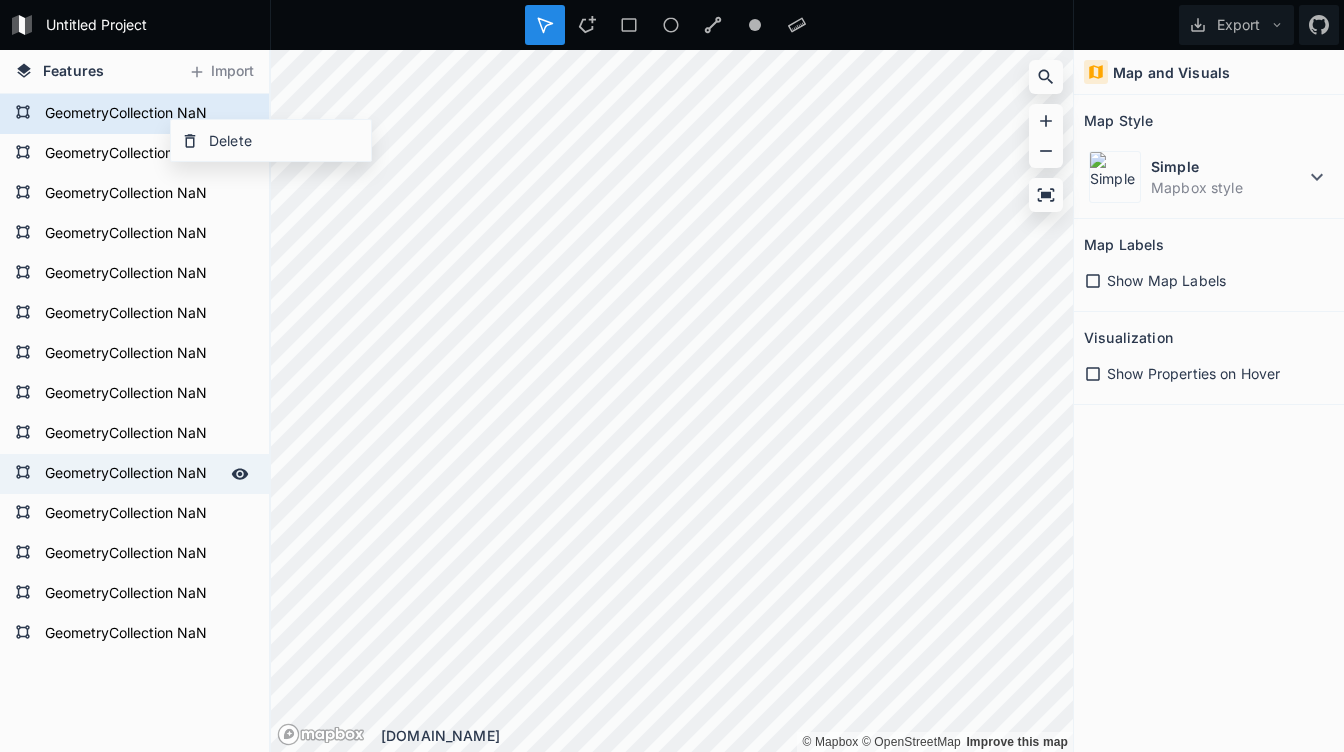 click on "GeometryCollection NaN" at bounding box center [132, 474] 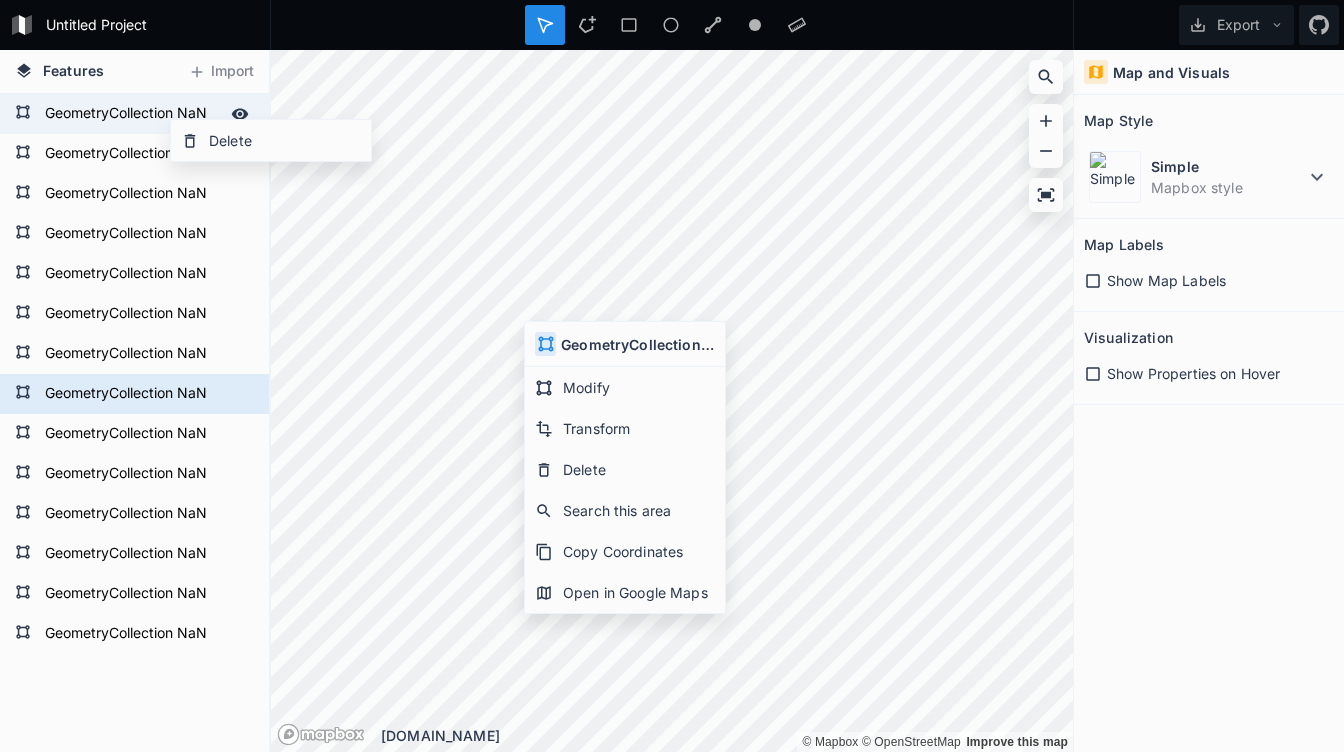 click on "GeometryCollection NaN" at bounding box center (132, 114) 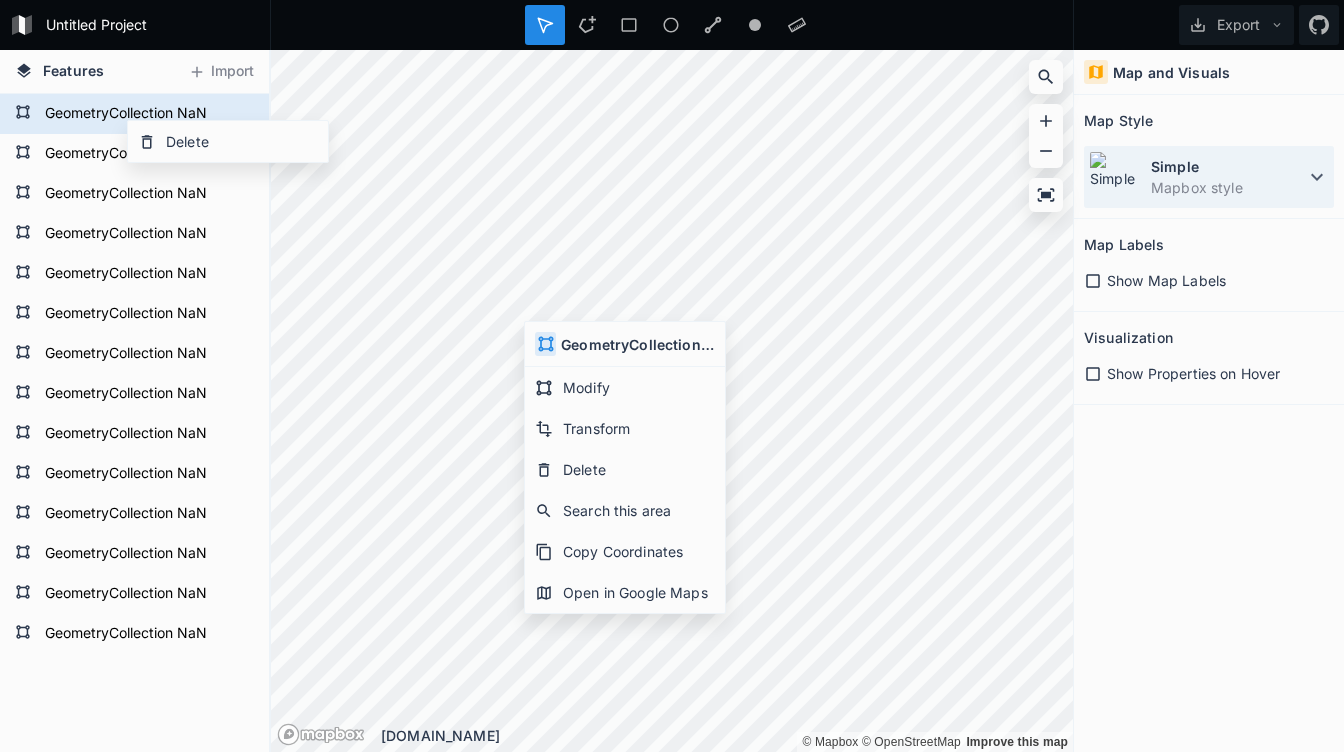 click 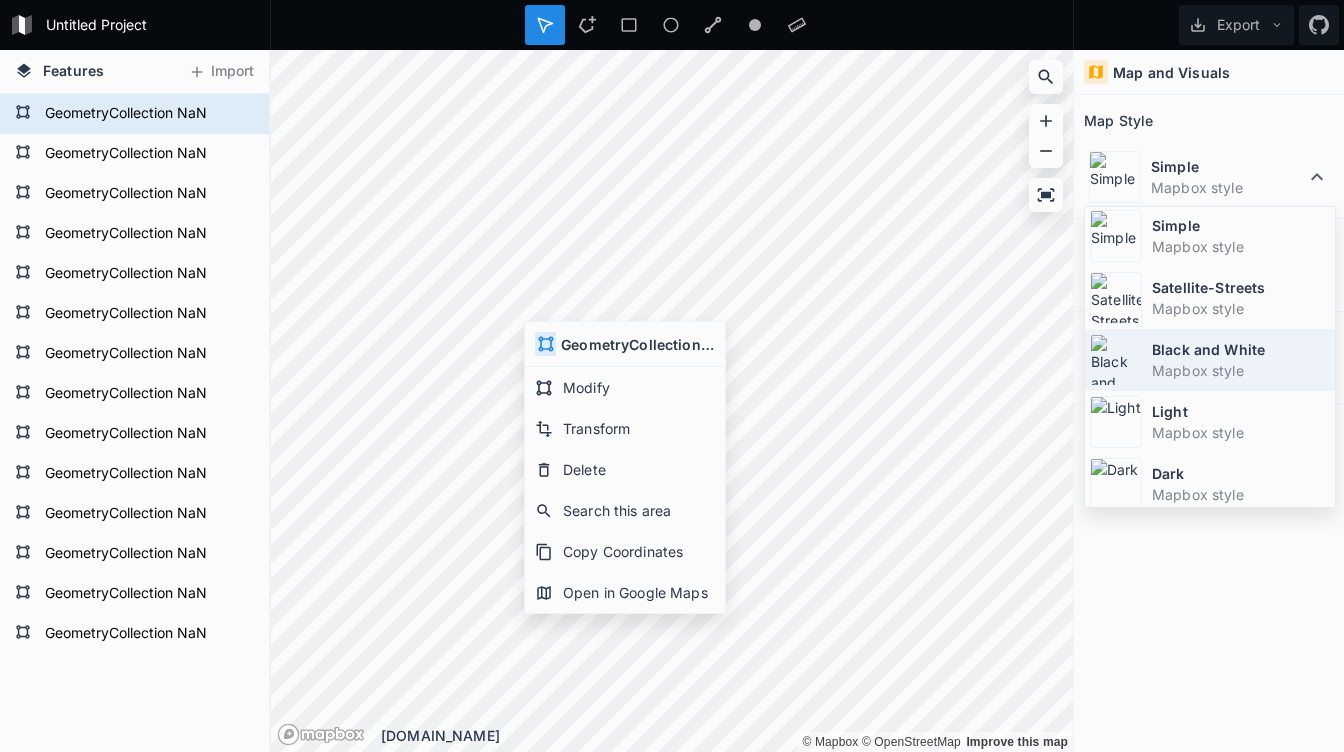 scroll, scrollTop: 0, scrollLeft: 0, axis: both 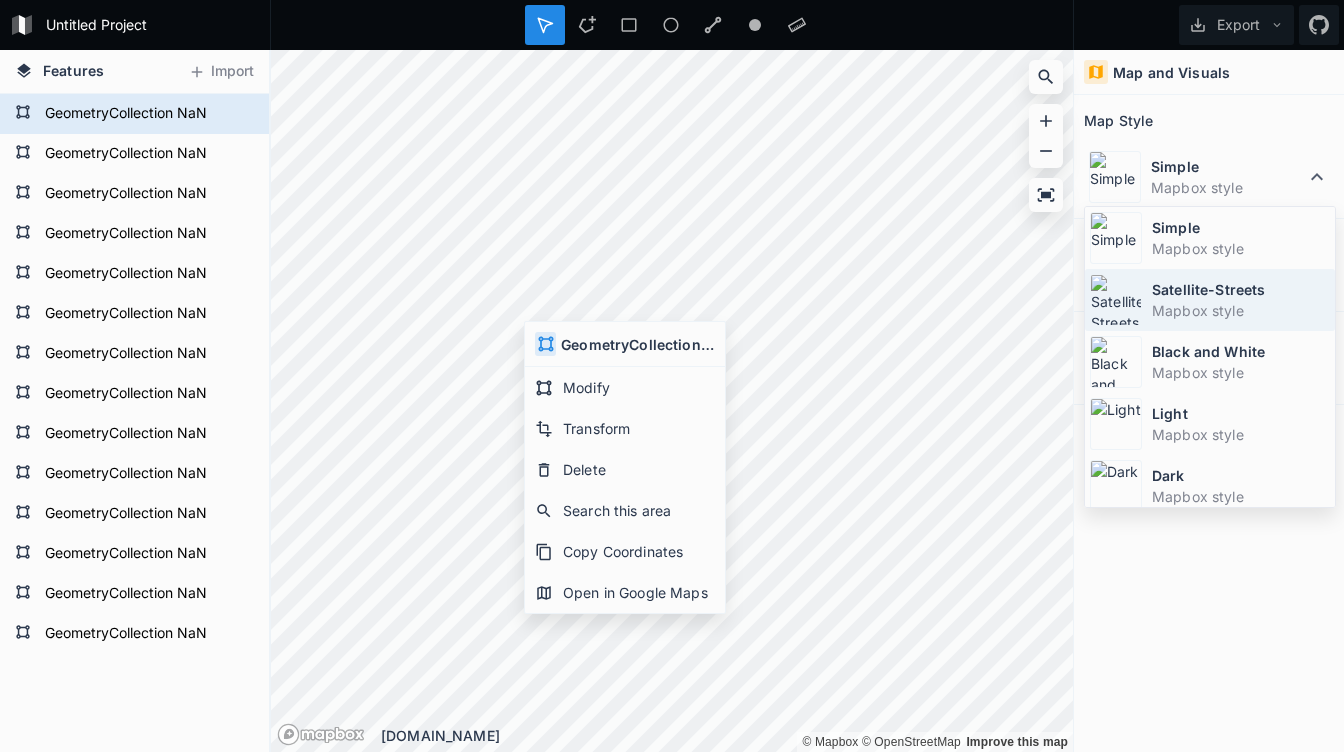 click on "Satellite-Streets" at bounding box center [1241, 289] 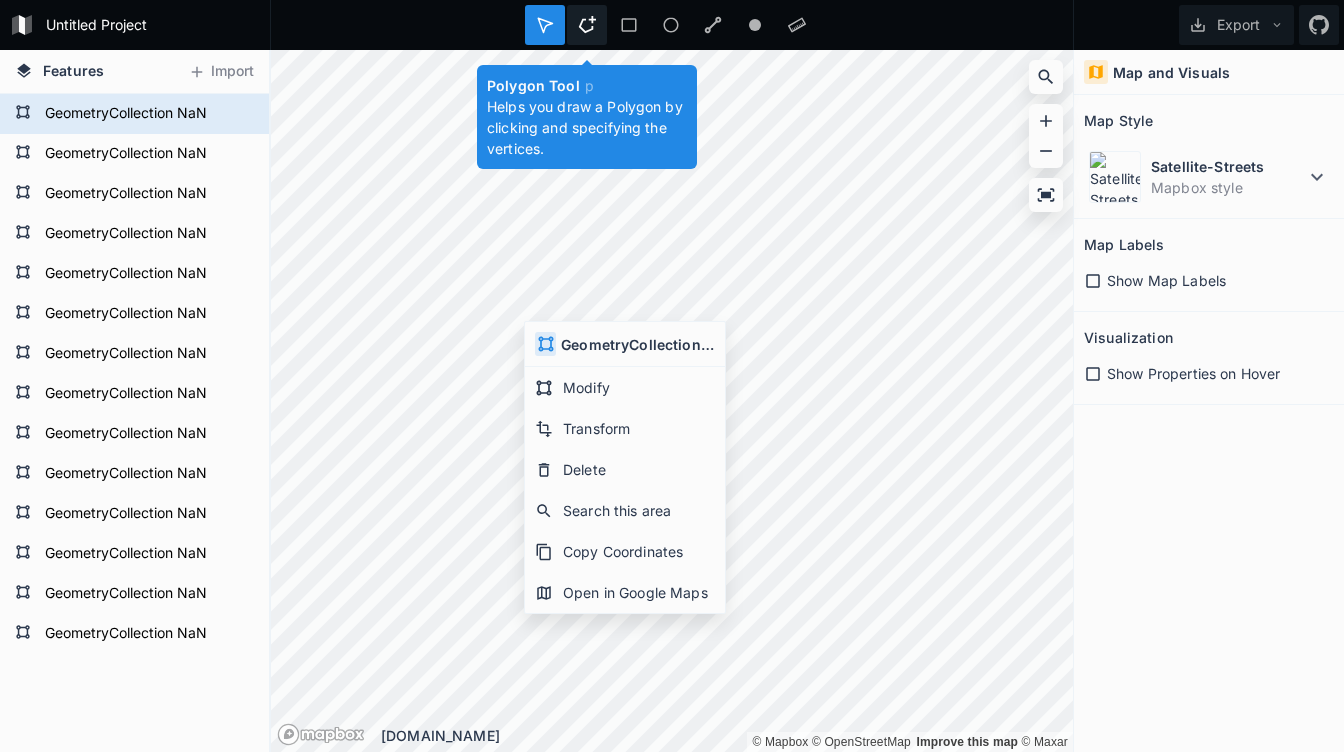 click 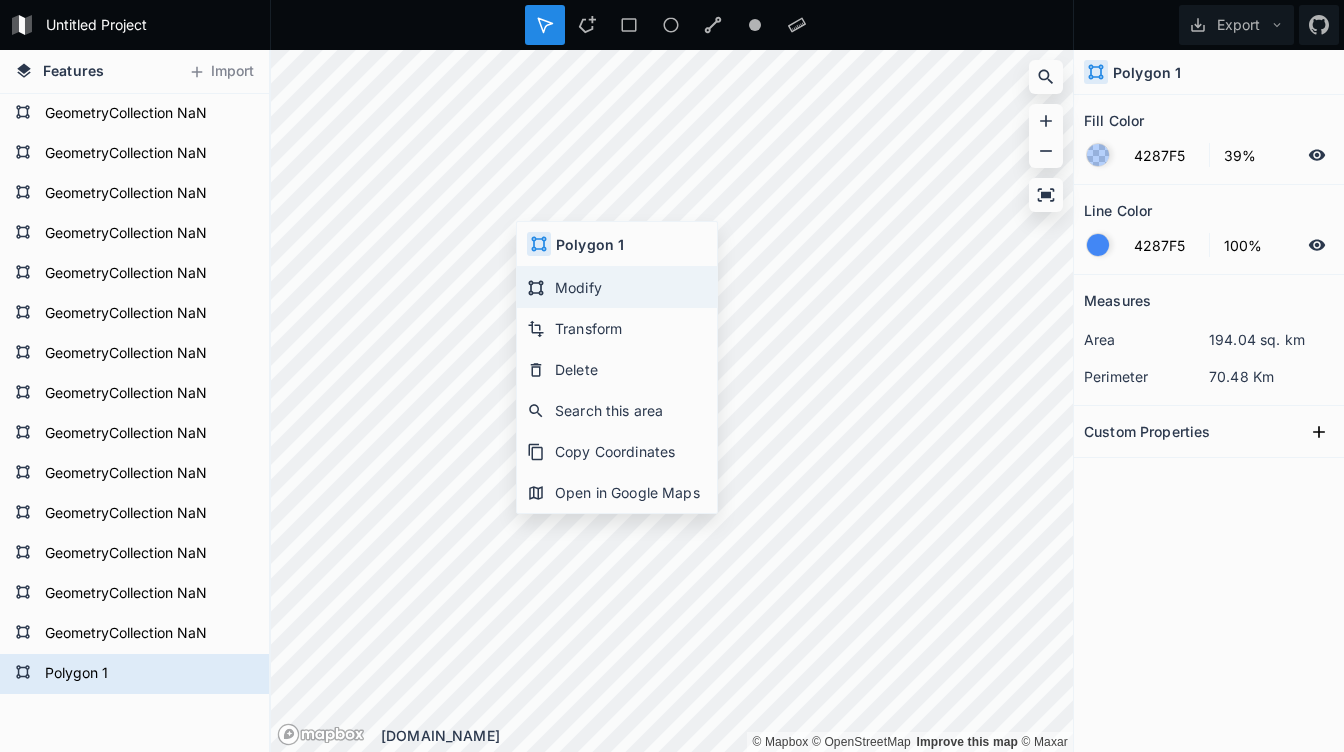 click on "Modify" 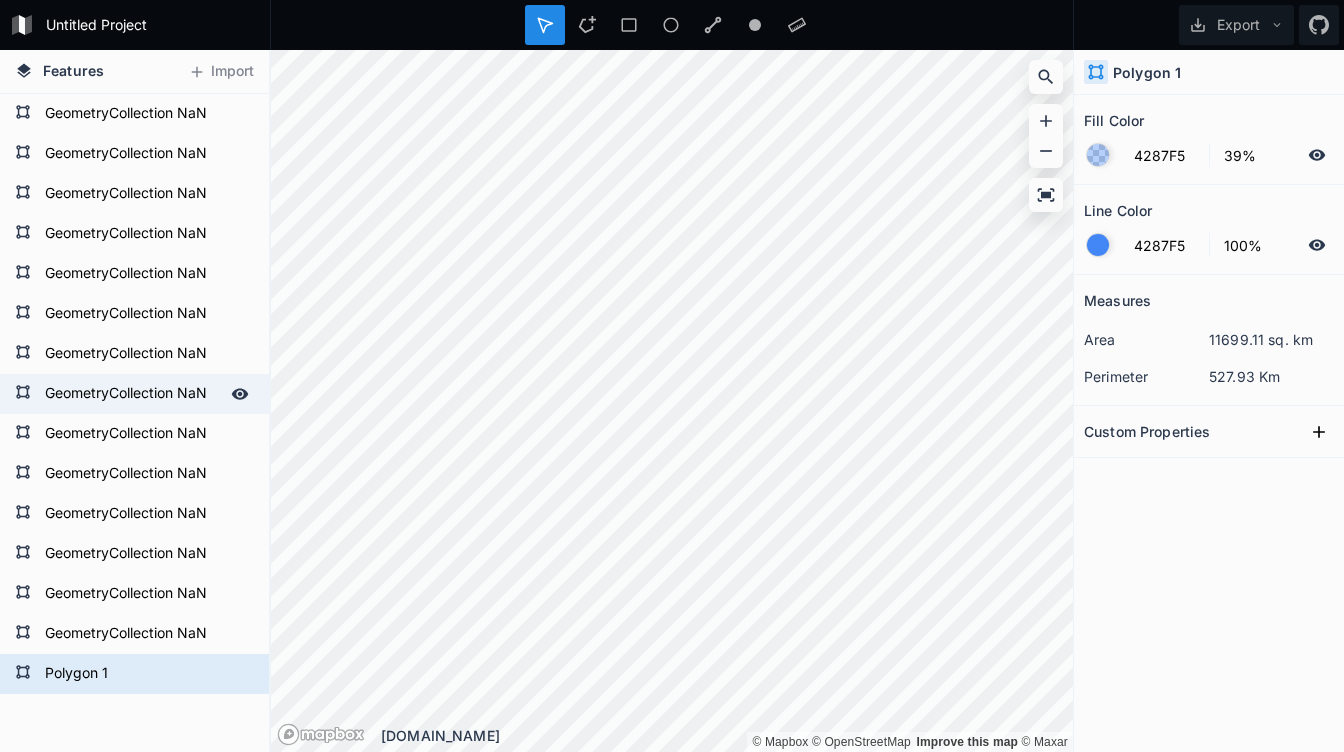 click on "Features  Import  Polygon 1 GeometryCollection NaN GeometryCollection NaN GeometryCollection NaN GeometryCollection NaN GeometryCollection NaN GeometryCollection NaN GeometryCollection NaN GeometryCollection NaN GeometryCollection NaN GeometryCollection NaN GeometryCollection NaN GeometryCollection NaN GeometryCollection NaN GeometryCollection NaN © Mapbox   © OpenStreetMap   Improve this map   © Maxar © Mapbox   © OpenStreetMap   Improve this map krata.app Polygon 1 Fill Color 4287F5 39% Line Color 4287F5 100% Measures area 11699.11 sq. km perimeter 527.93 Km Custom Properties" at bounding box center (672, 401) 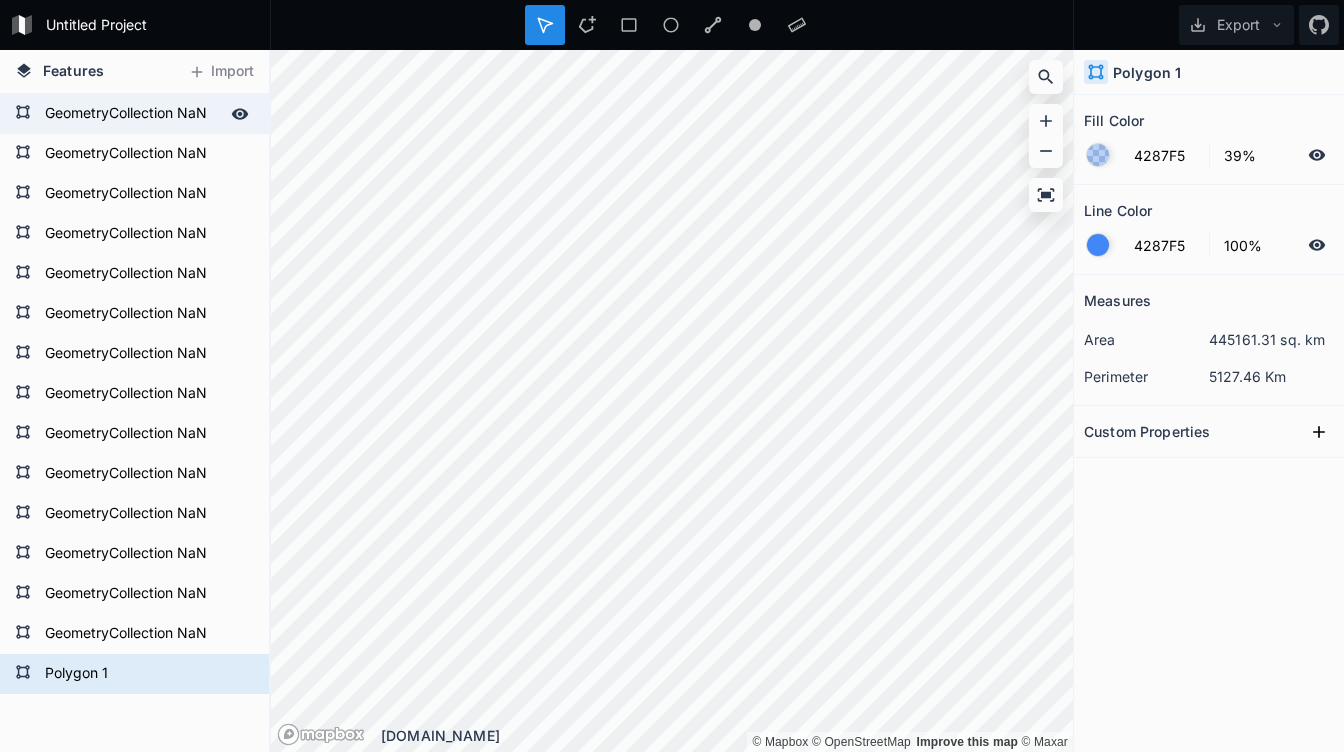 click on "GeometryCollection NaN" at bounding box center (132, 114) 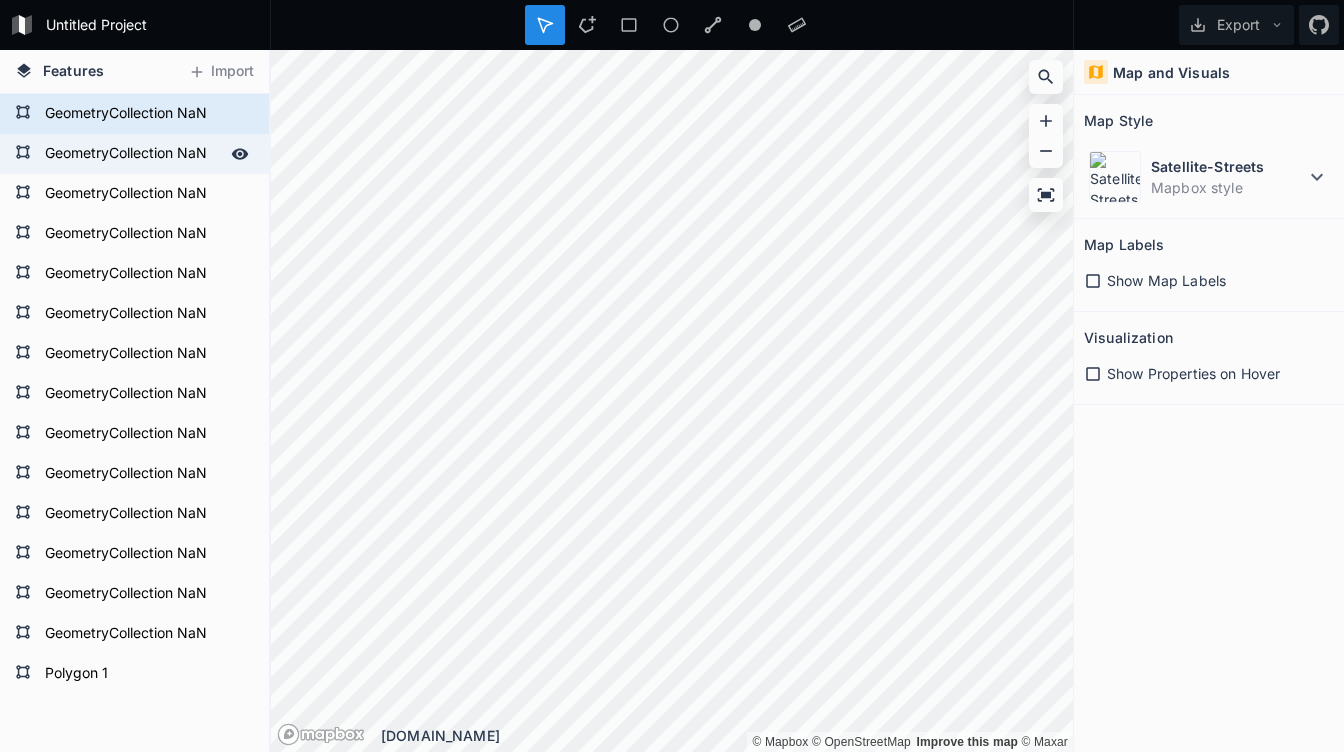 click on "GeometryCollection NaN" at bounding box center (132, 154) 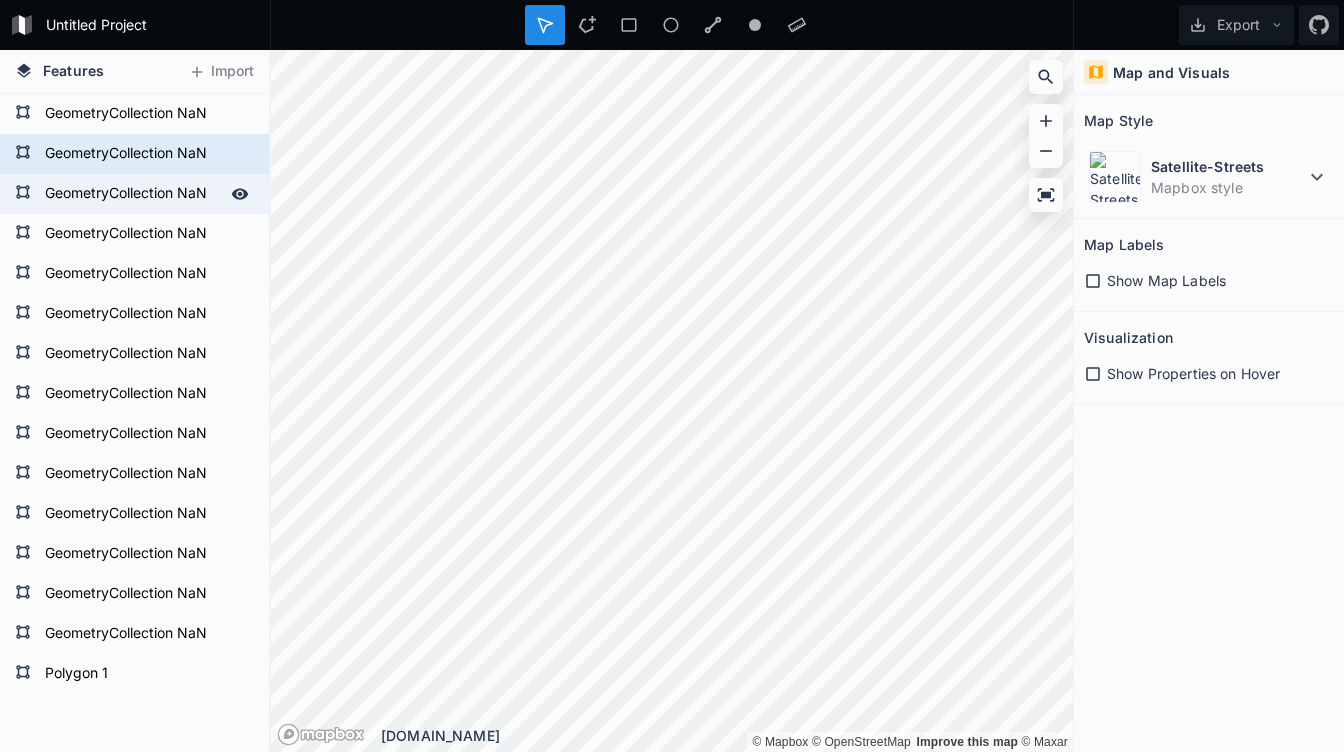 click on "GeometryCollection NaN" at bounding box center (132, 194) 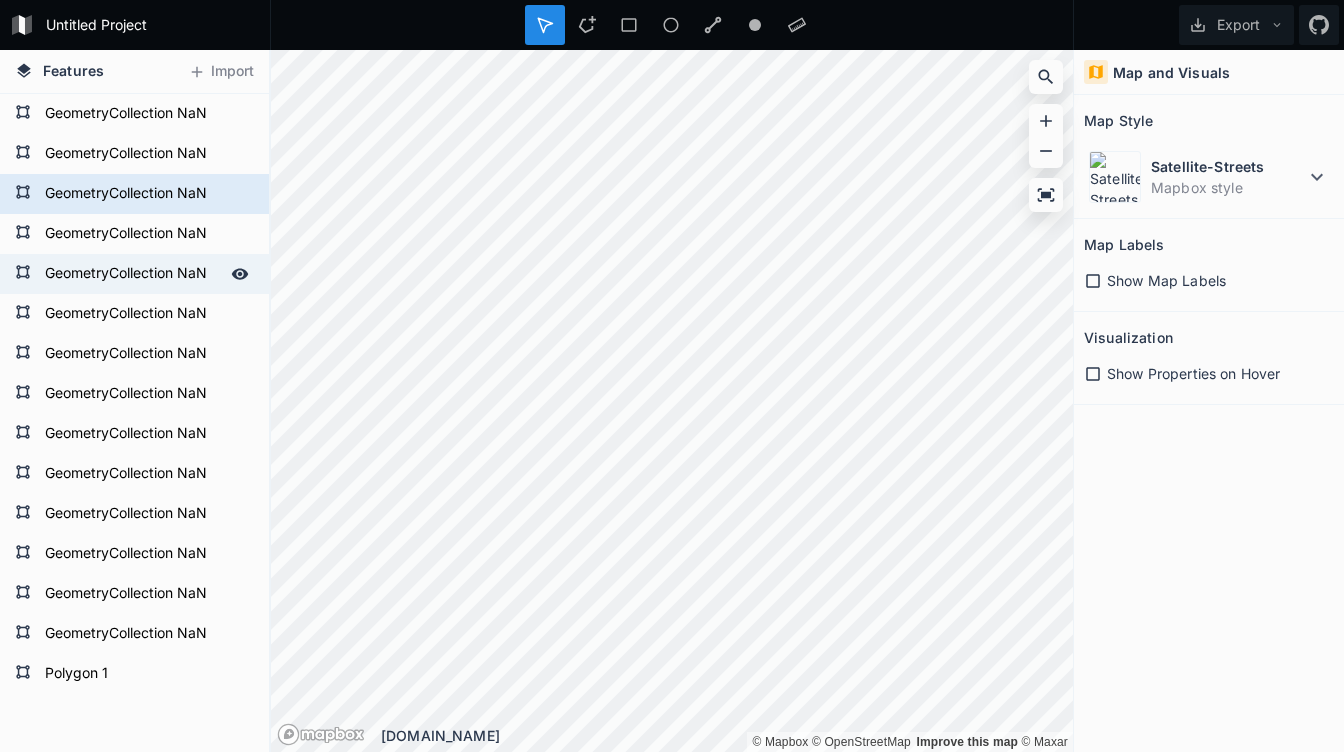 click on "GeometryCollection NaN" at bounding box center [132, 274] 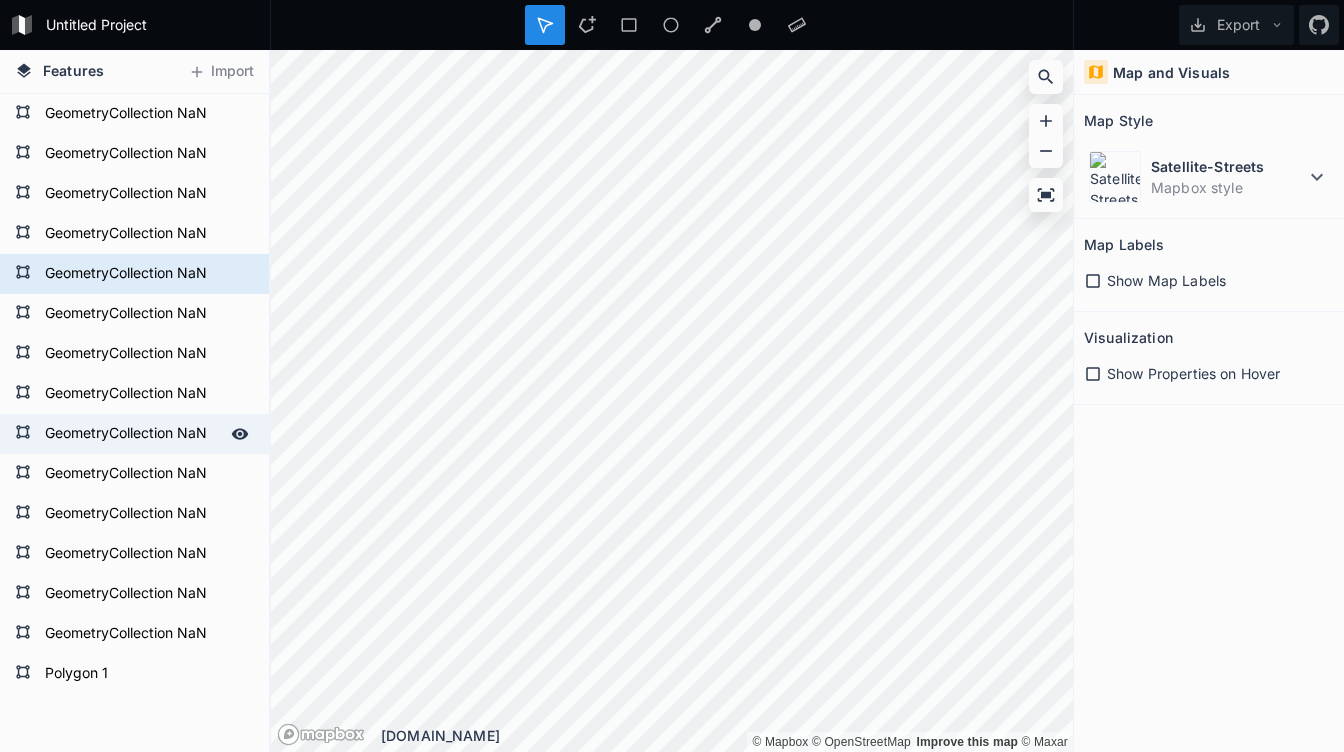 click on "GeometryCollection NaN" at bounding box center [132, 434] 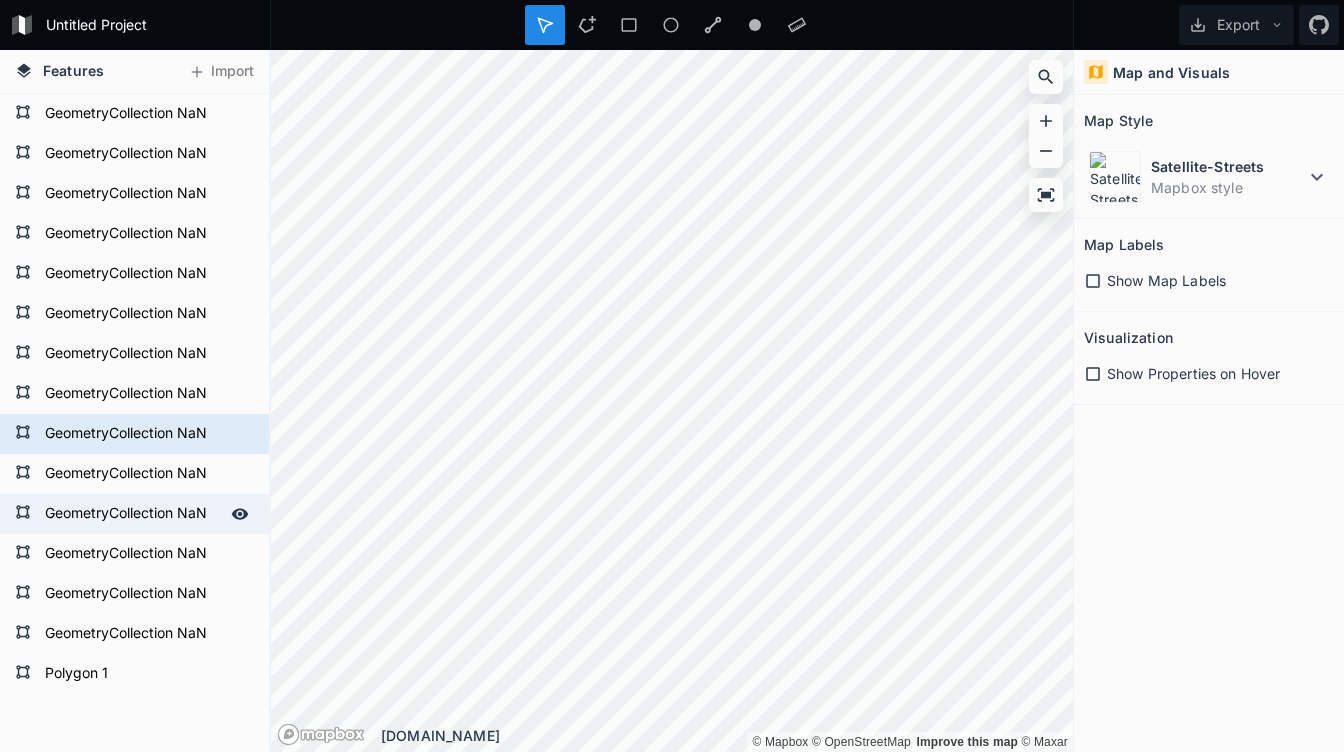 click on "GeometryCollection NaN" at bounding box center (132, 514) 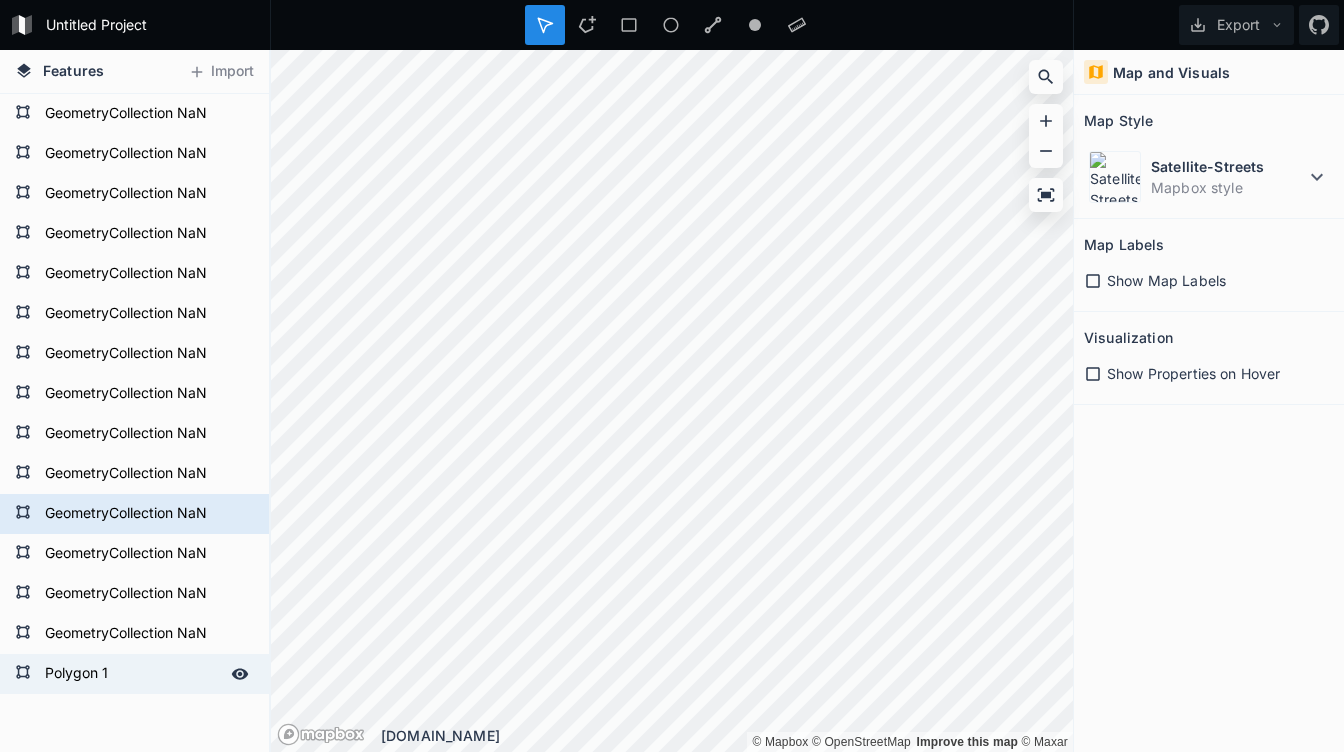 click on "Polygon 1" at bounding box center (132, 674) 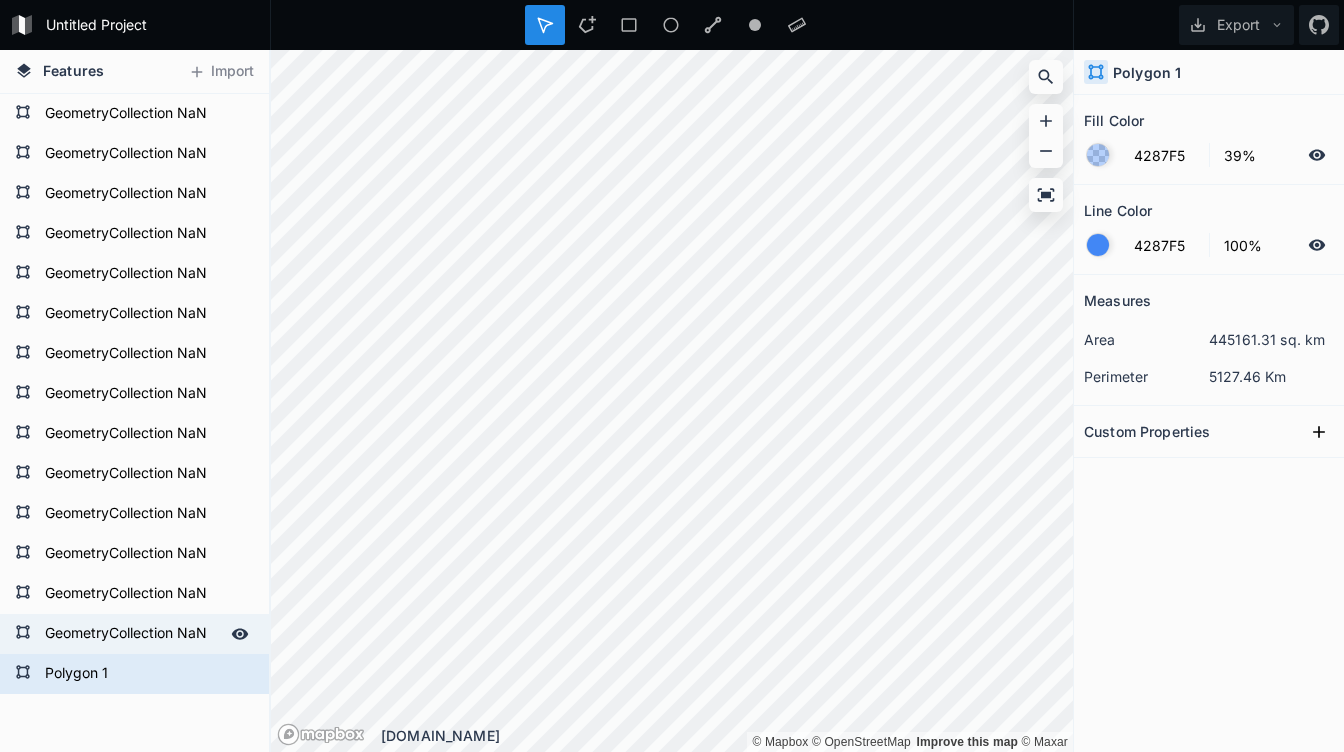 click on "GeometryCollection NaN" at bounding box center (132, 634) 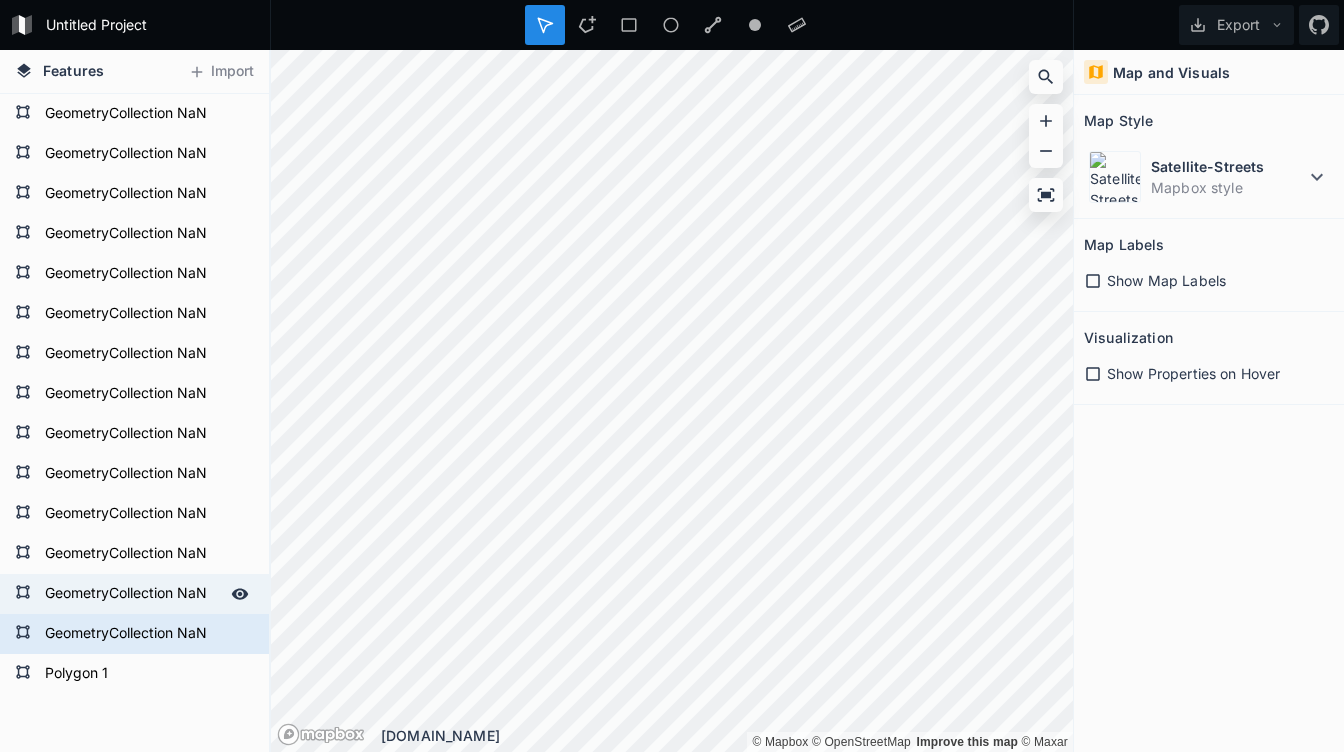 click on "GeometryCollection NaN" at bounding box center [132, 594] 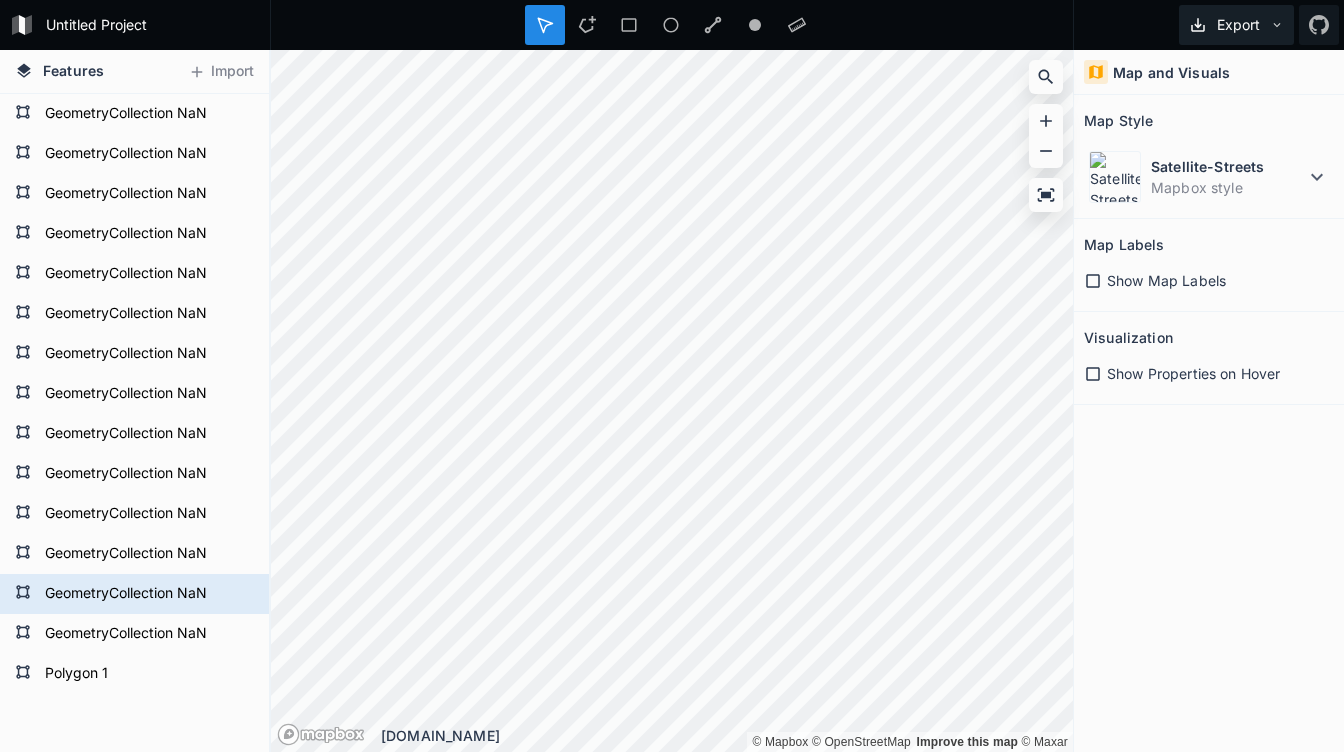 click on "Export" at bounding box center [1236, 25] 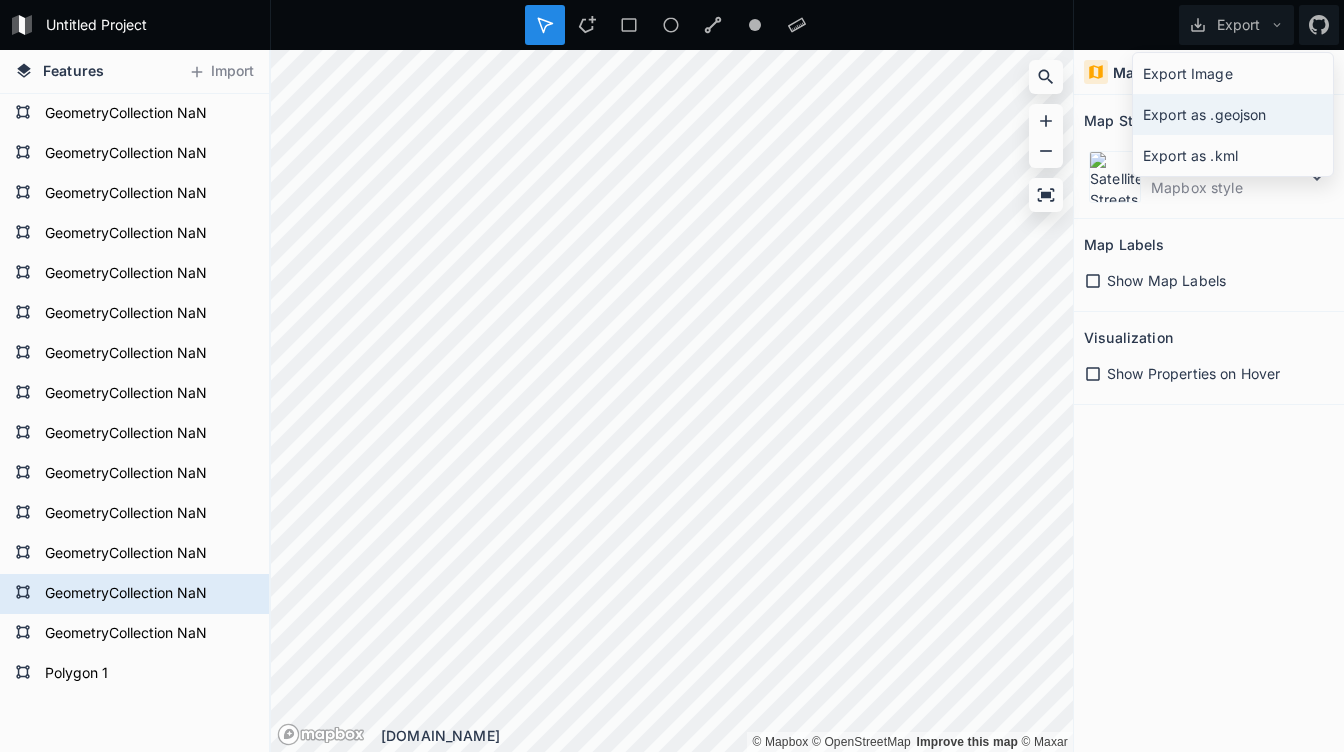 click on "Export as .geojson" 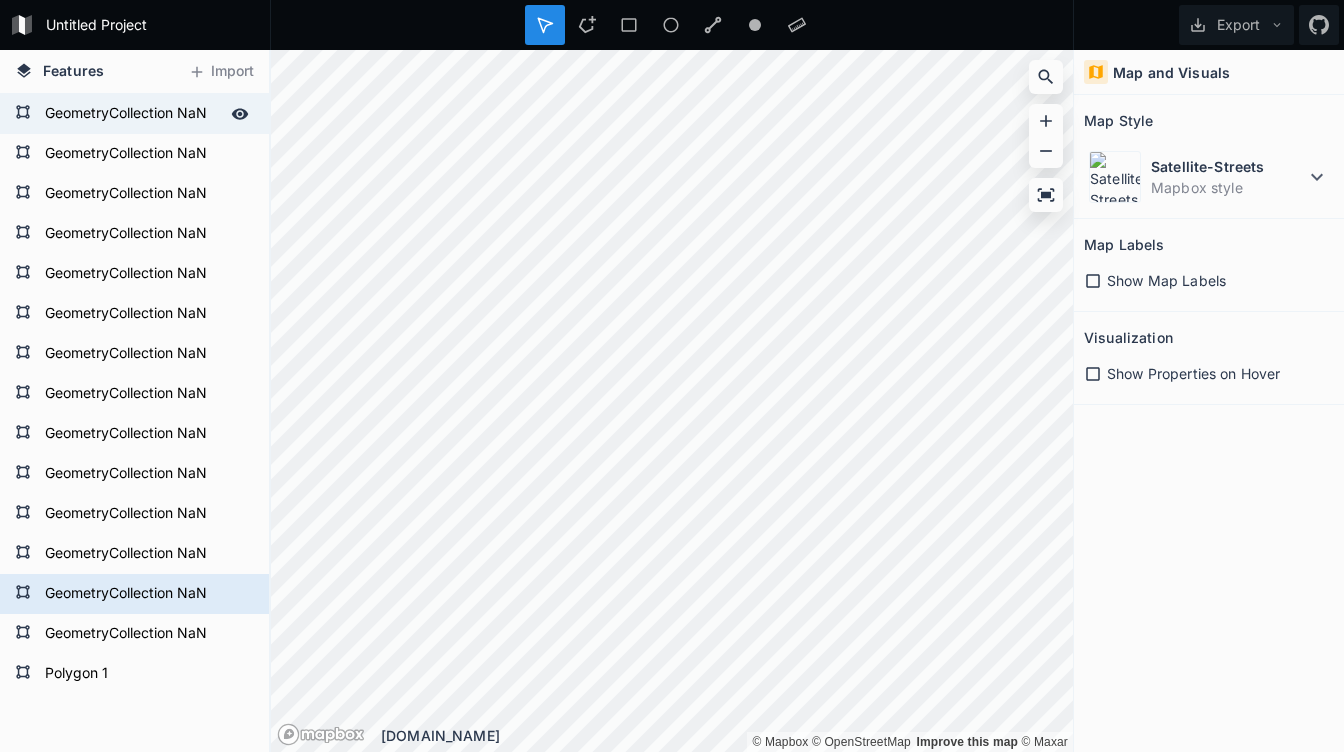 click on "GeometryCollection NaN" at bounding box center (132, 114) 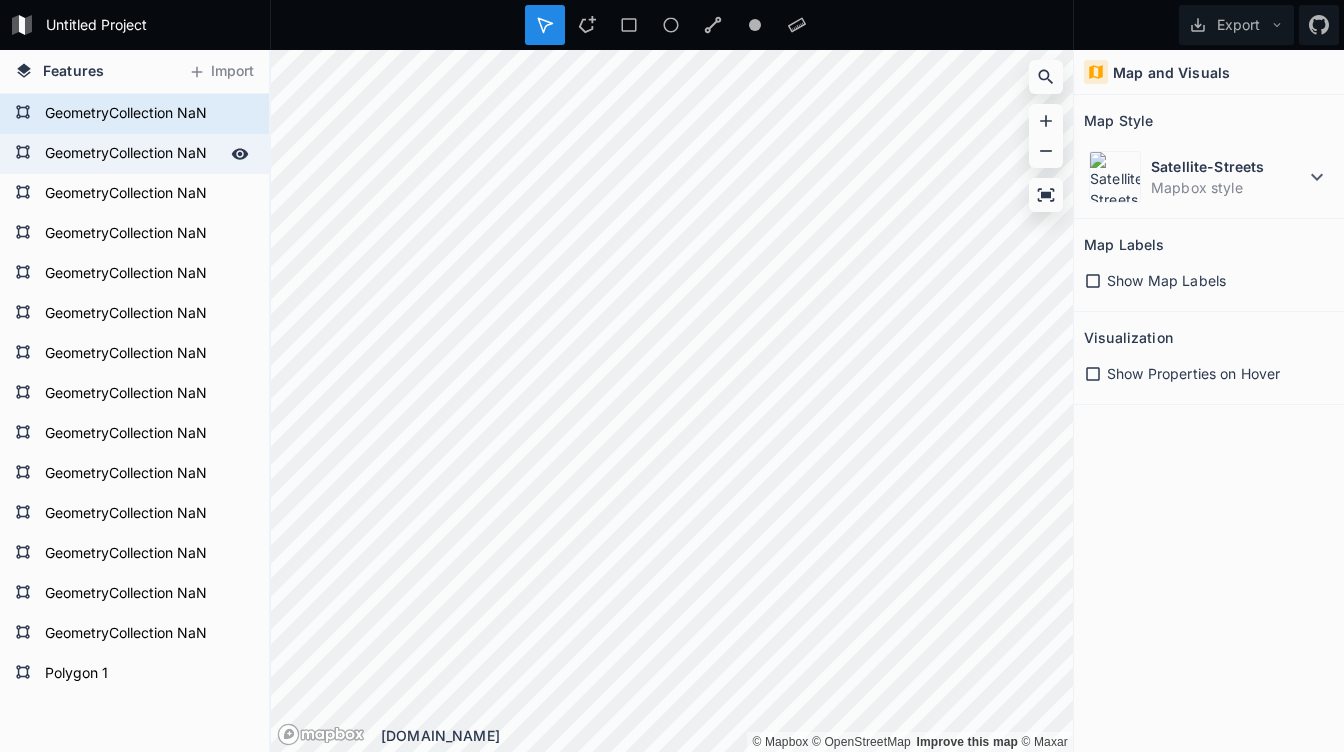 click on "GeometryCollection NaN" at bounding box center [132, 154] 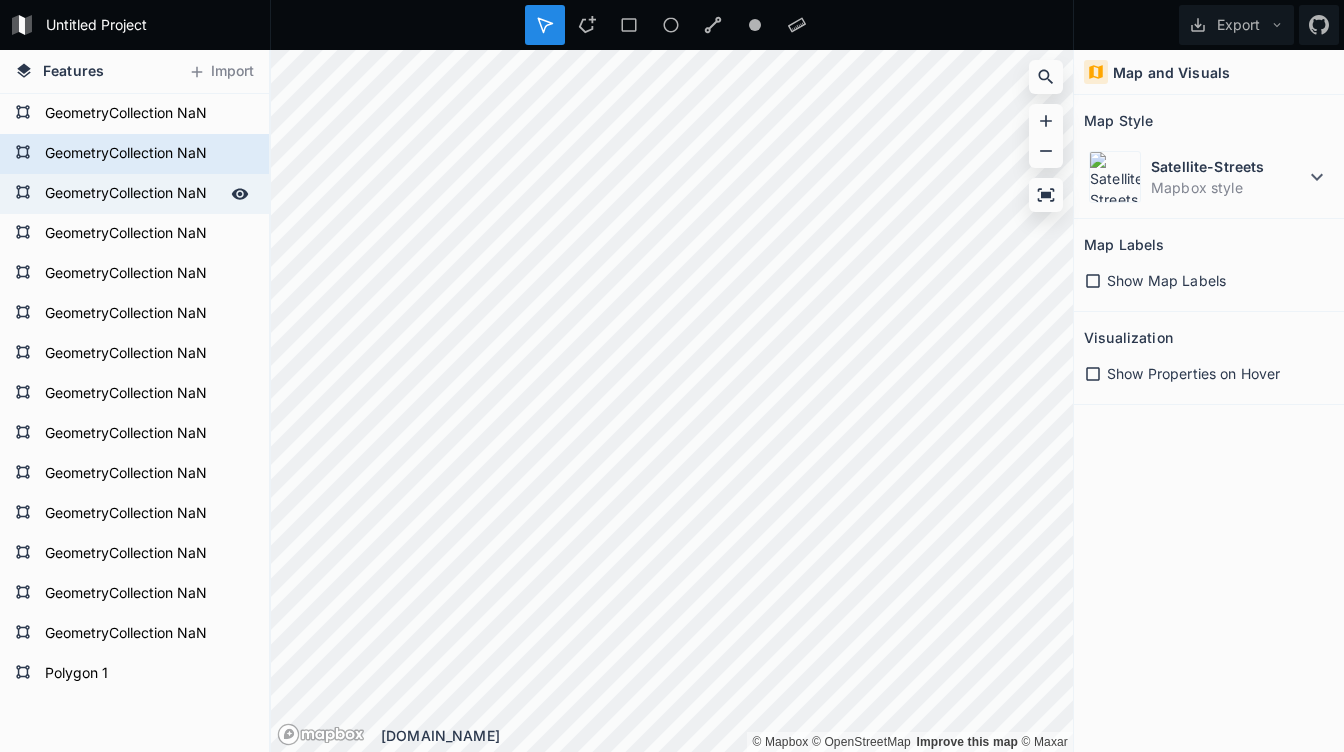click on "GeometryCollection NaN" at bounding box center (132, 194) 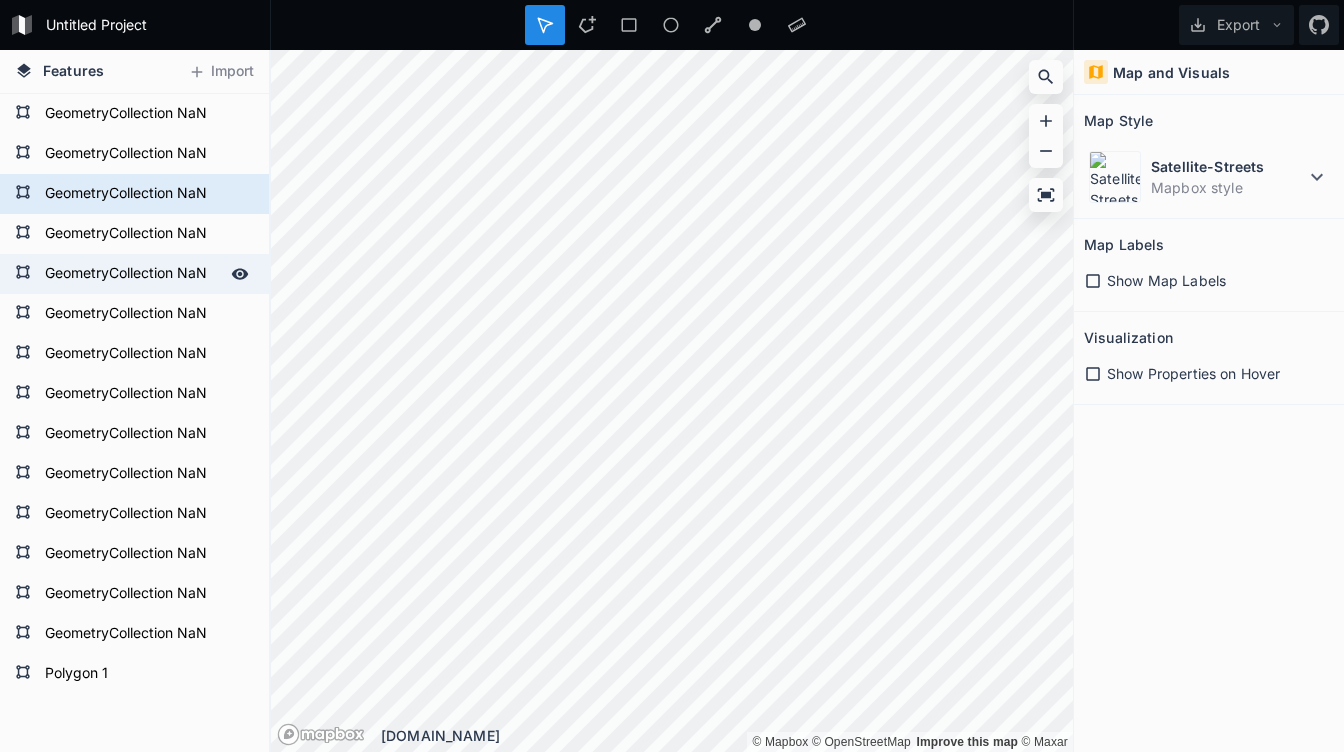click on "GeometryCollection NaN" at bounding box center [132, 274] 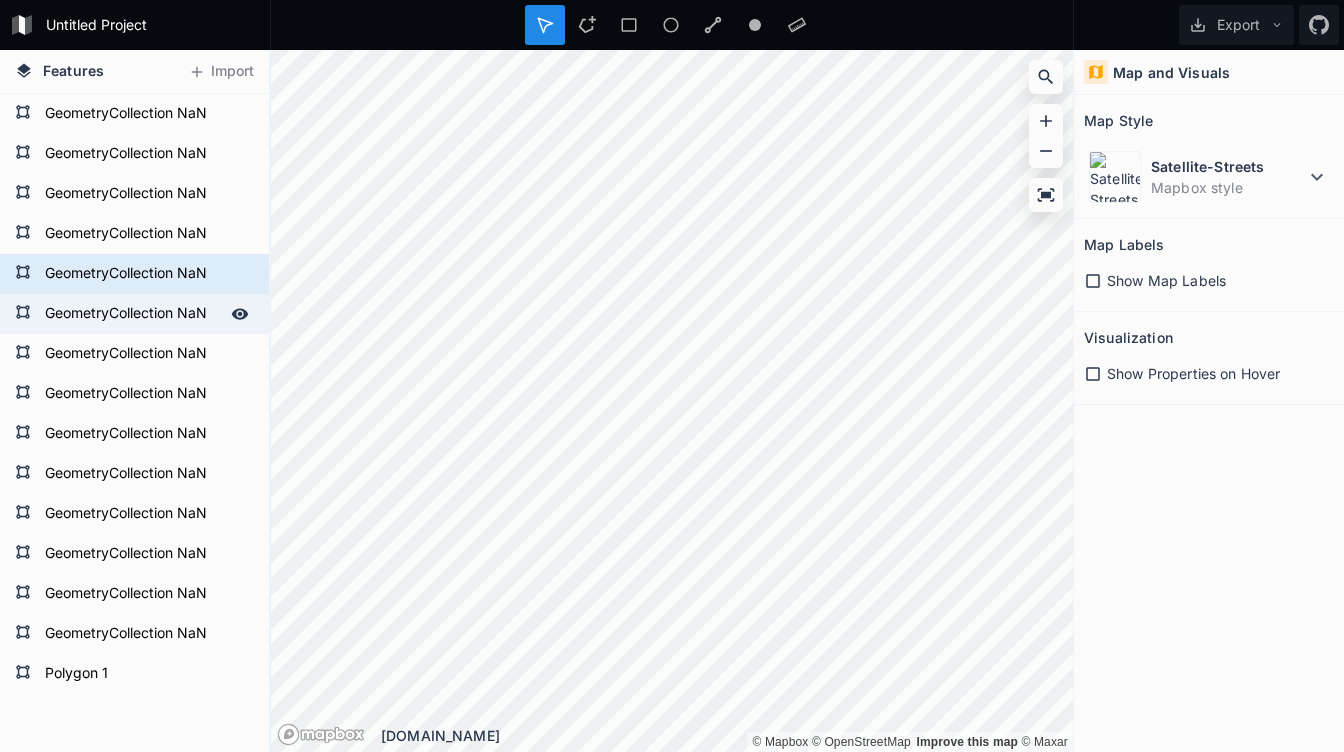click on "GeometryCollection NaN" at bounding box center (132, 314) 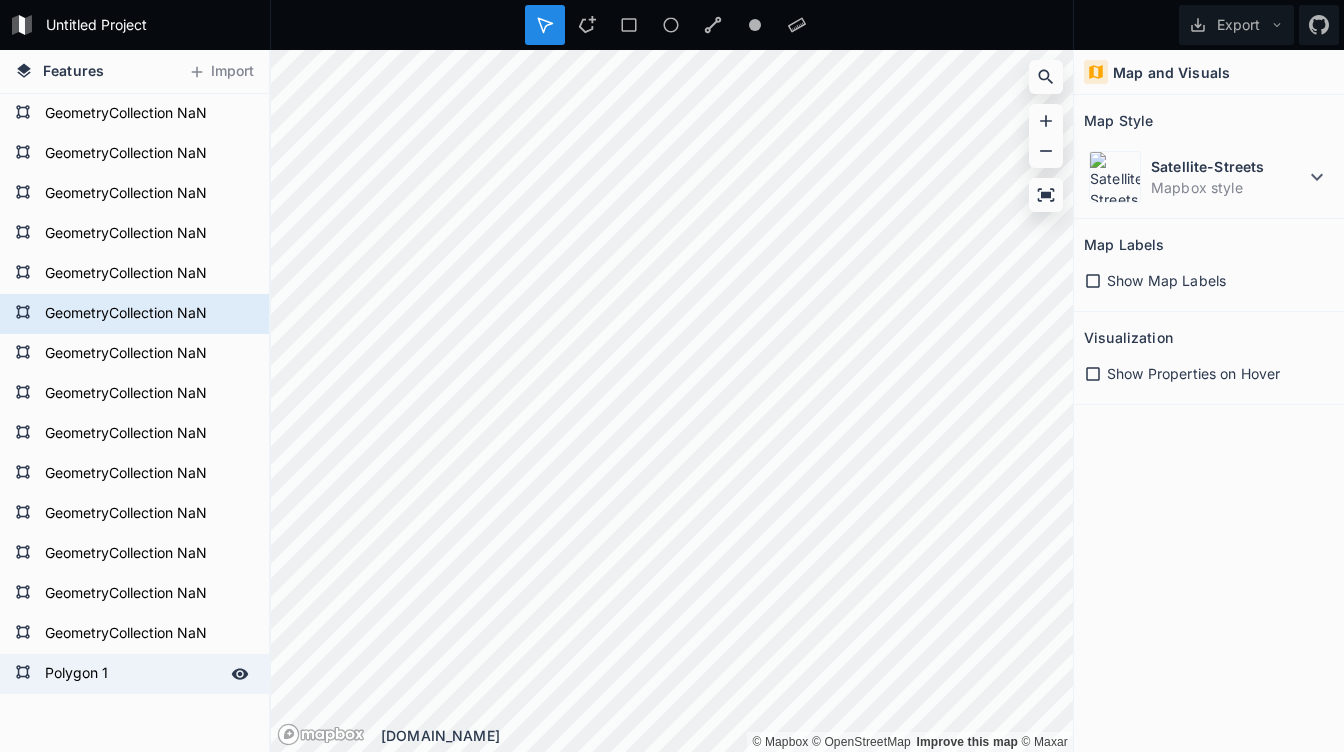 click 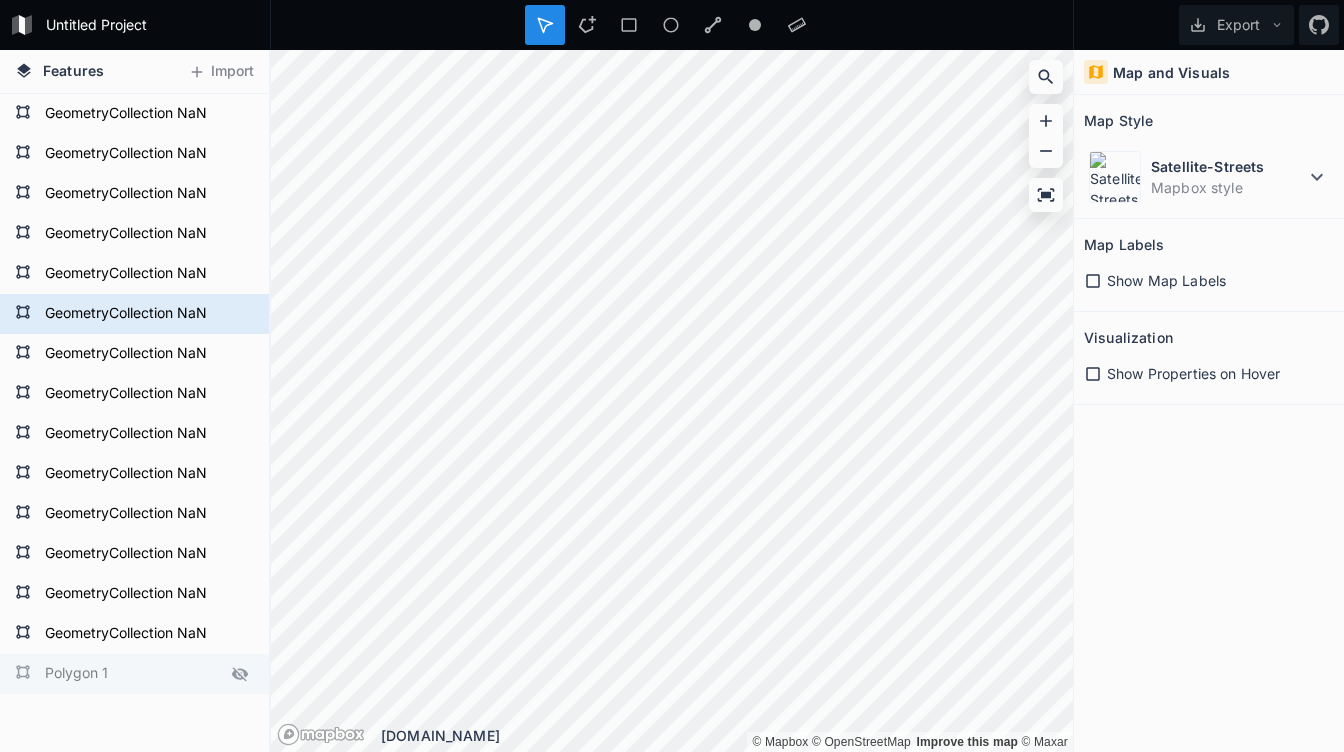 click 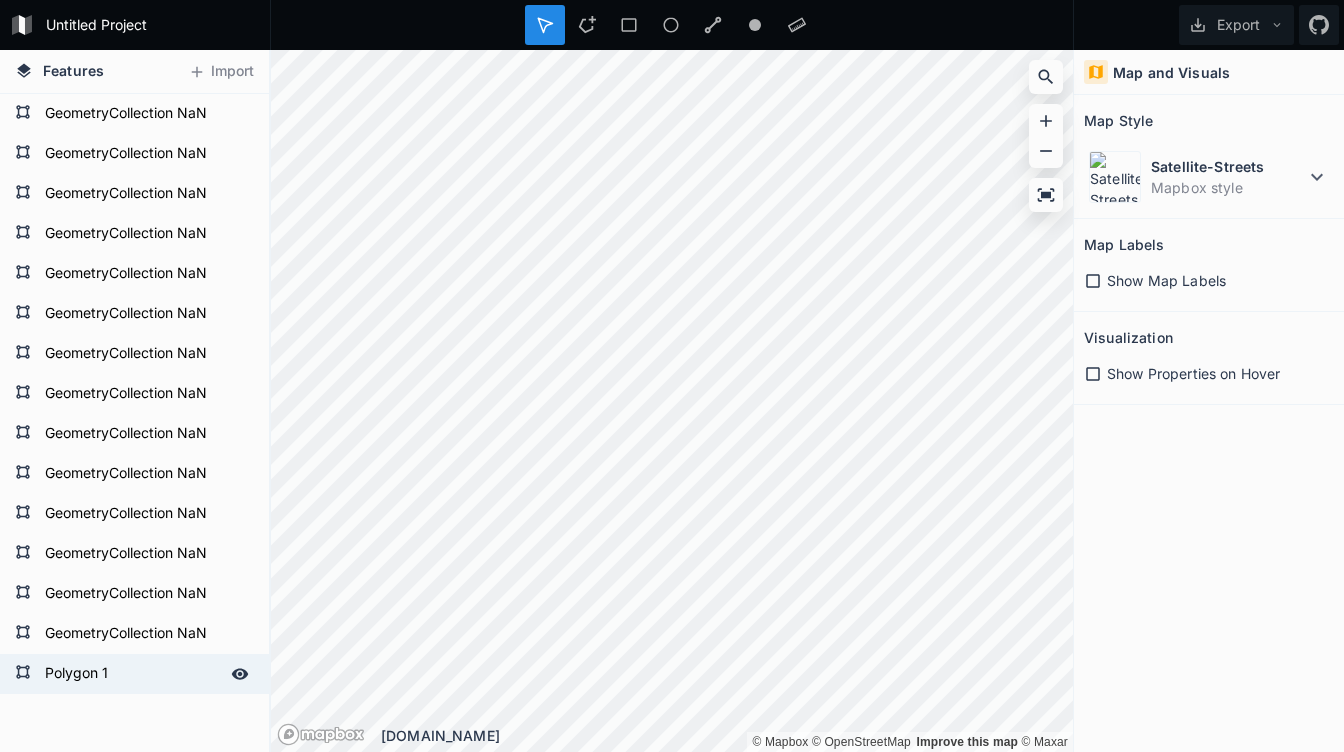 click 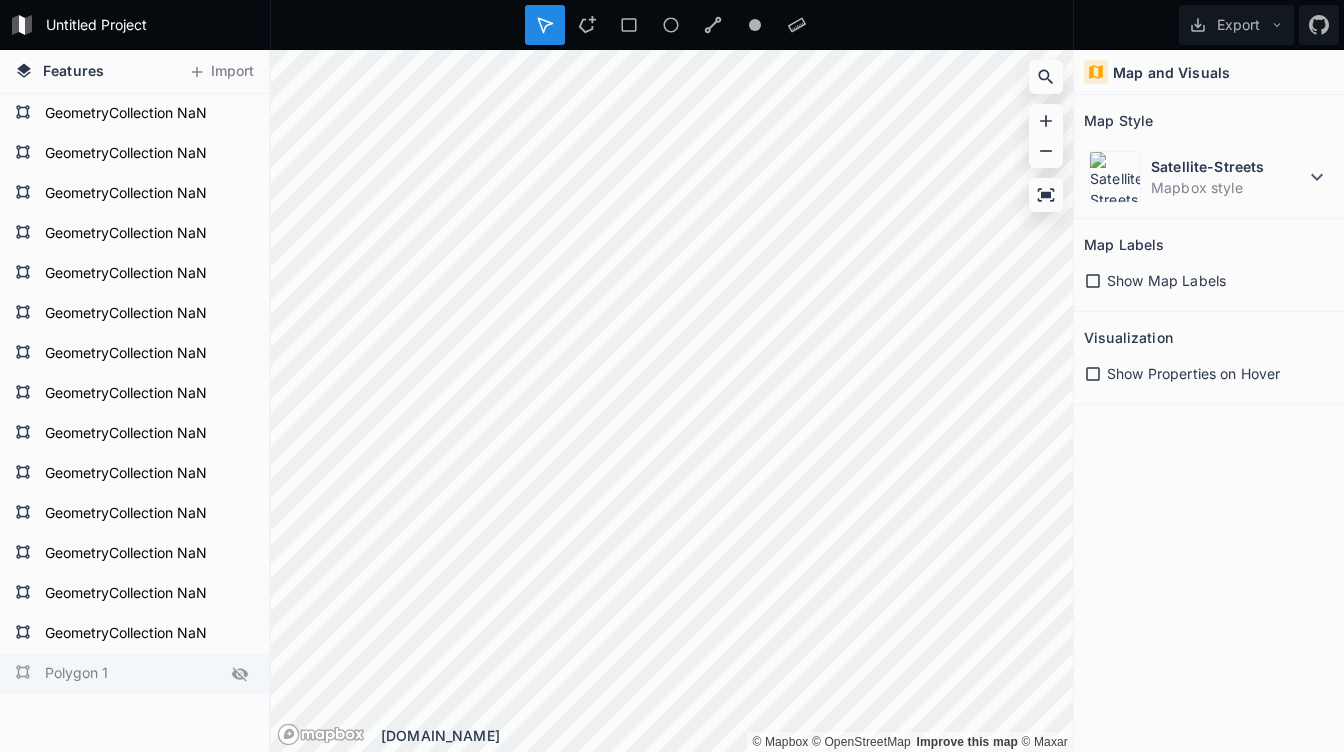 click 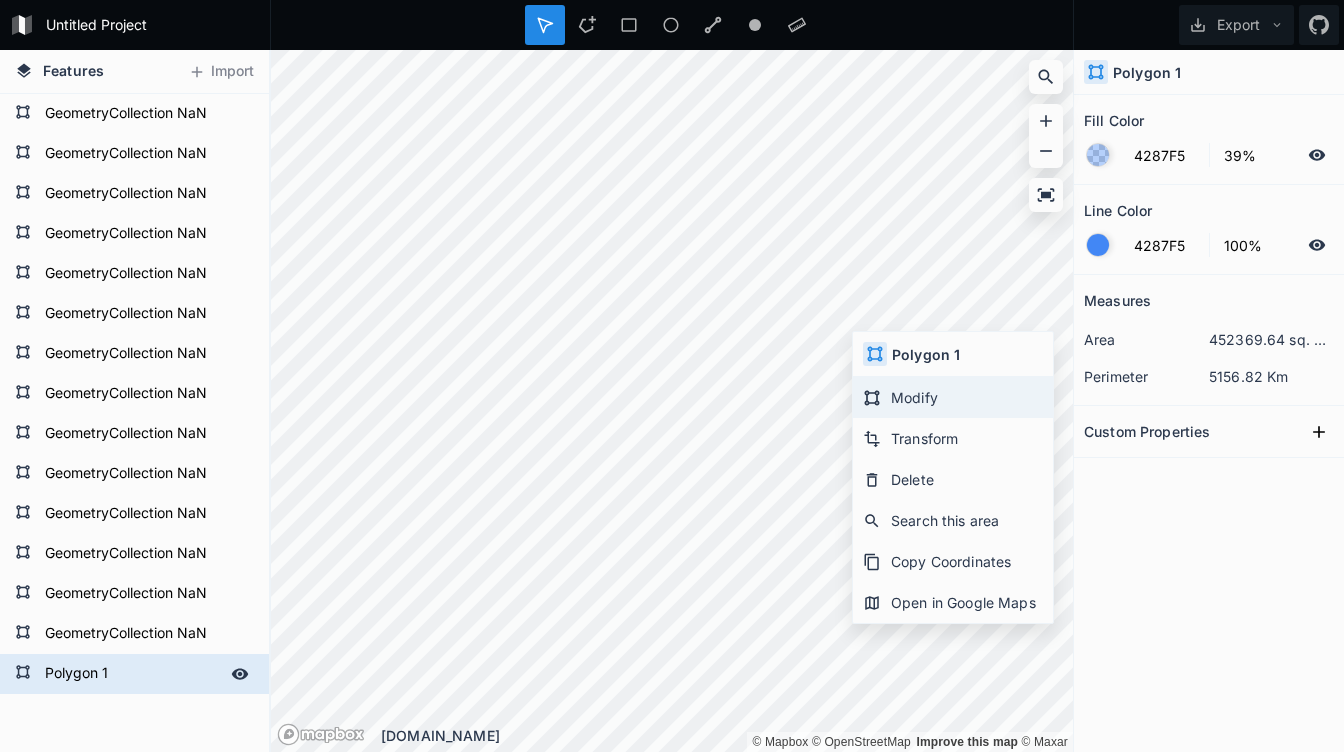 click on "Modify" 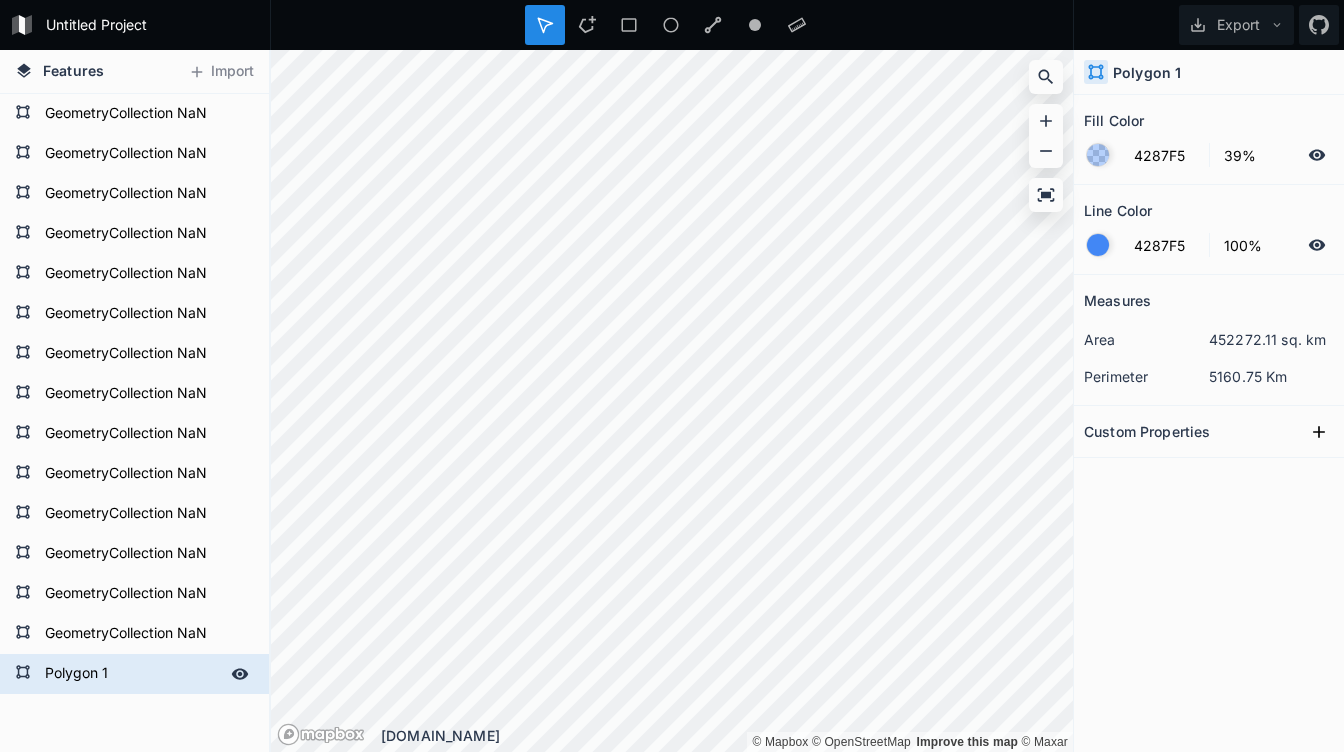 click on "© Mapbox   © OpenStreetMap   Improve this map   © Maxar © Mapbox   © OpenStreetMap   Improve this map" at bounding box center (672, 50) 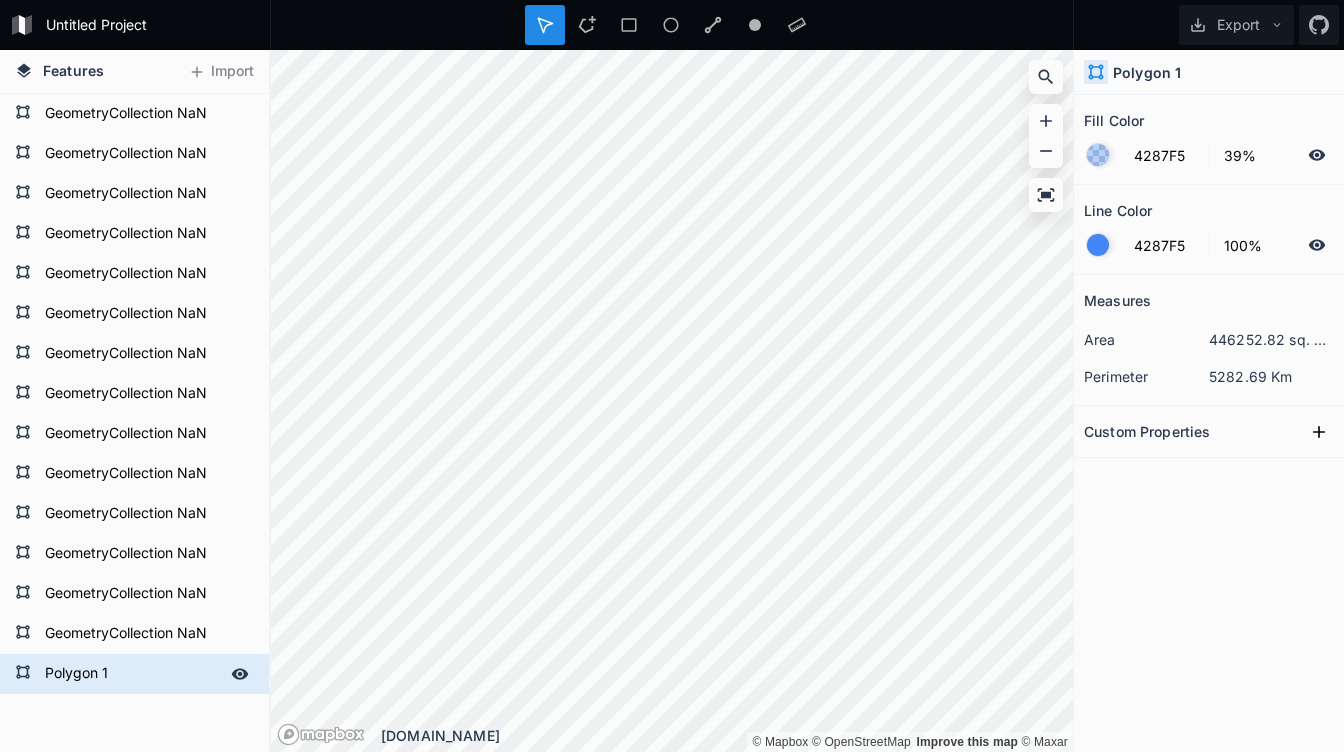click on "Features  Import  Polygon 1 GeometryCollection NaN GeometryCollection NaN GeometryCollection NaN GeometryCollection NaN GeometryCollection NaN GeometryCollection NaN GeometryCollection NaN GeometryCollection NaN GeometryCollection NaN GeometryCollection NaN GeometryCollection NaN GeometryCollection NaN GeometryCollection NaN GeometryCollection NaN © Mapbox   © OpenStreetMap   Improve this map   © Maxar © Mapbox   © OpenStreetMap   Improve this map krata.app Polygon 1 Fill Color 4287F5 39% Line Color 4287F5 100% Measures area 446252.82 sq. km perimeter 5282.69 Km Custom Properties" at bounding box center (672, 401) 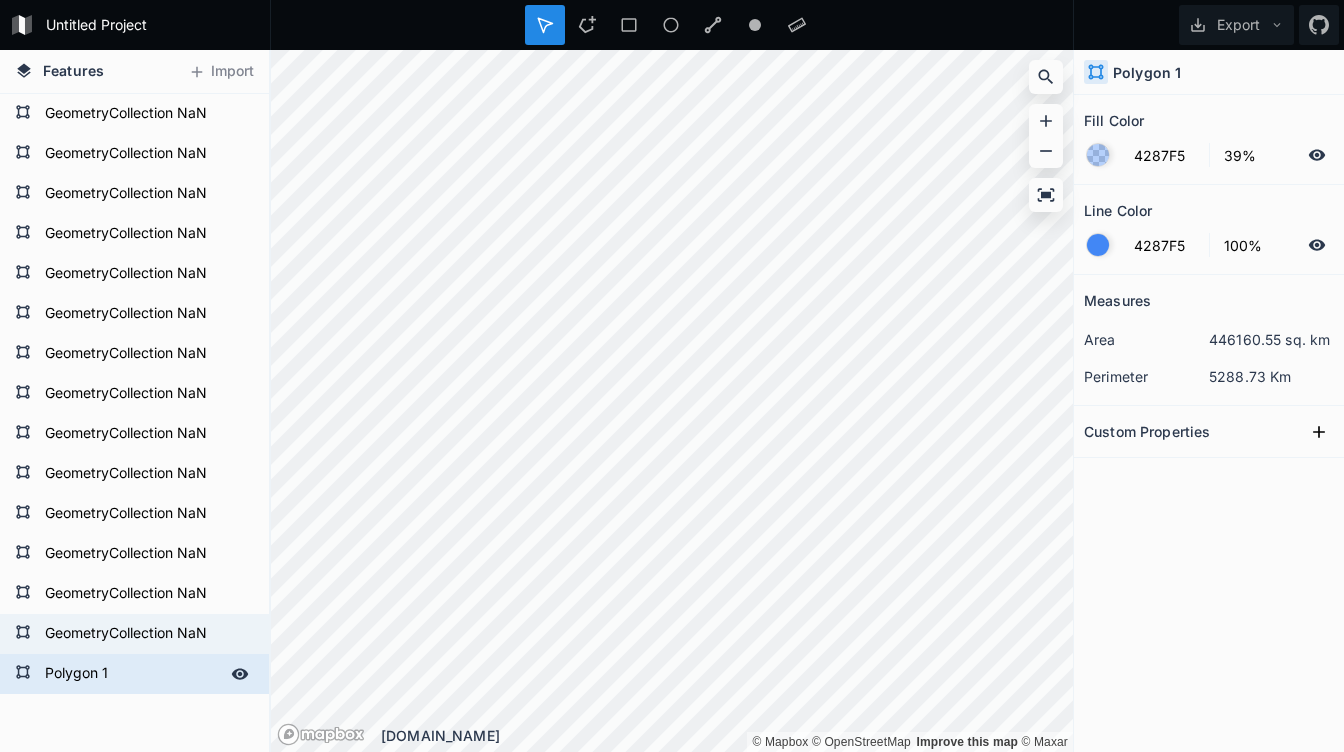 click on "© Mapbox   © OpenStreetMap   Improve this map   © Maxar © Mapbox   © OpenStreetMap   Improve this map" at bounding box center [672, 50] 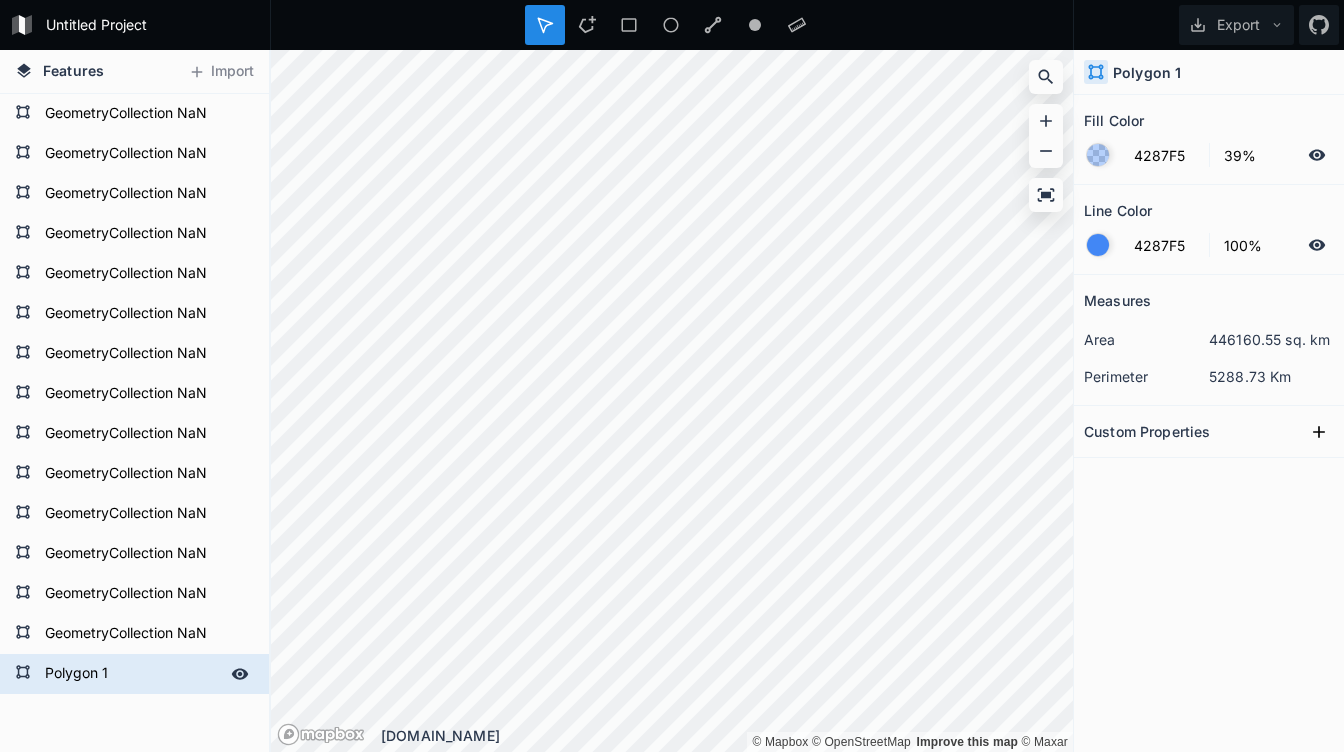 click on "© Mapbox   © OpenStreetMap   Improve this map   © Maxar © Mapbox   © OpenStreetMap   Improve this map krata.app" 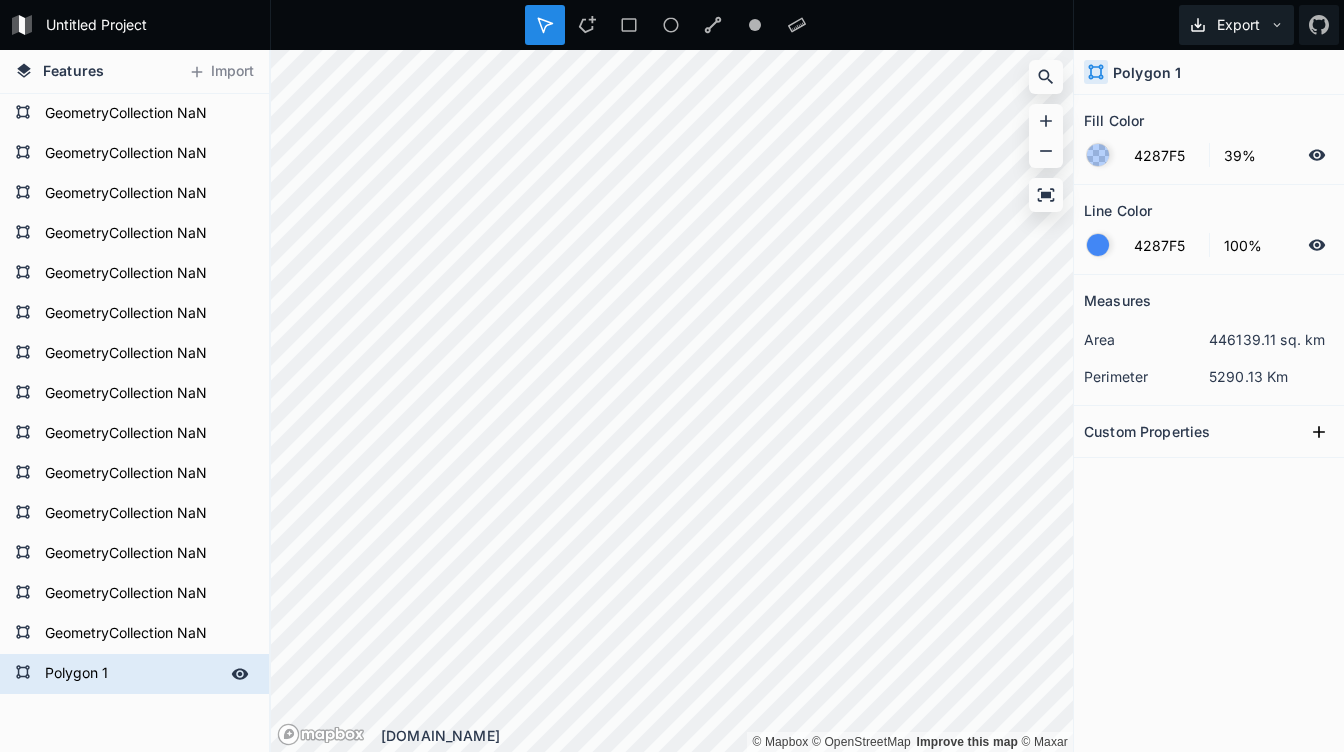 click on "Export" at bounding box center (1236, 25) 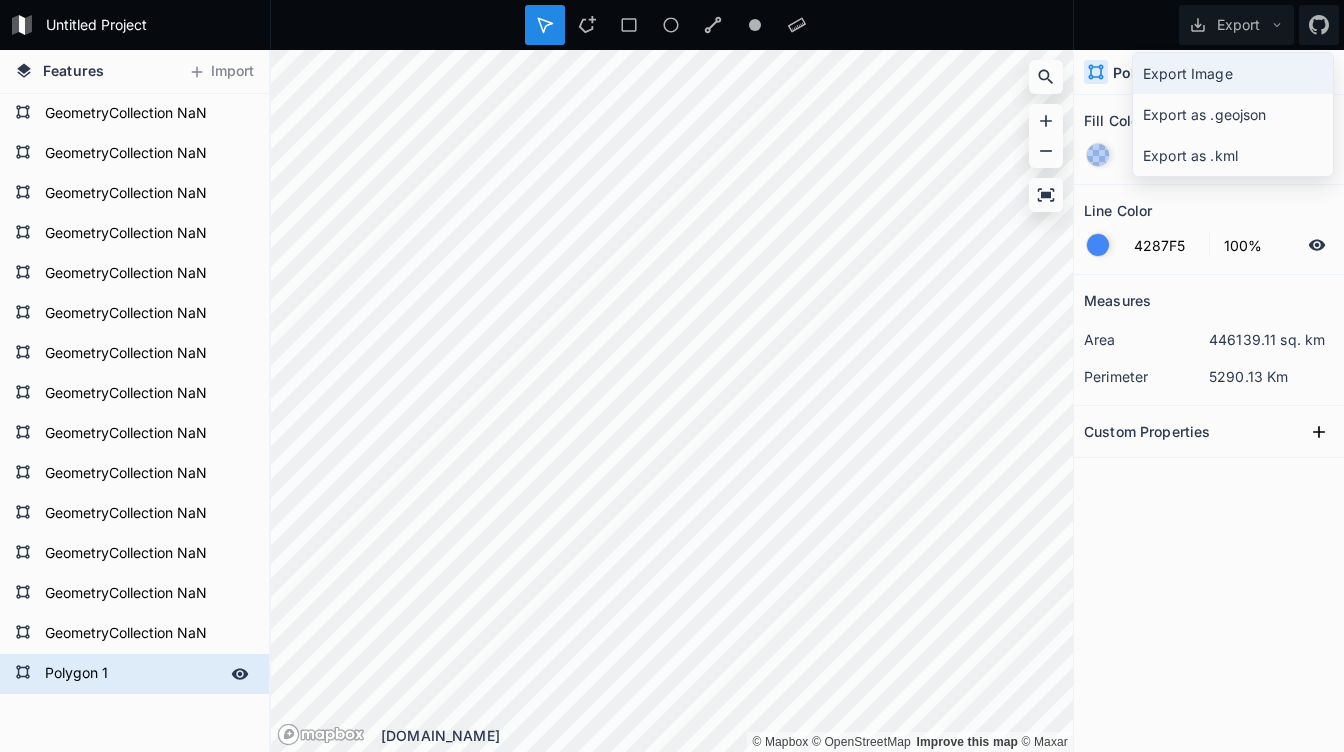 click on "Export Image" 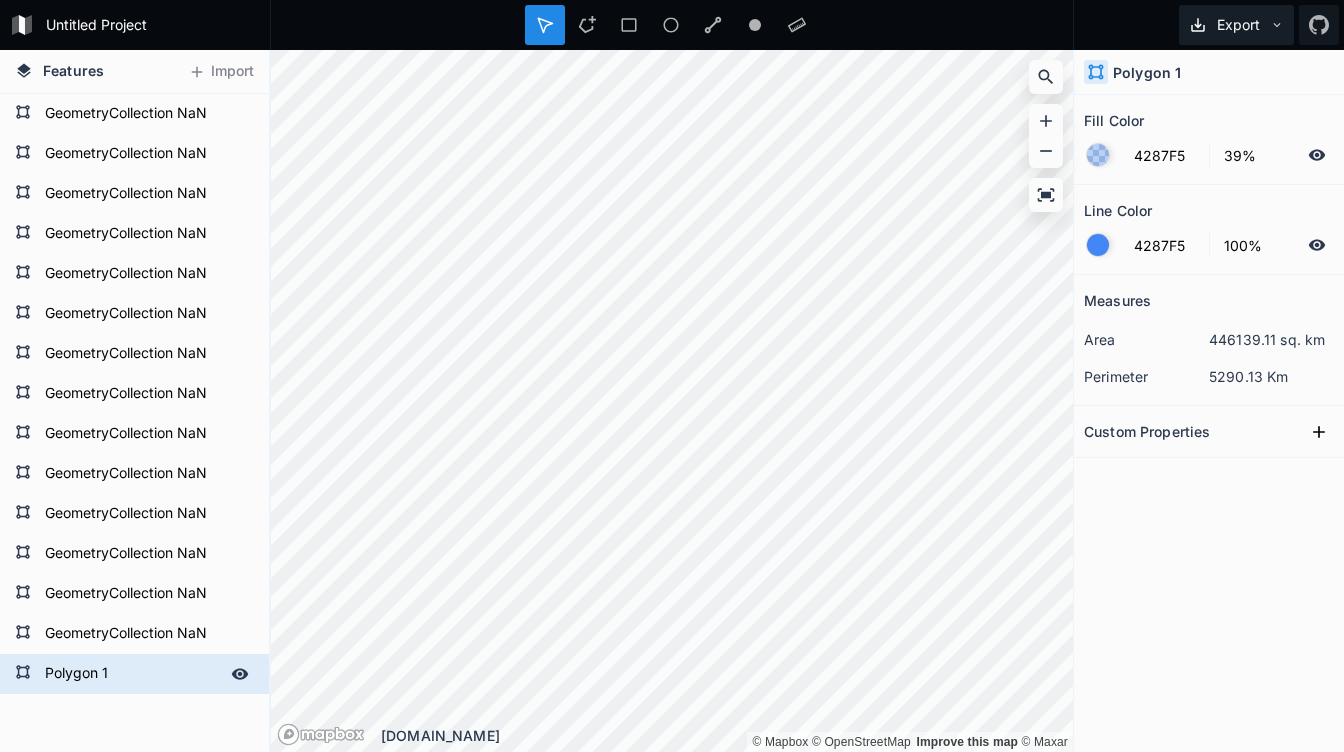 click 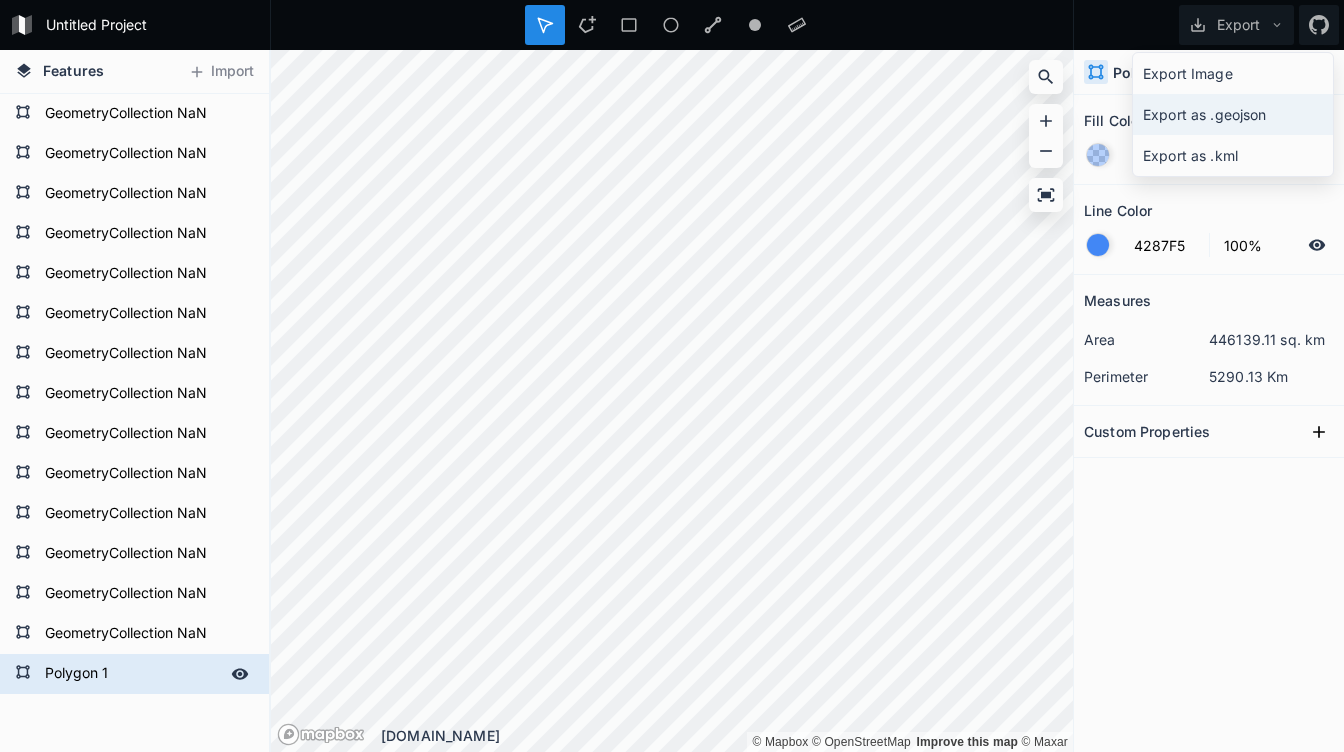 click on "Export as .geojson" 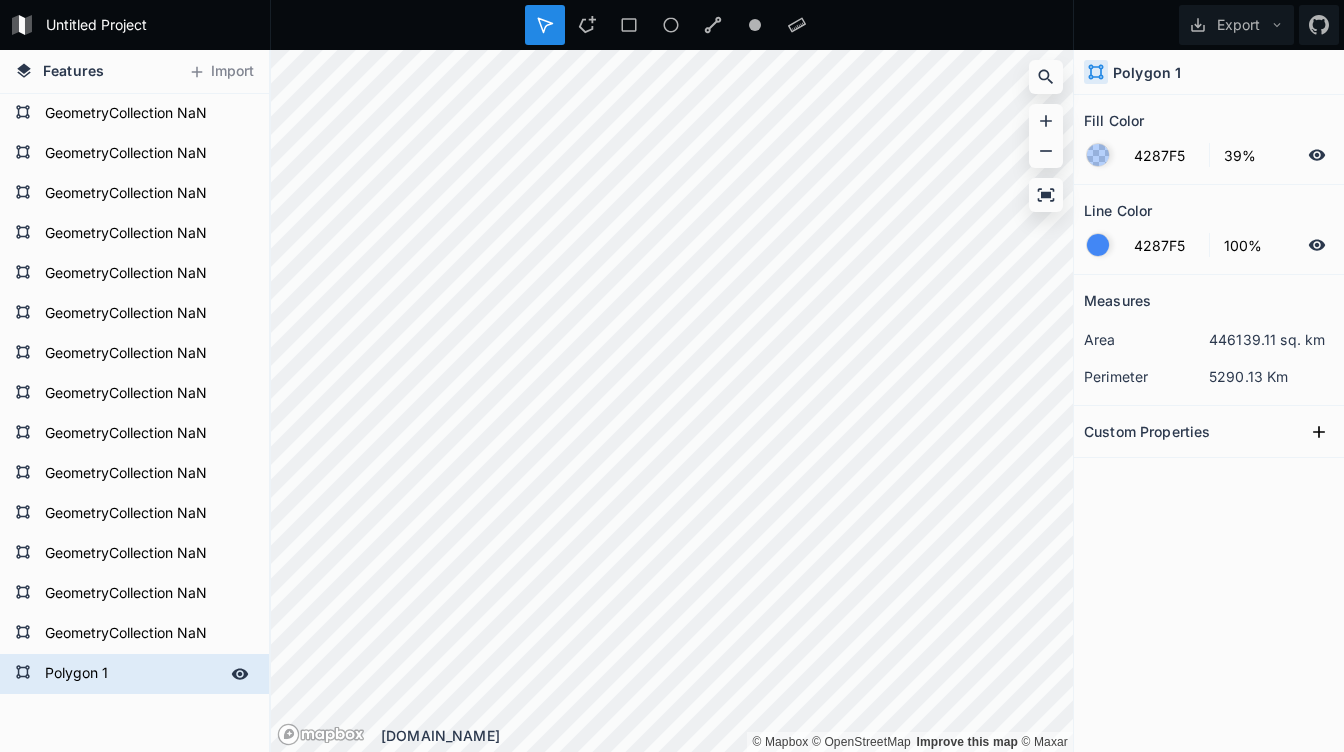 click on "Polygon 1 GeometryCollection NaN GeometryCollection NaN GeometryCollection NaN GeometryCollection NaN GeometryCollection NaN GeometryCollection NaN GeometryCollection NaN GeometryCollection NaN GeometryCollection NaN GeometryCollection NaN GeometryCollection NaN GeometryCollection NaN GeometryCollection NaN GeometryCollection NaN" at bounding box center (134, 544) 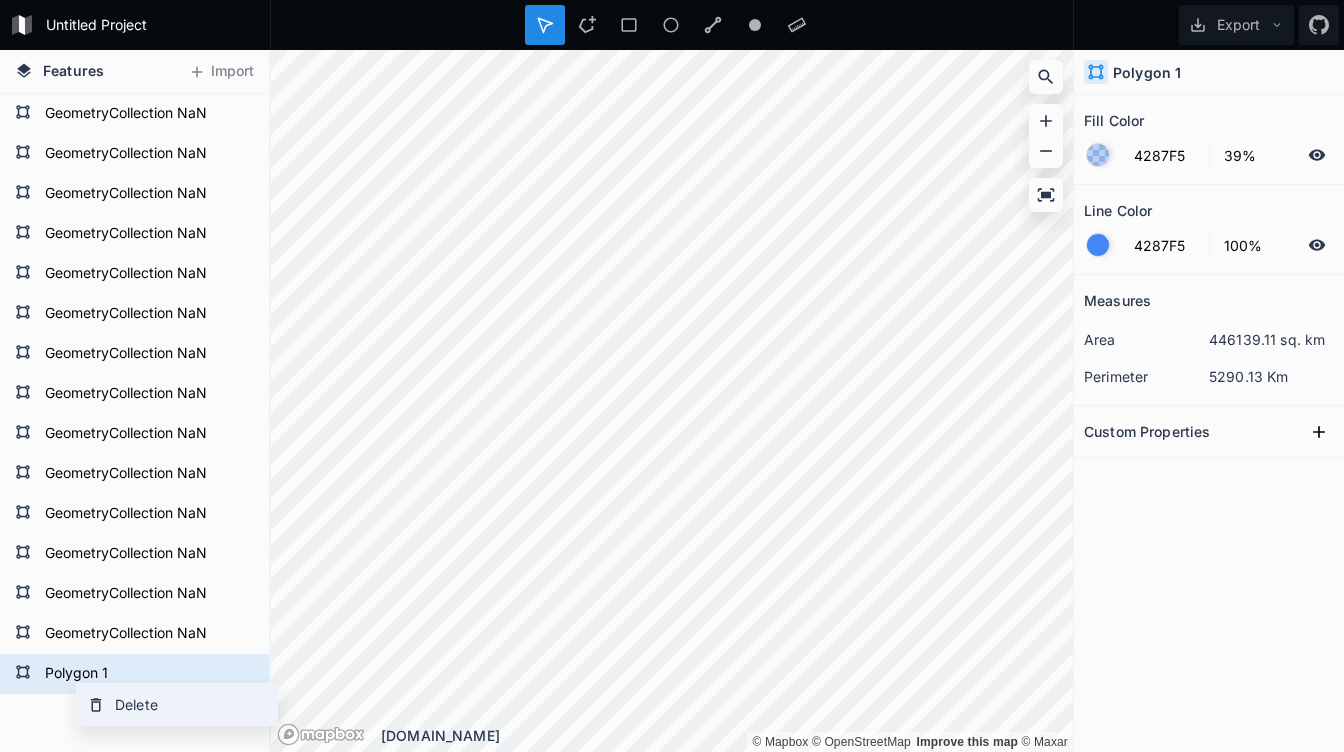 click on "Delete" 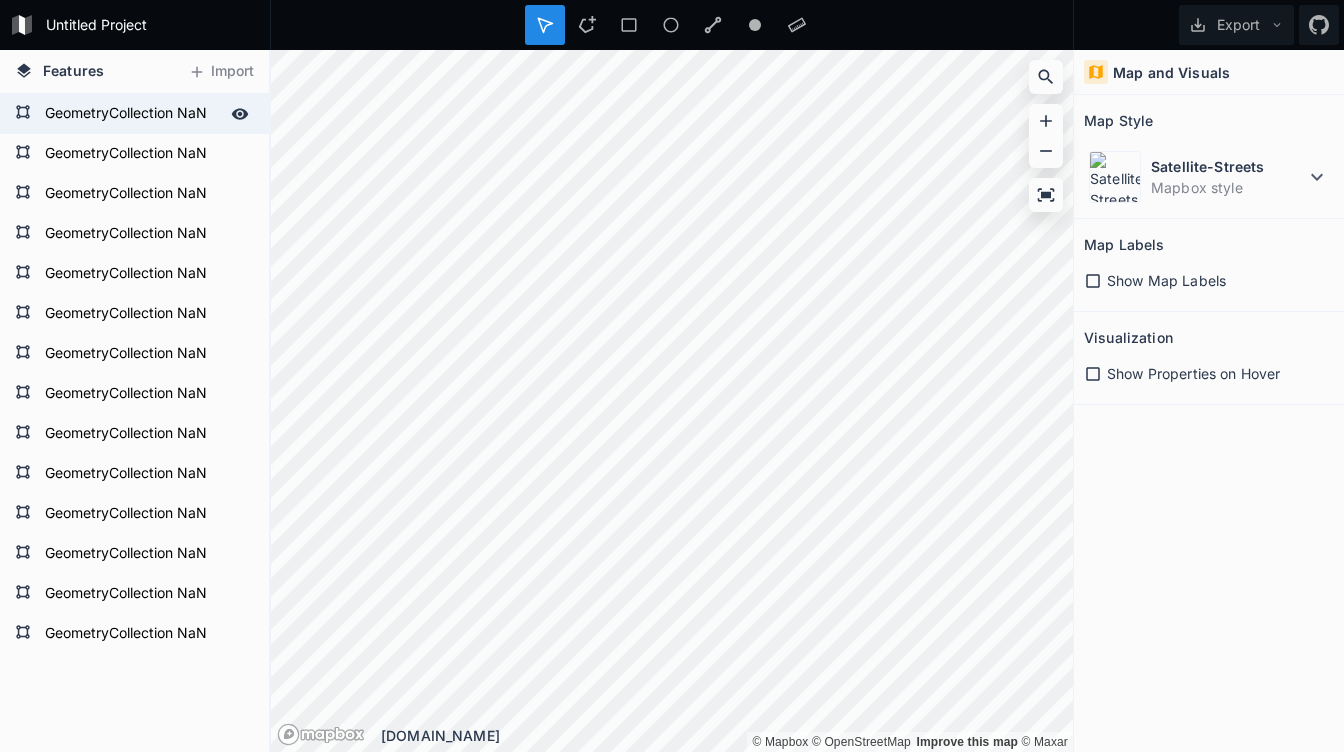 click on "GeometryCollection NaN" at bounding box center [132, 114] 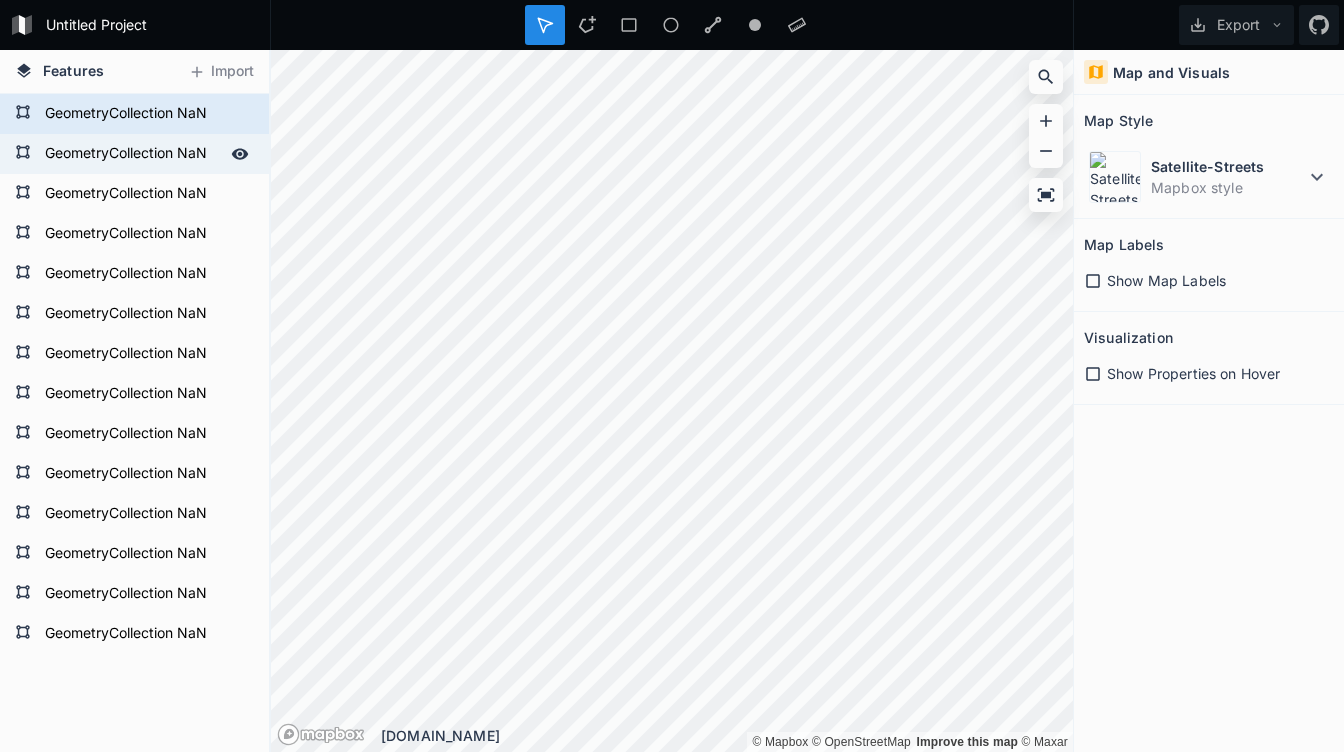 click on "GeometryCollection NaN" at bounding box center (132, 154) 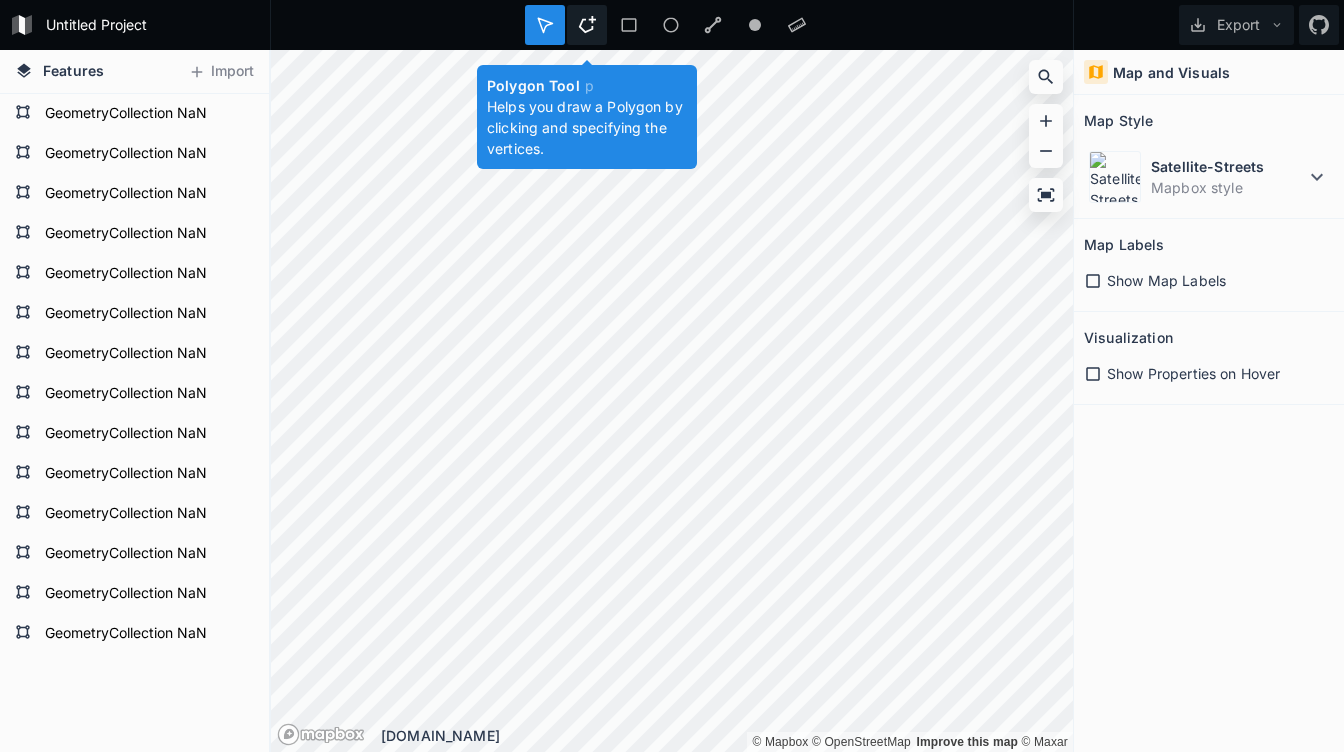 click 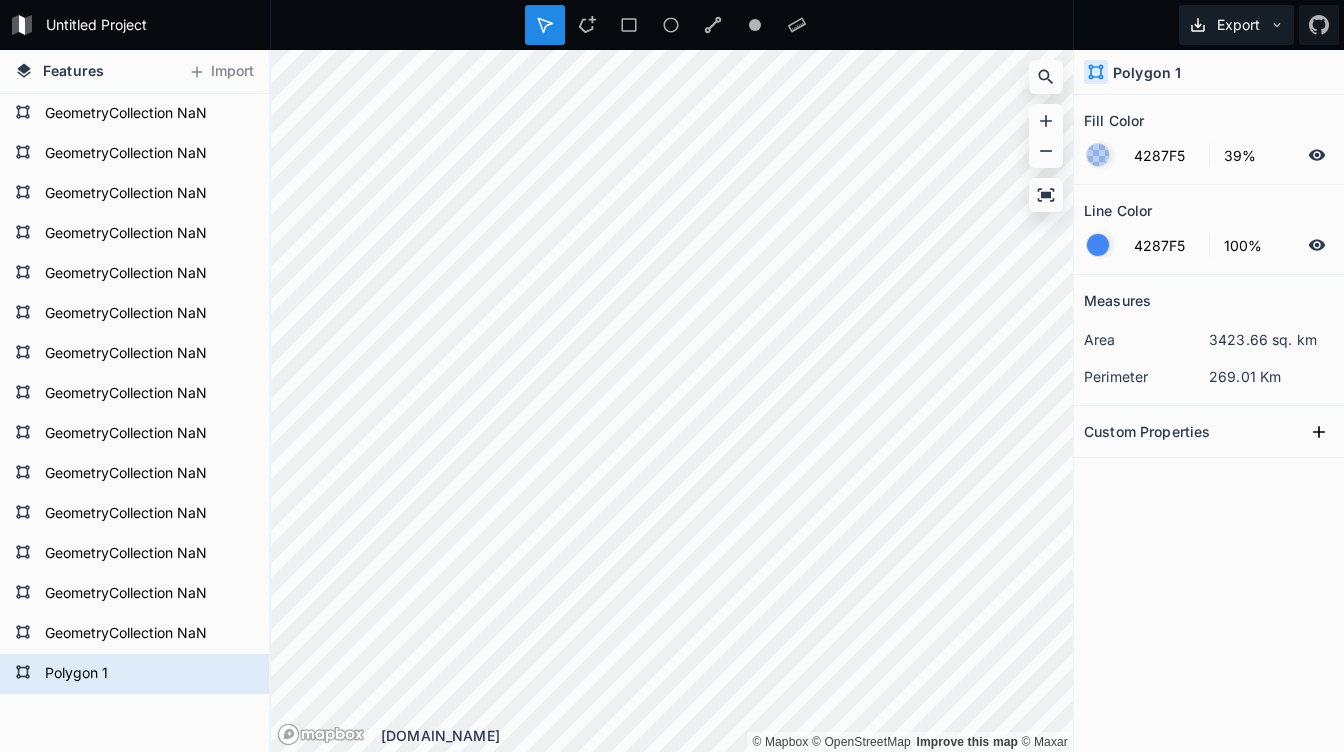 click on "Export" at bounding box center (1236, 25) 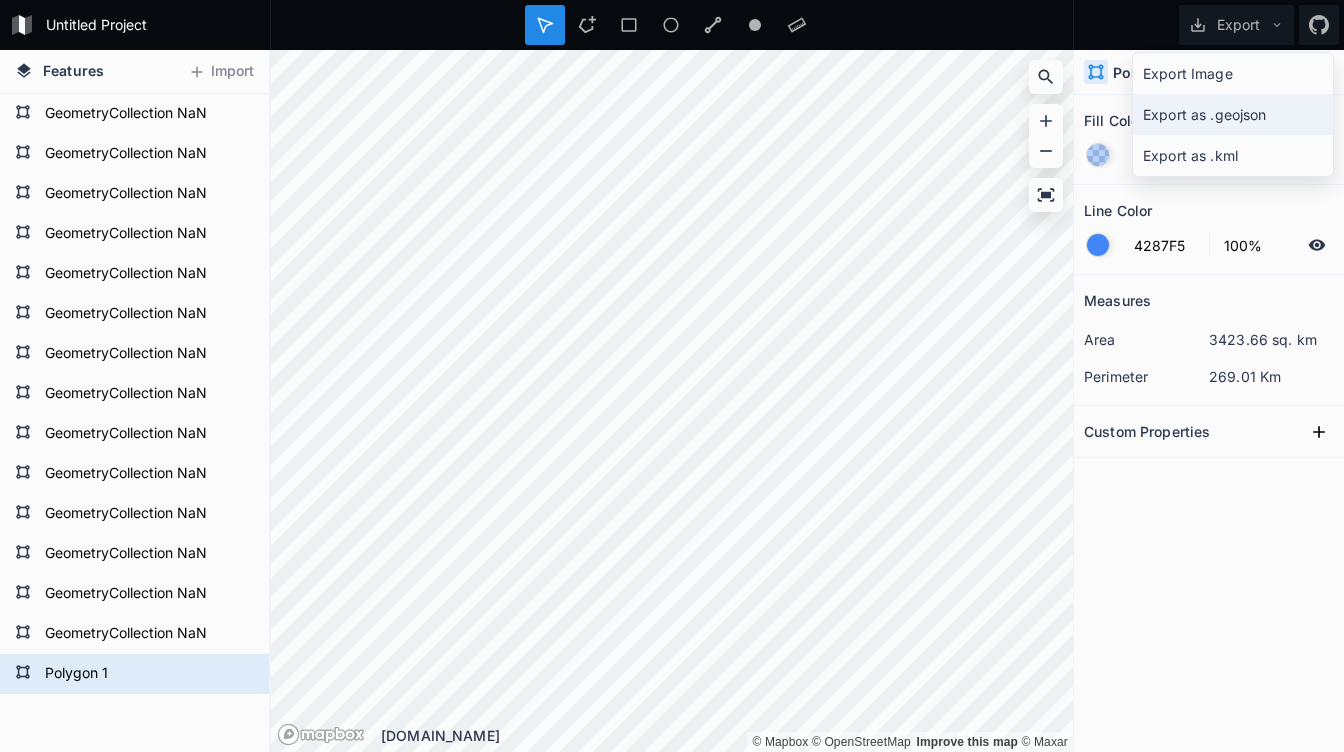click on "Export as .geojson" 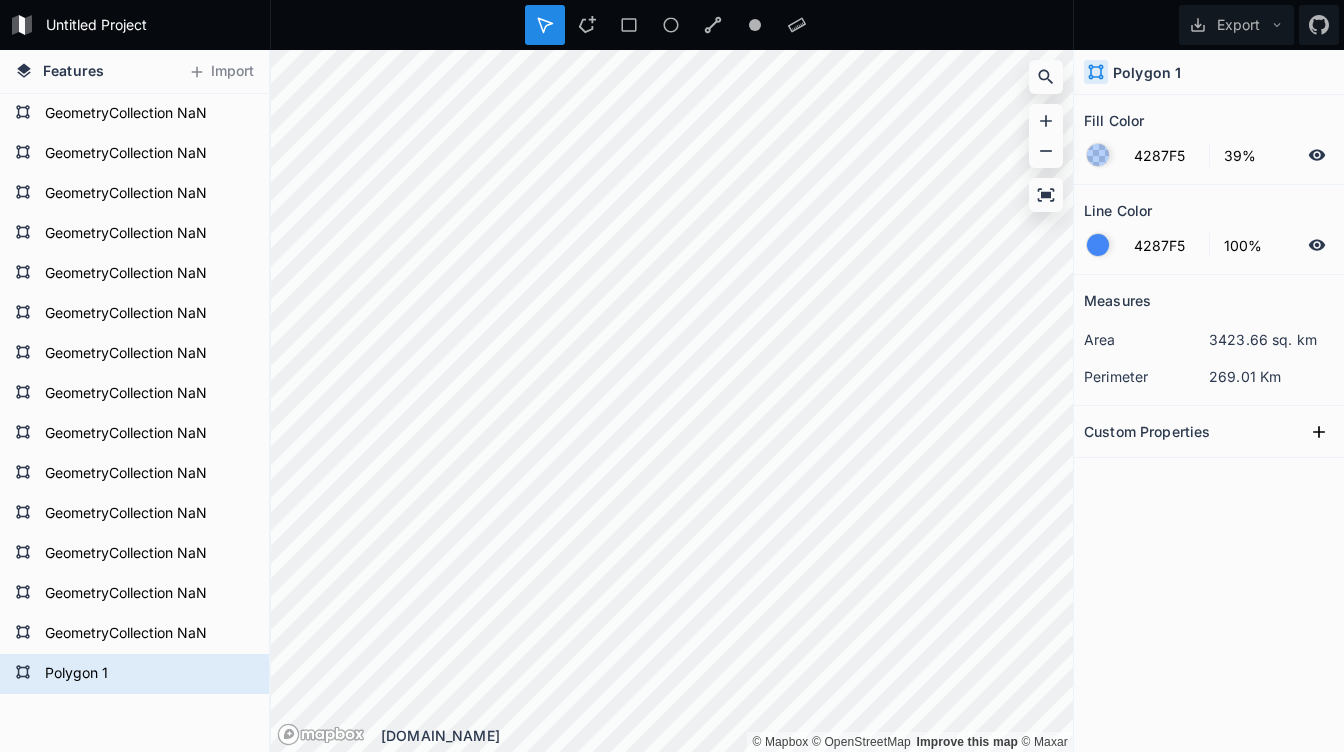 click on "Untitled Project" at bounding box center (152, 25) 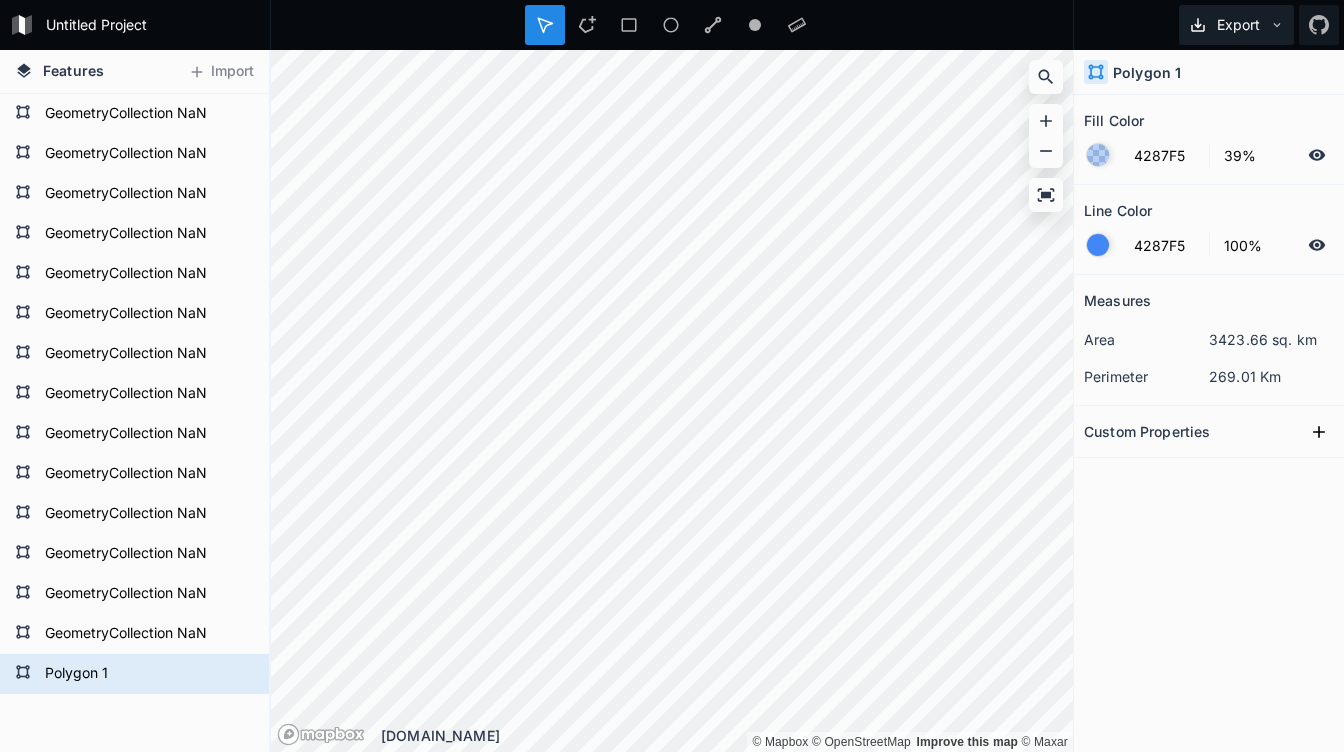 click on "Export" at bounding box center [1236, 25] 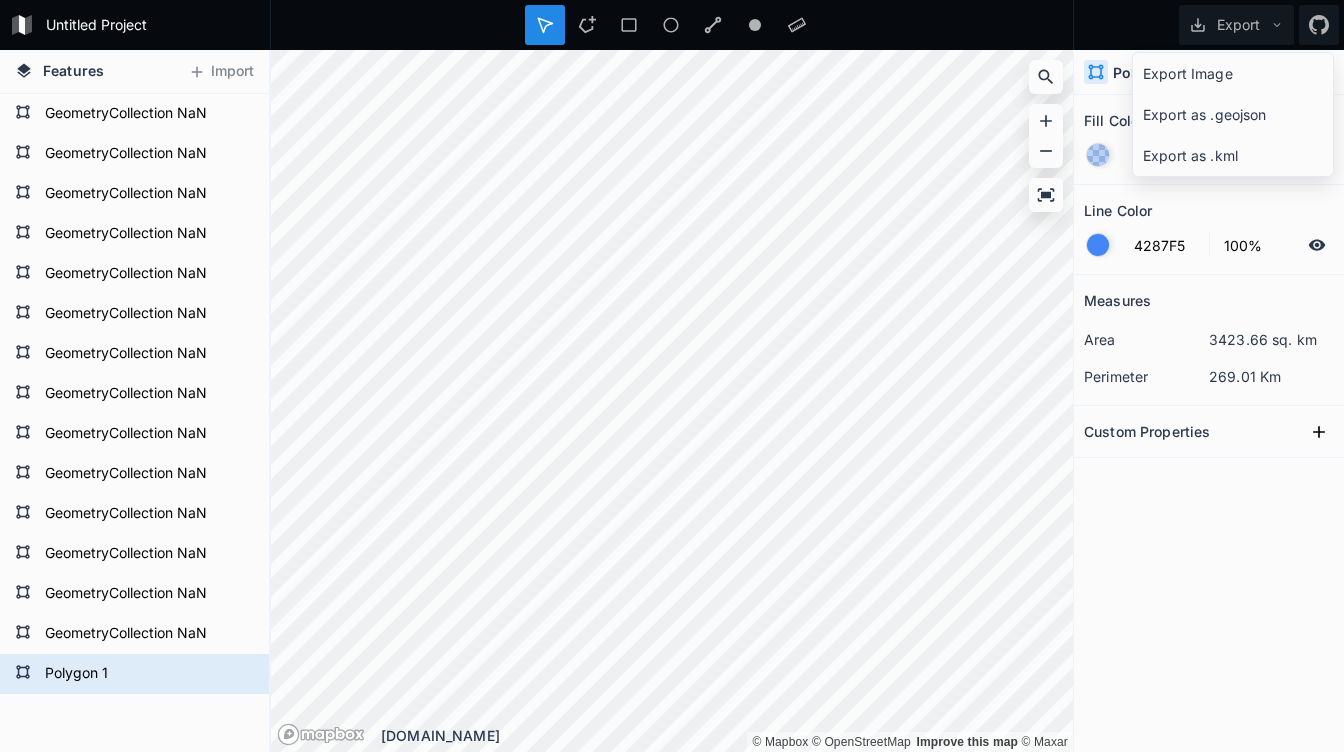 click at bounding box center (672, 25) 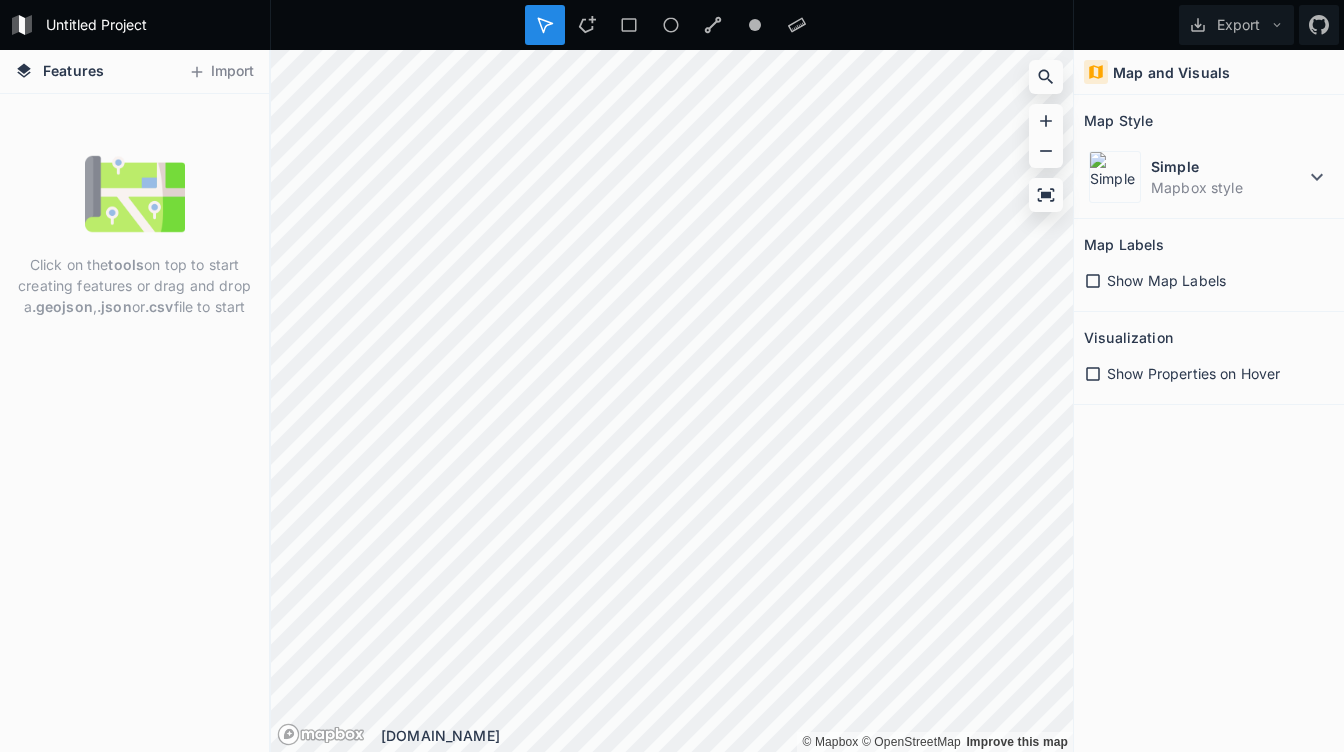 scroll, scrollTop: 0, scrollLeft: 0, axis: both 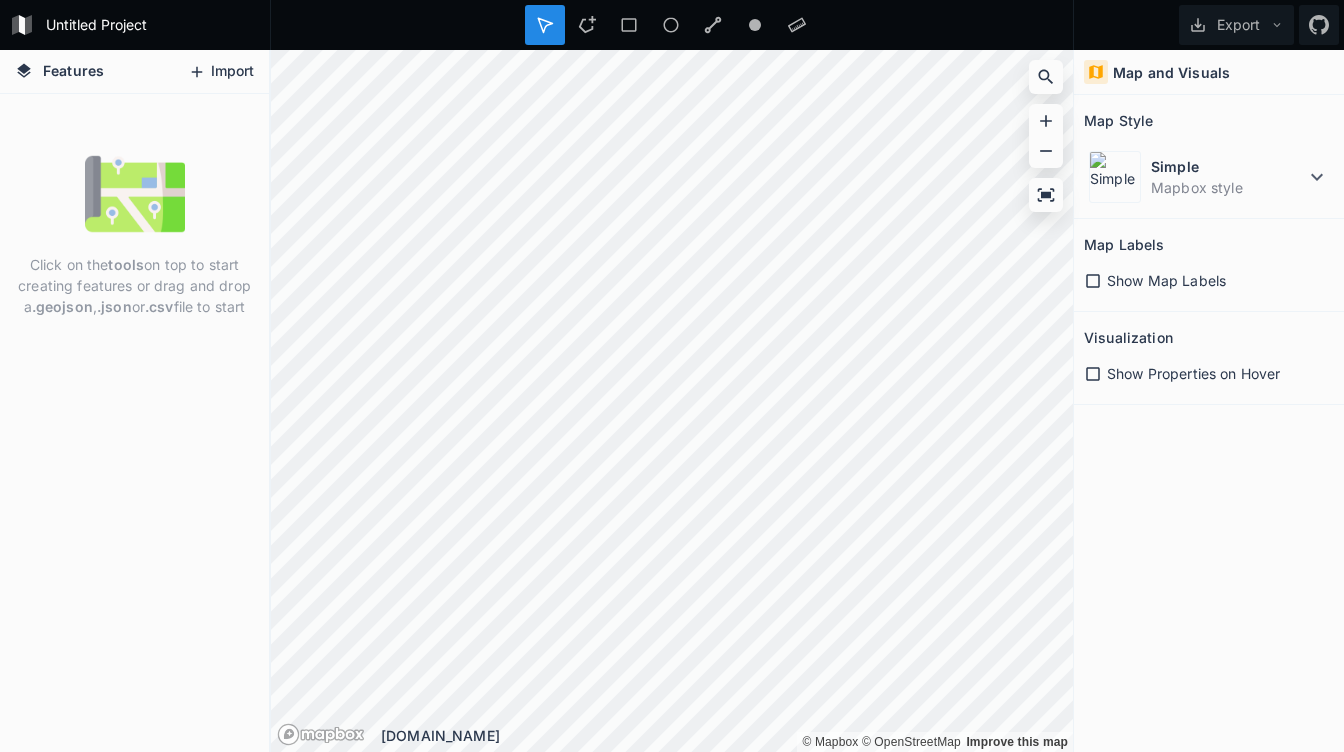 click on "Import" at bounding box center [221, 72] 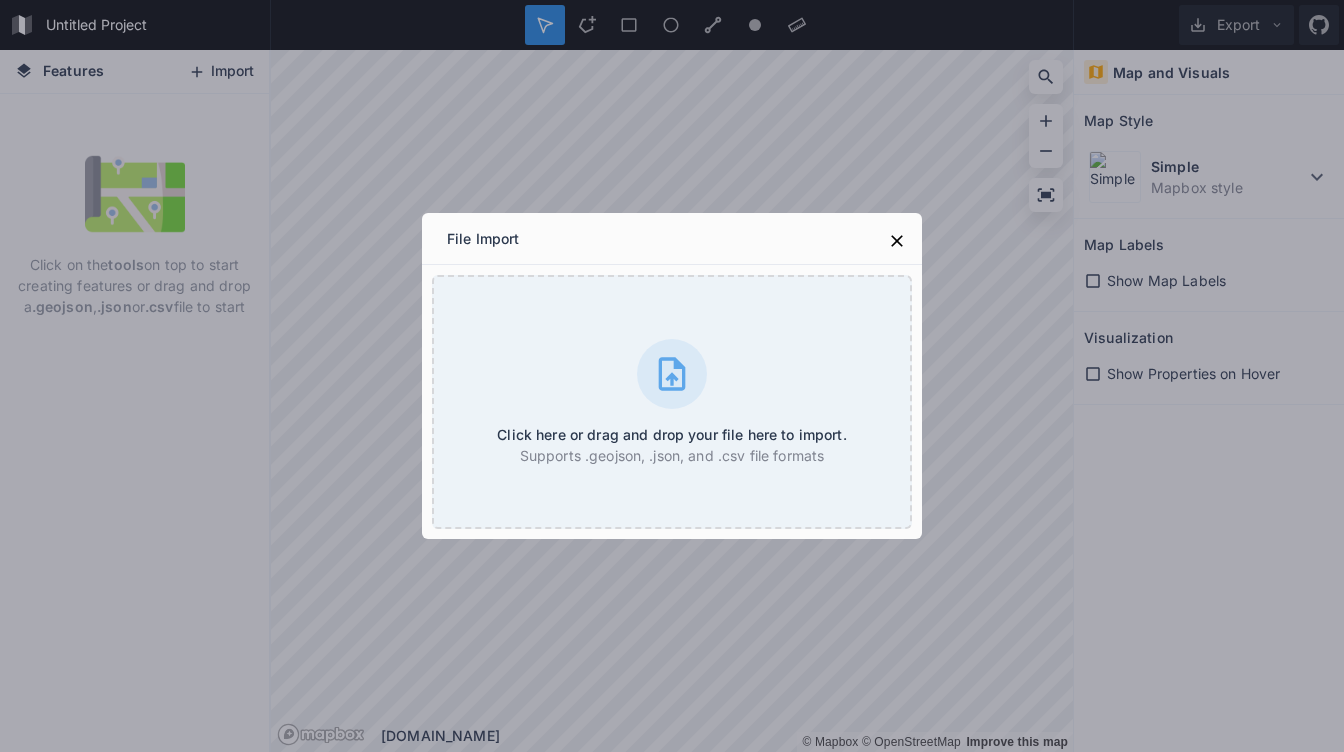 type 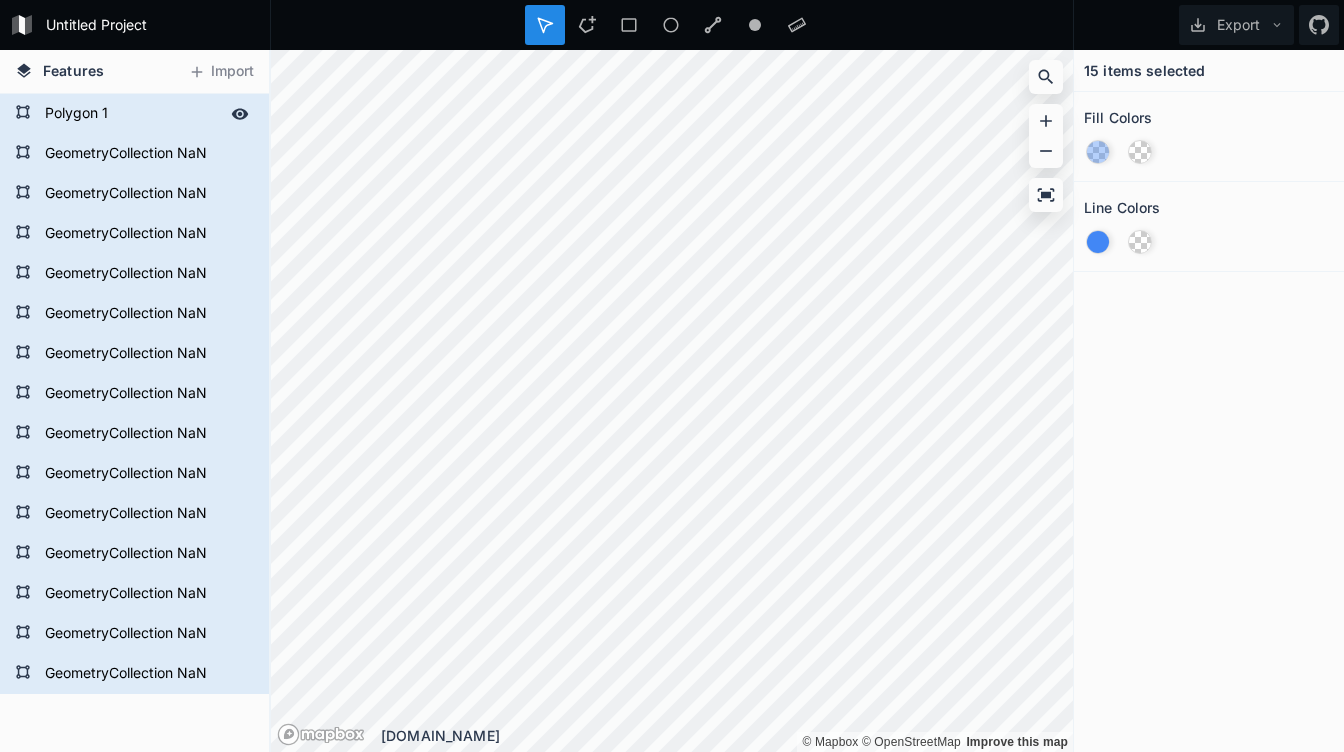 click on "Polygon 1" at bounding box center (132, 114) 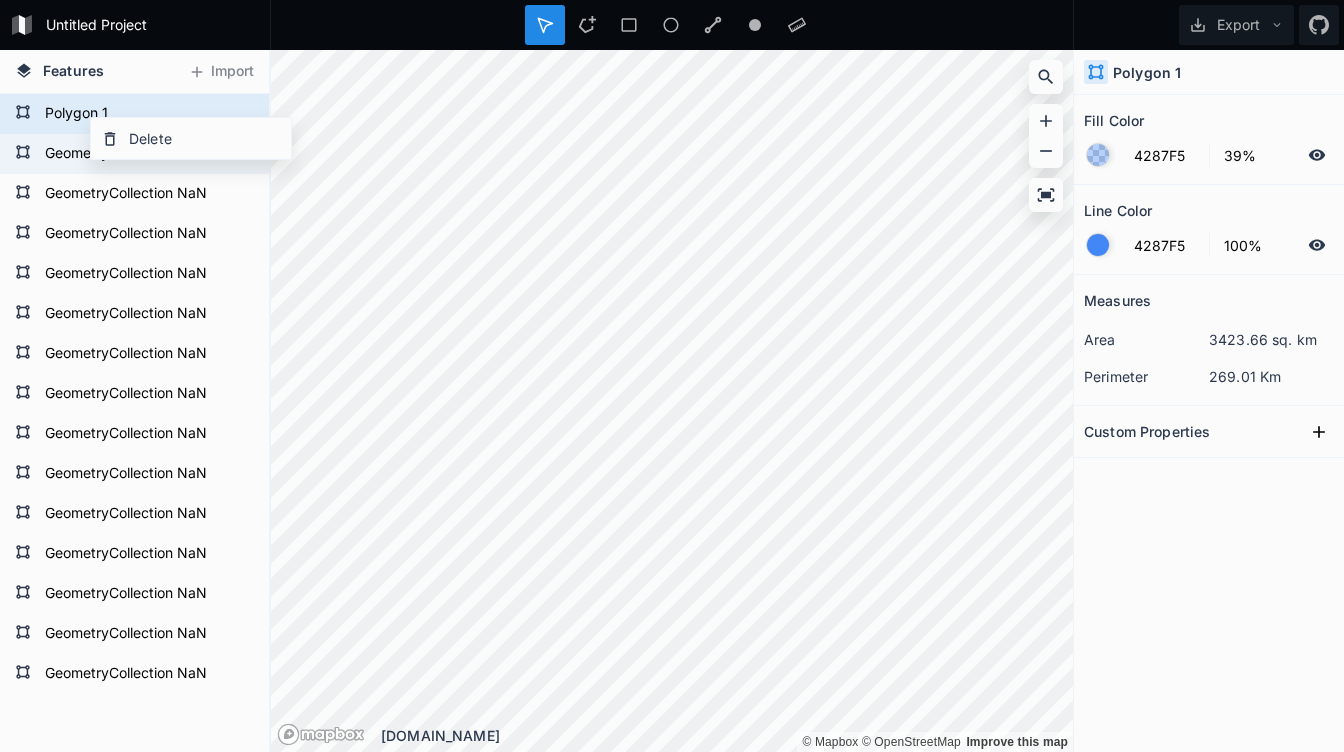 click on "GeometryCollection NaN" at bounding box center (132, 154) 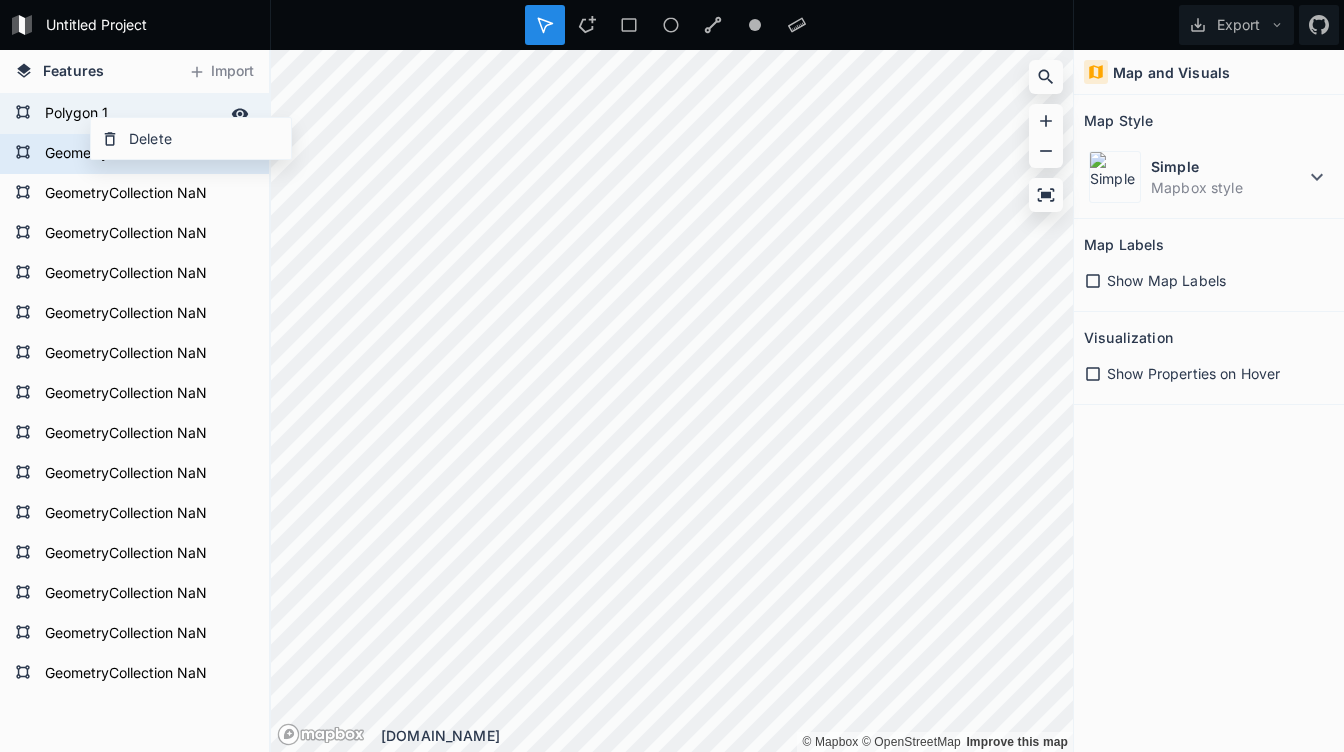 click on "Polygon 1" at bounding box center (132, 114) 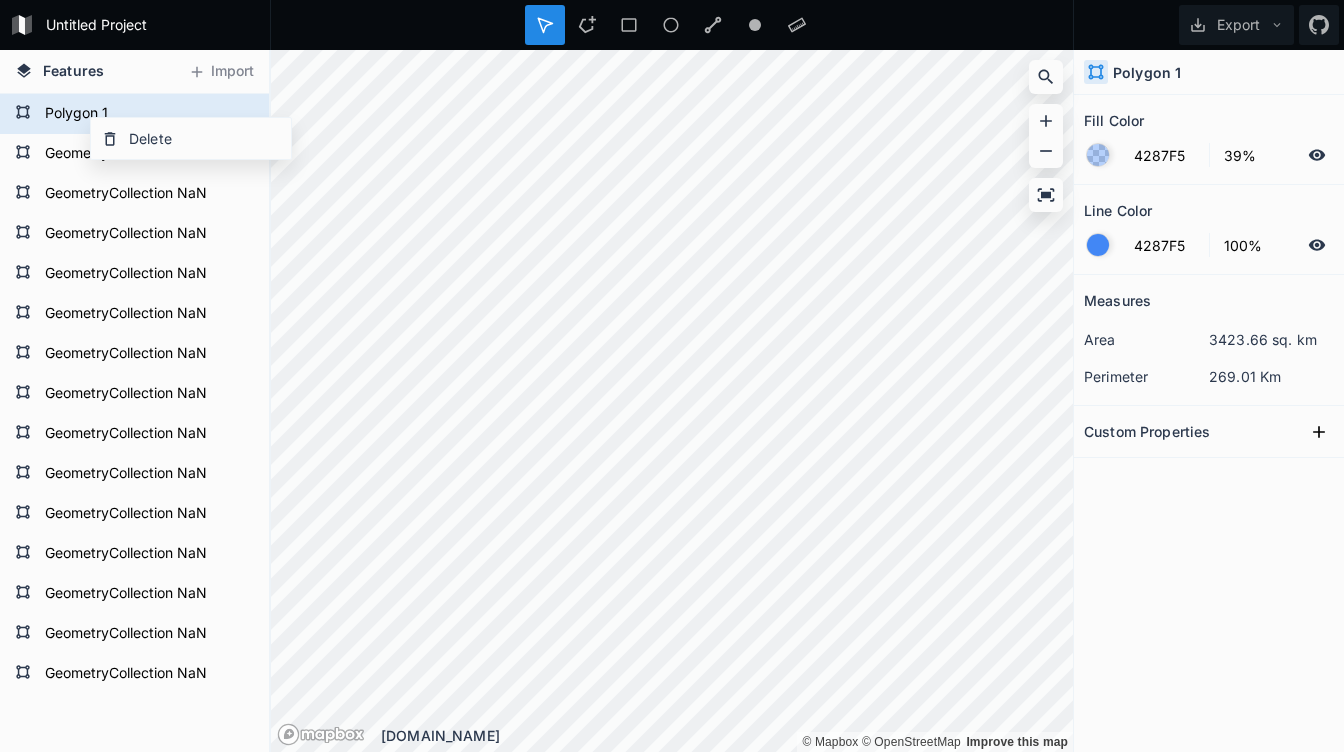 click at bounding box center (1098, 245) 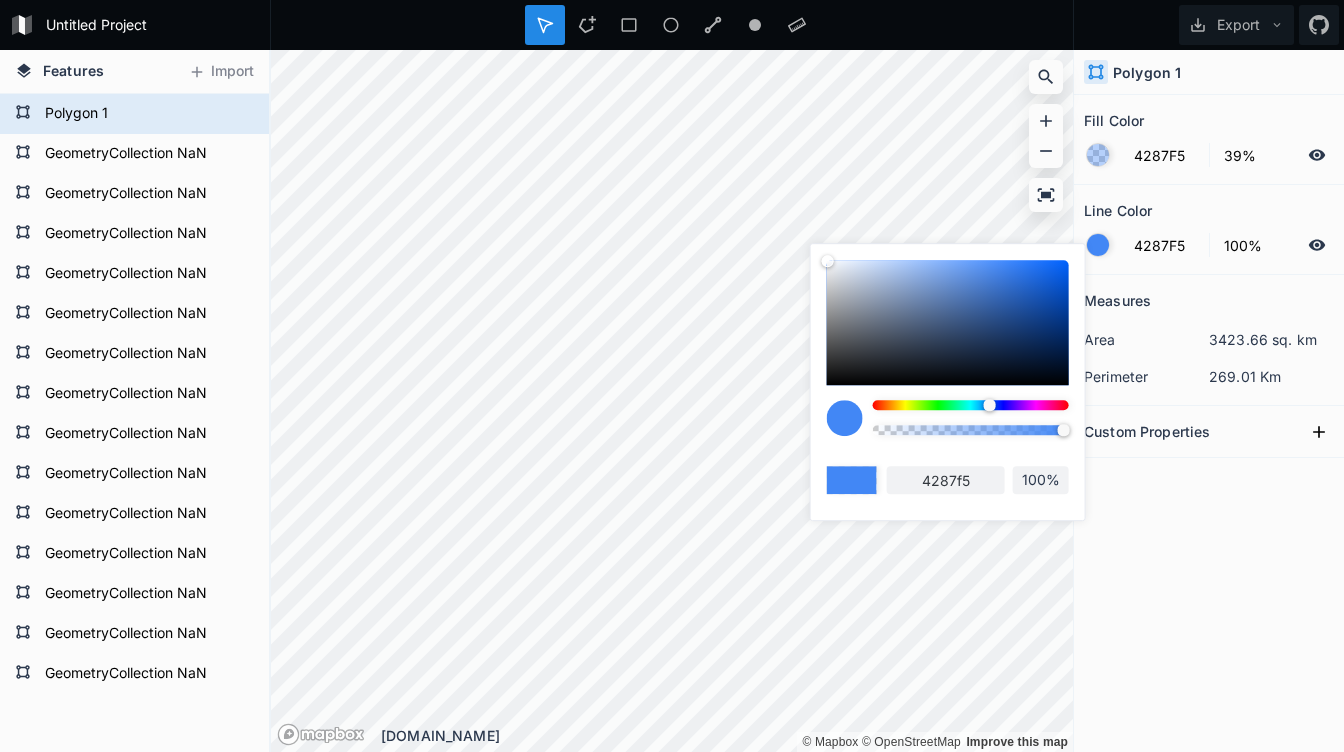 type on "F54275" 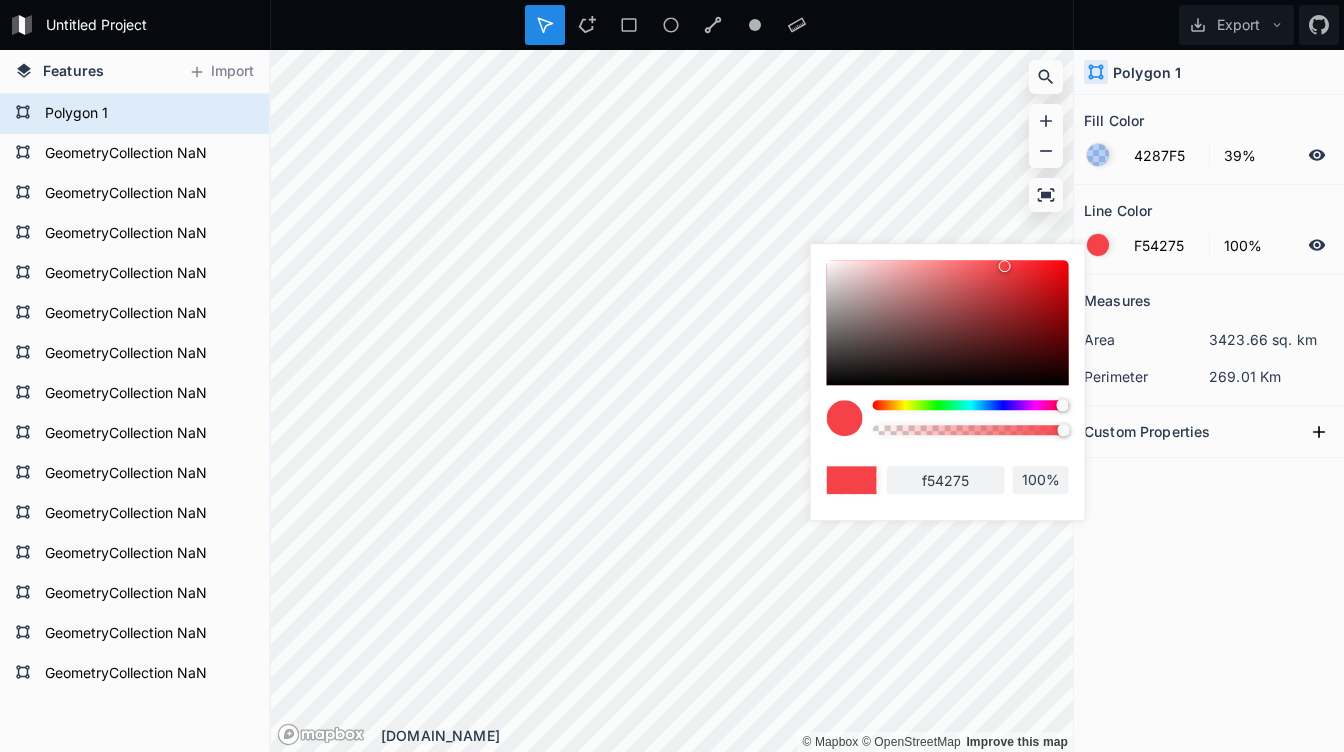 type on "F54248" 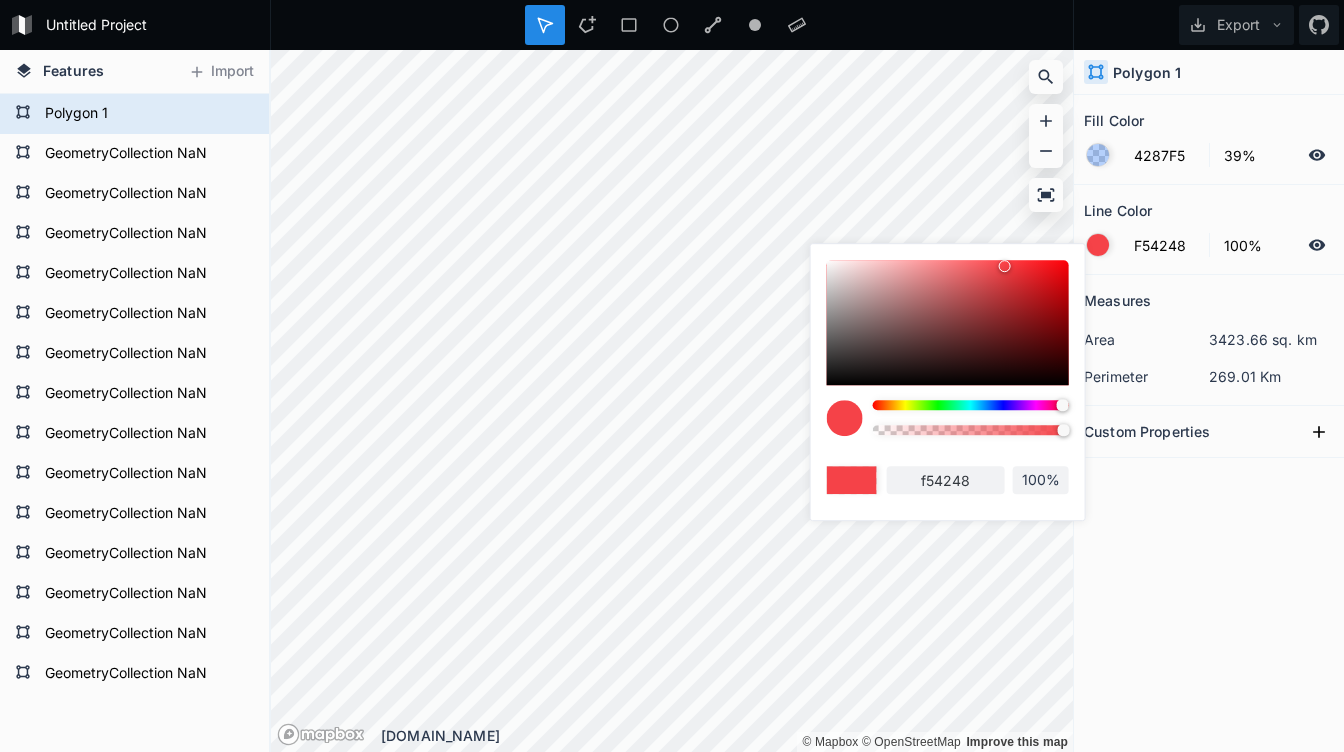 type on "F54242" 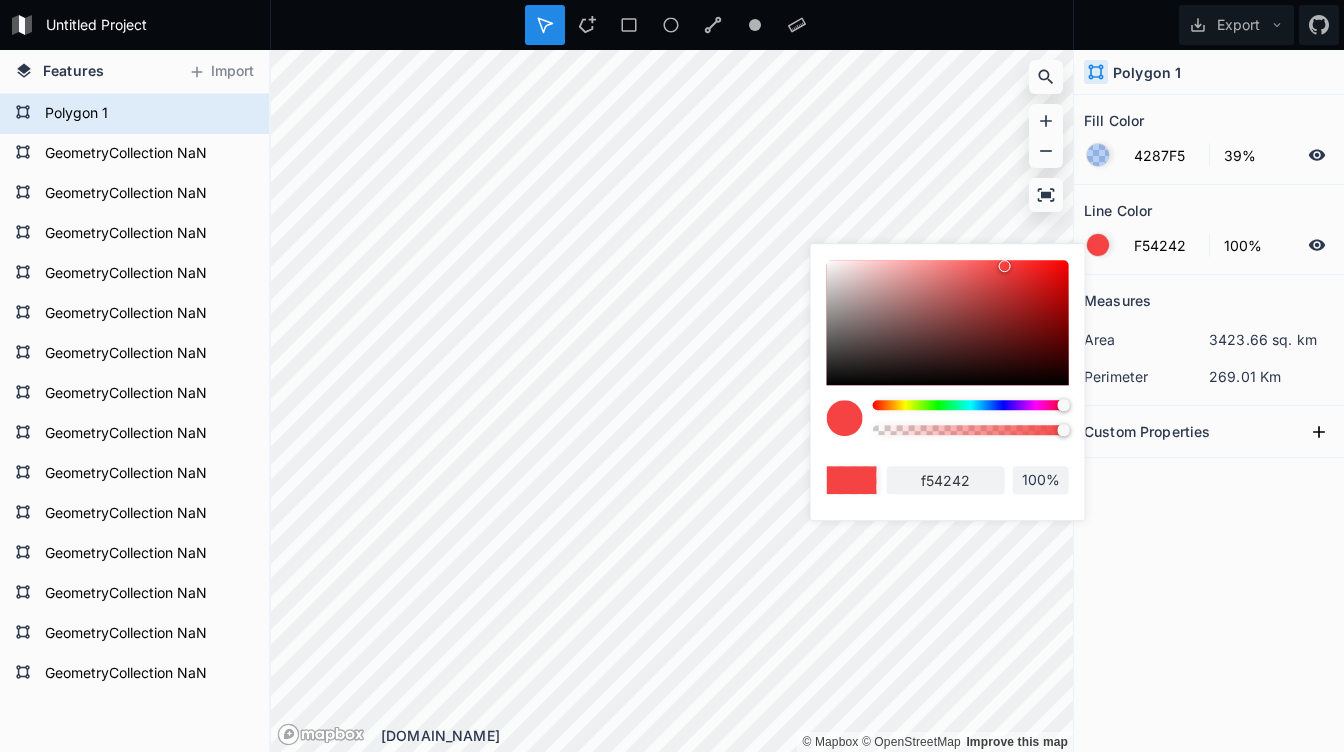 drag, startPoint x: 991, startPoint y: 408, endPoint x: 1074, endPoint y: 405, distance: 83.0542 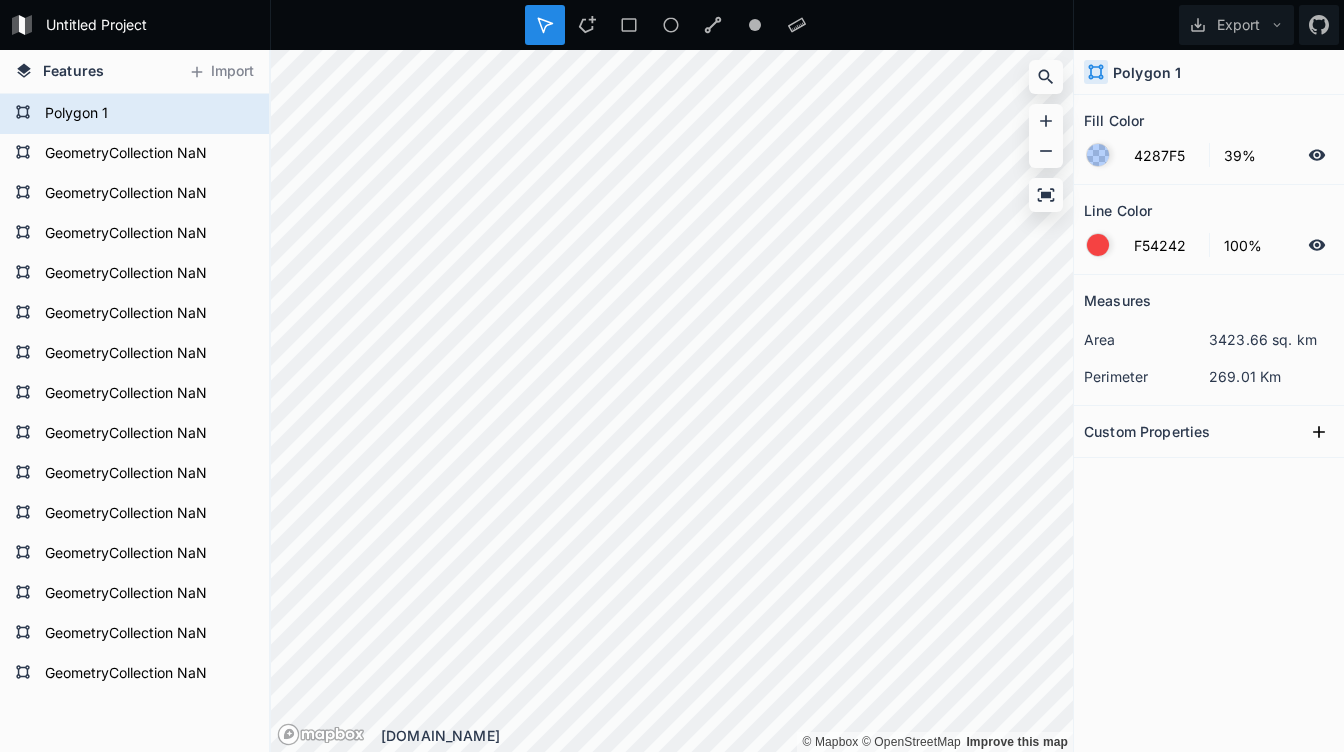 click at bounding box center (1098, 155) 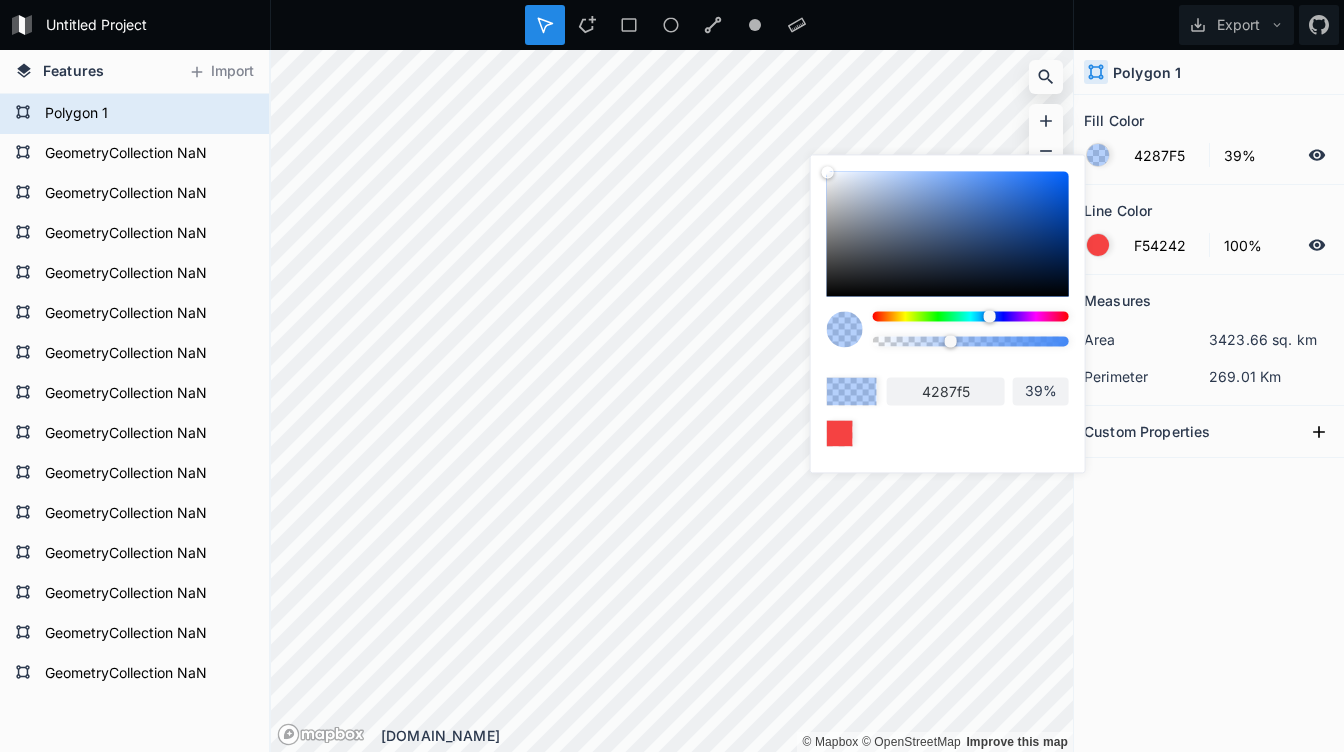 type on "41%" 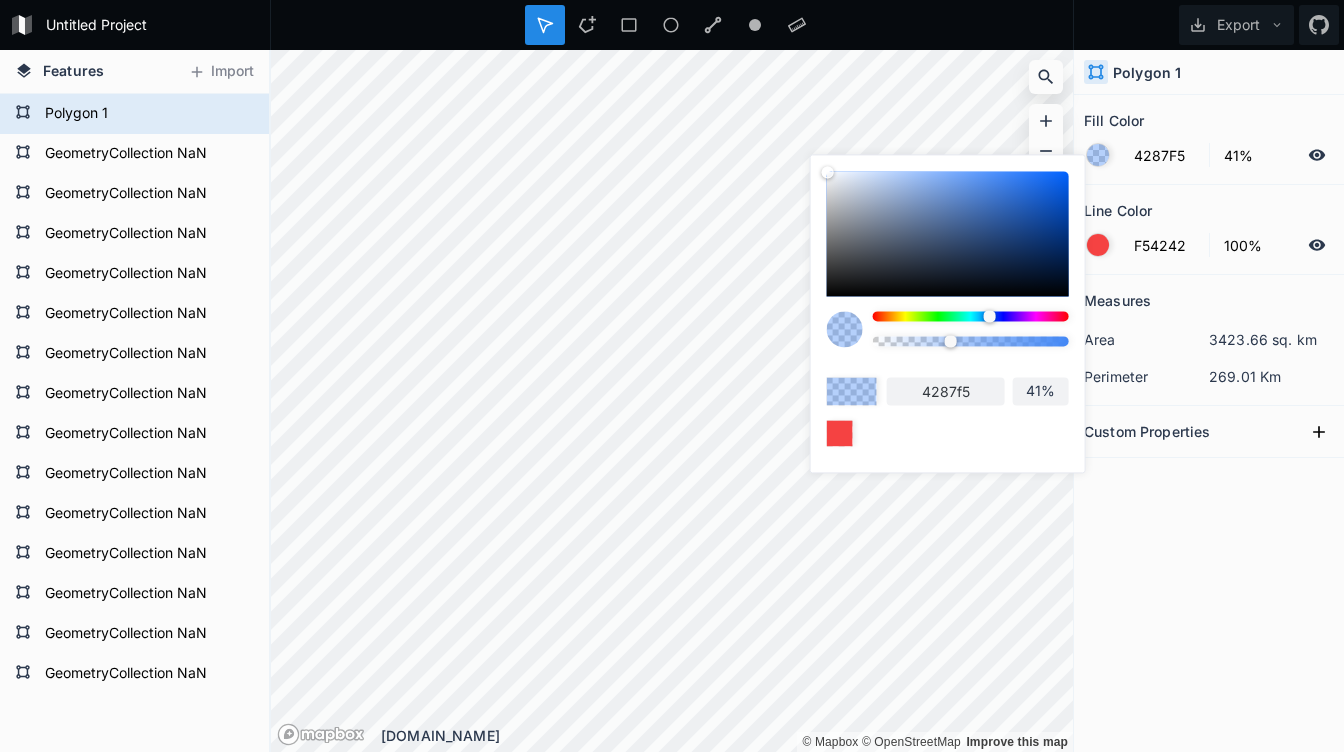 type on "92%" 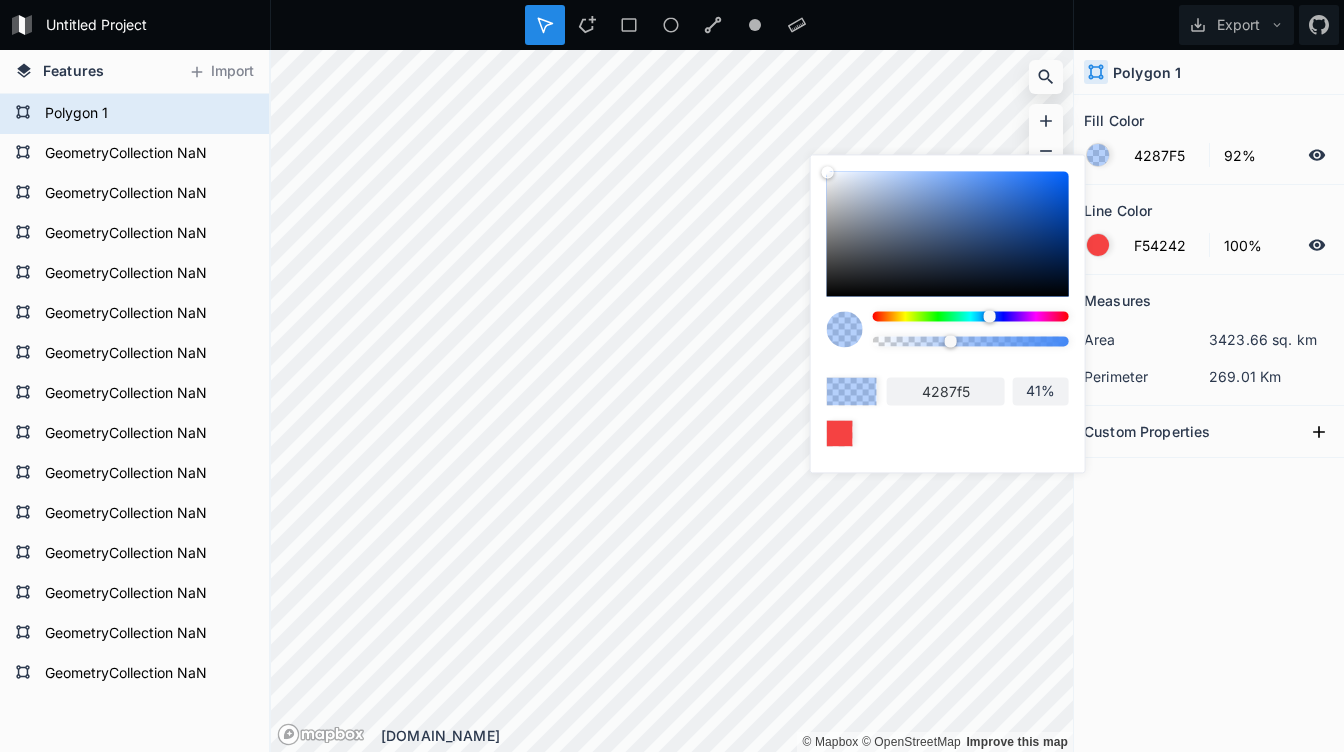 type on "92%" 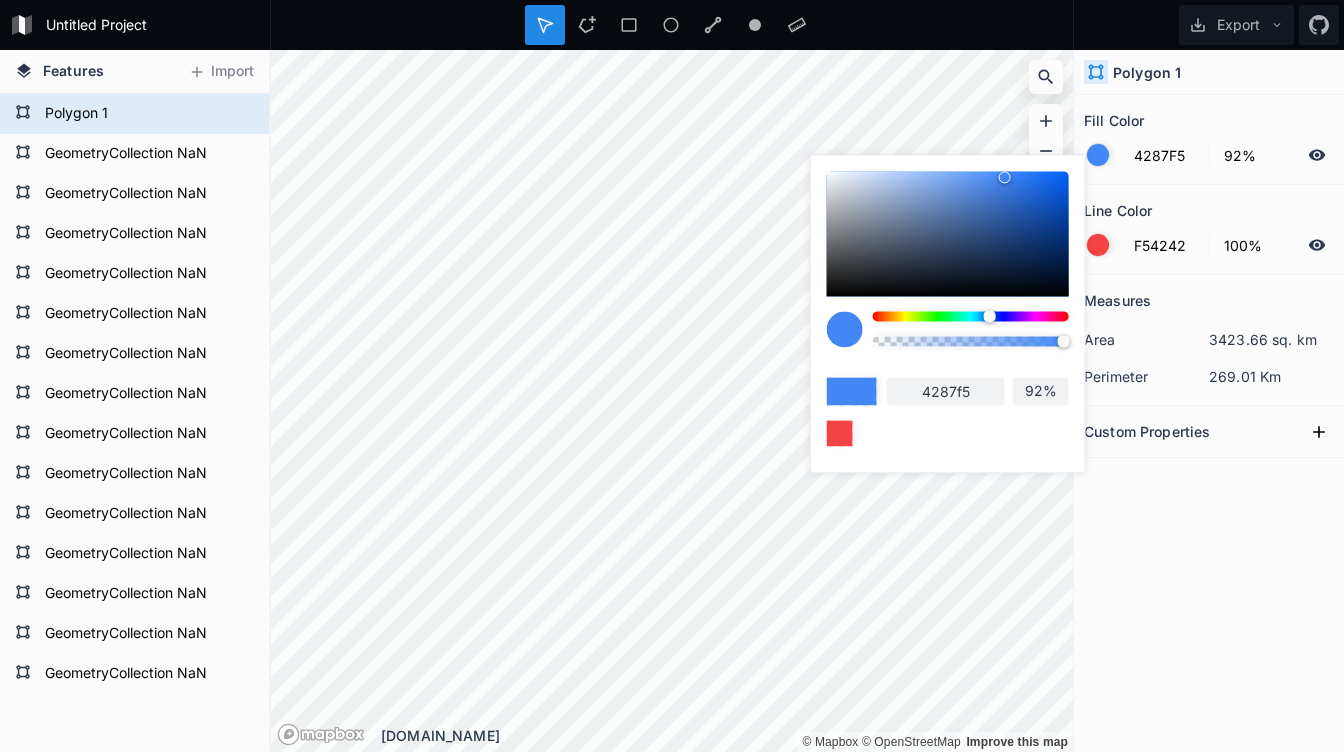 type on "100%" 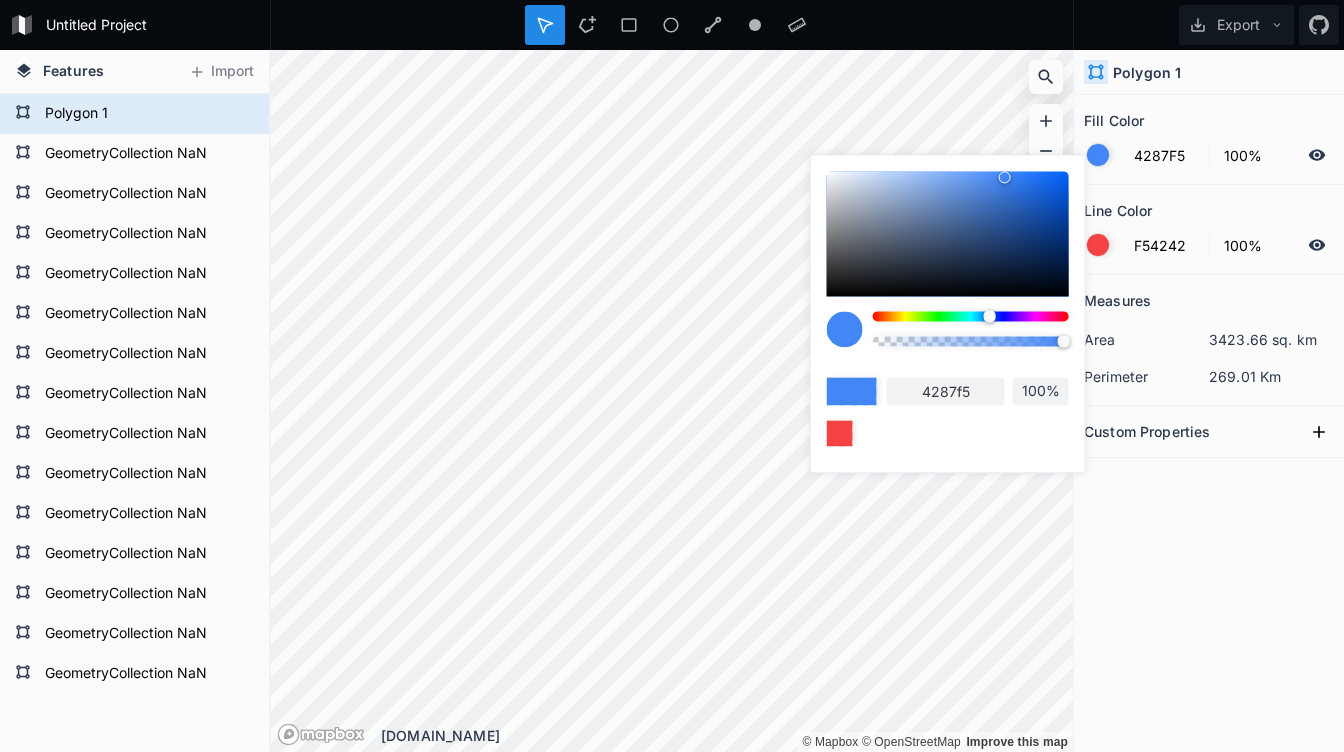 drag, startPoint x: 951, startPoint y: 337, endPoint x: 1073, endPoint y: 345, distance: 122.26202 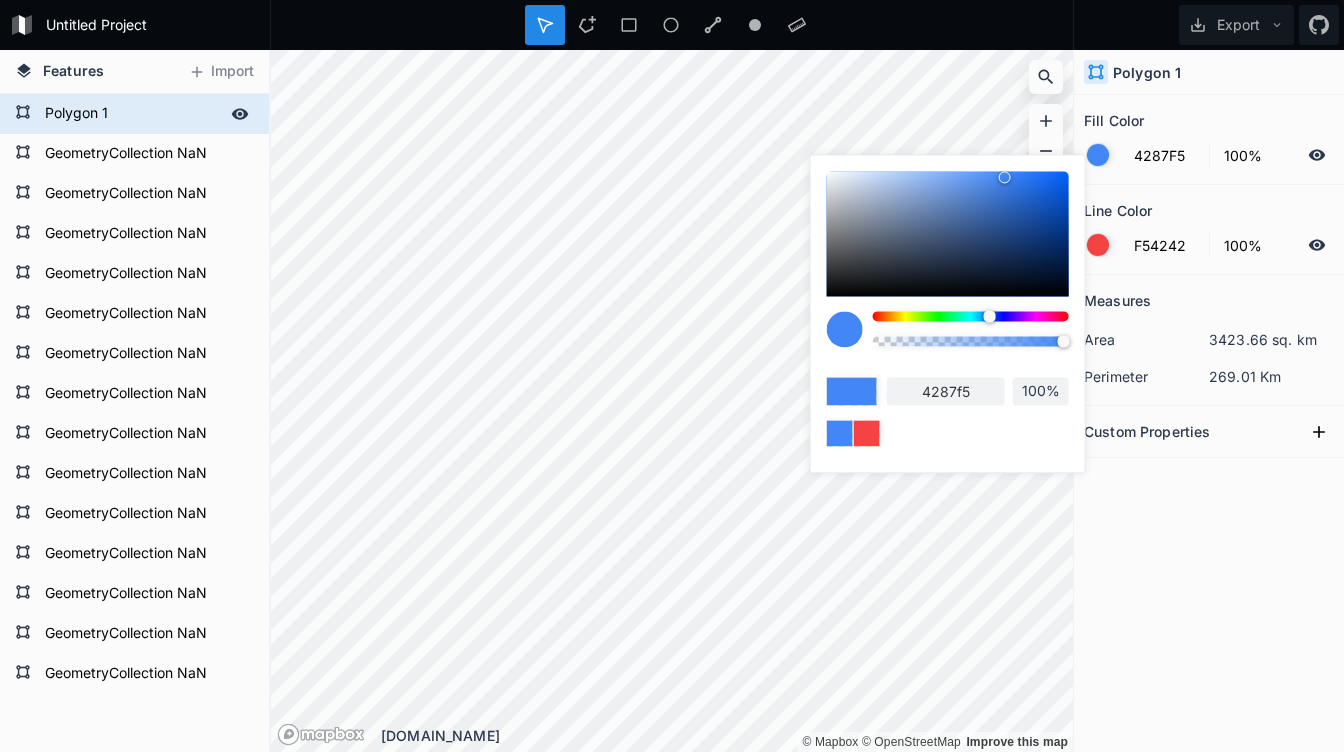 click on "Polygon 1" at bounding box center (132, 114) 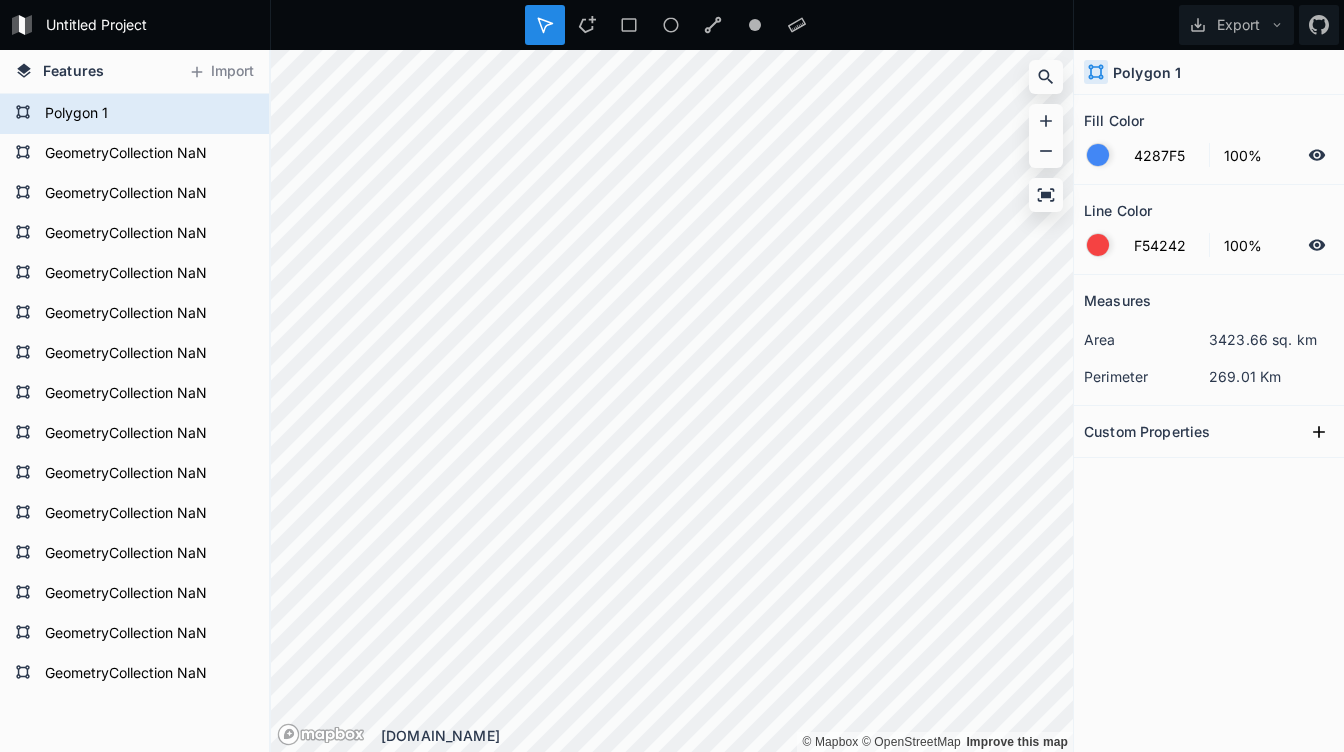 click at bounding box center [1098, 245] 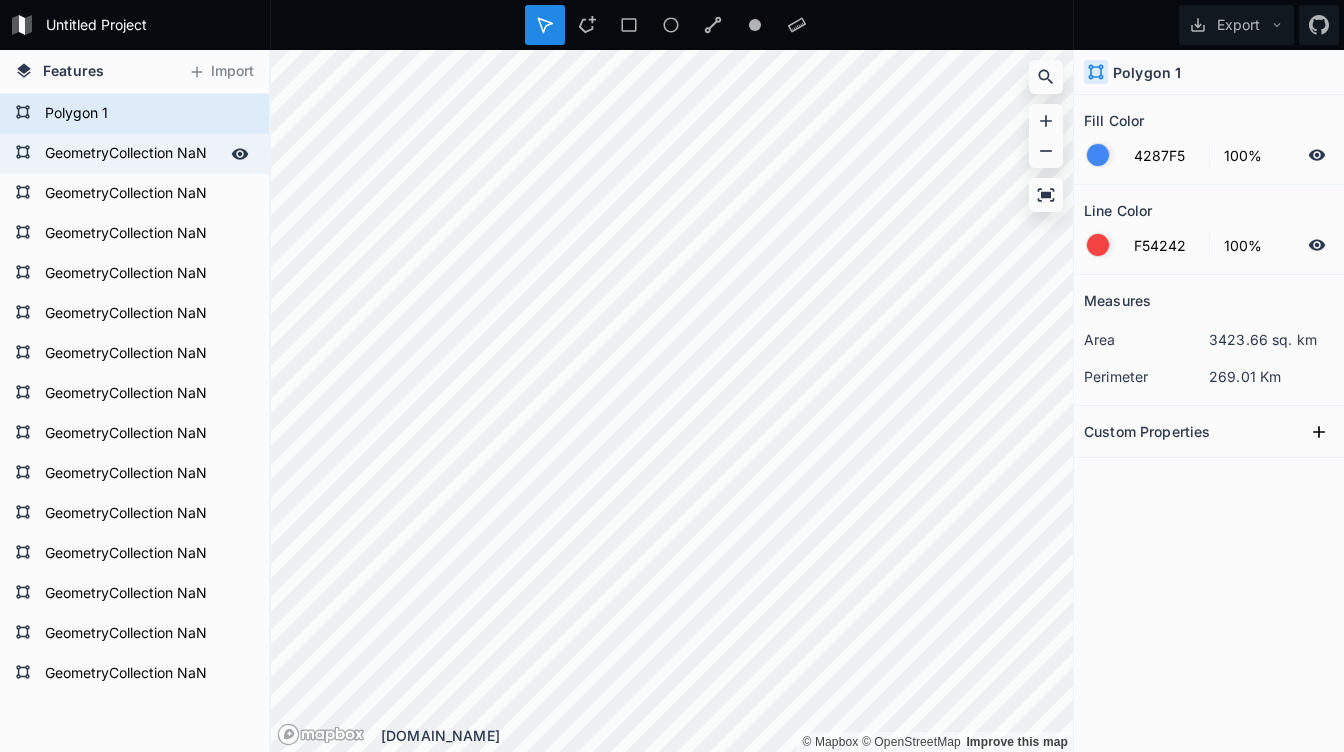 click on "GeometryCollection NaN" at bounding box center [132, 154] 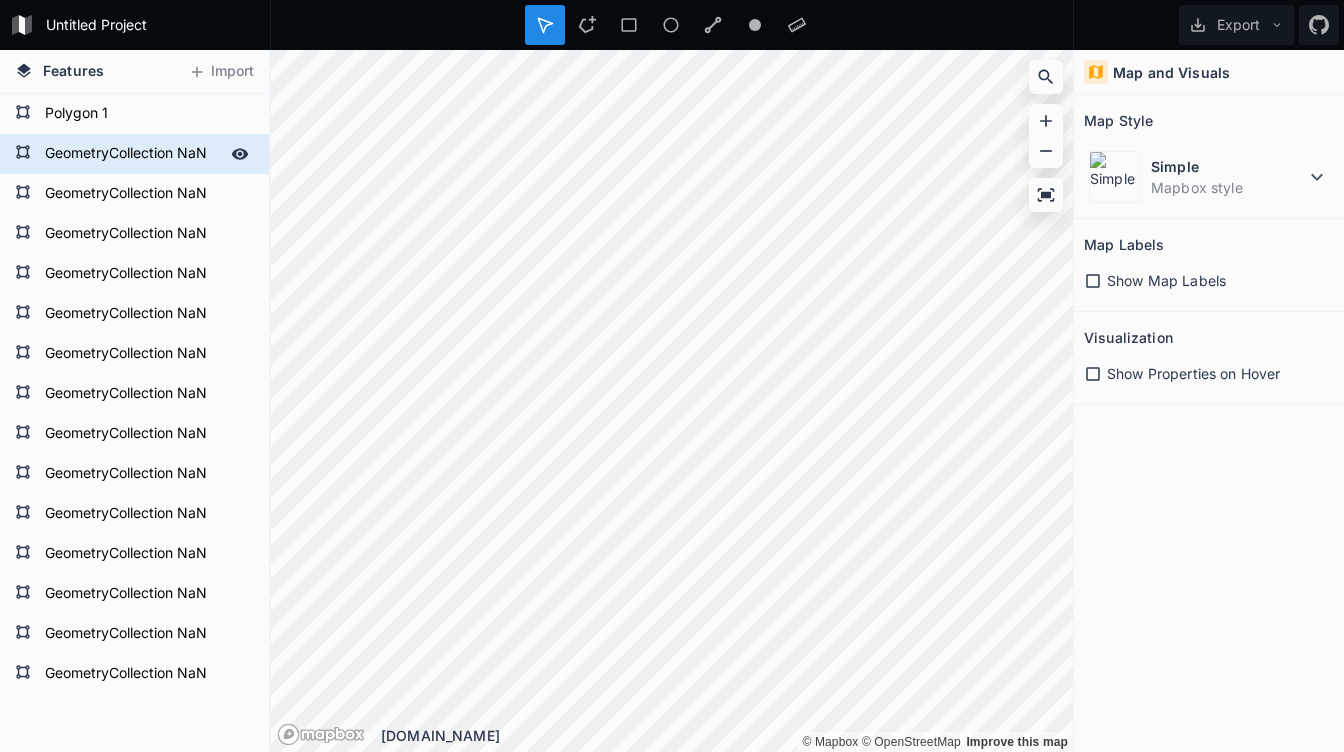 click 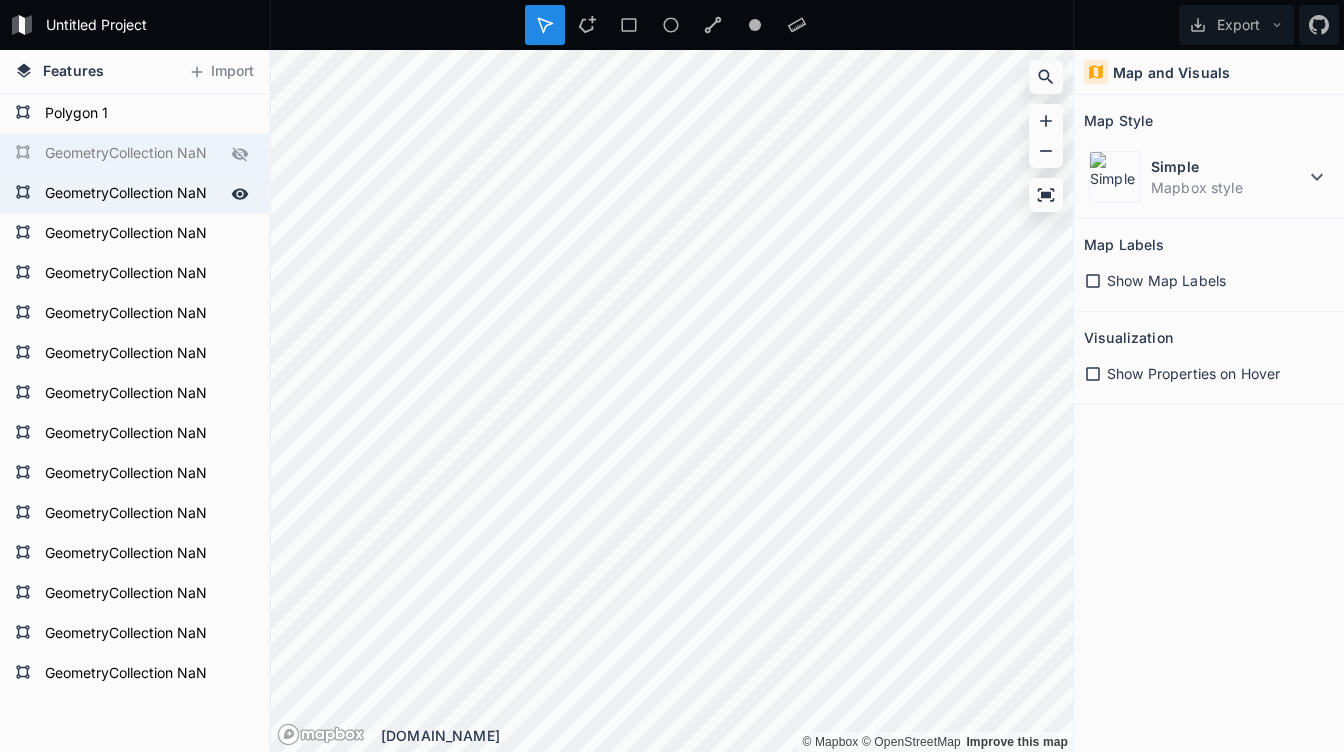 click 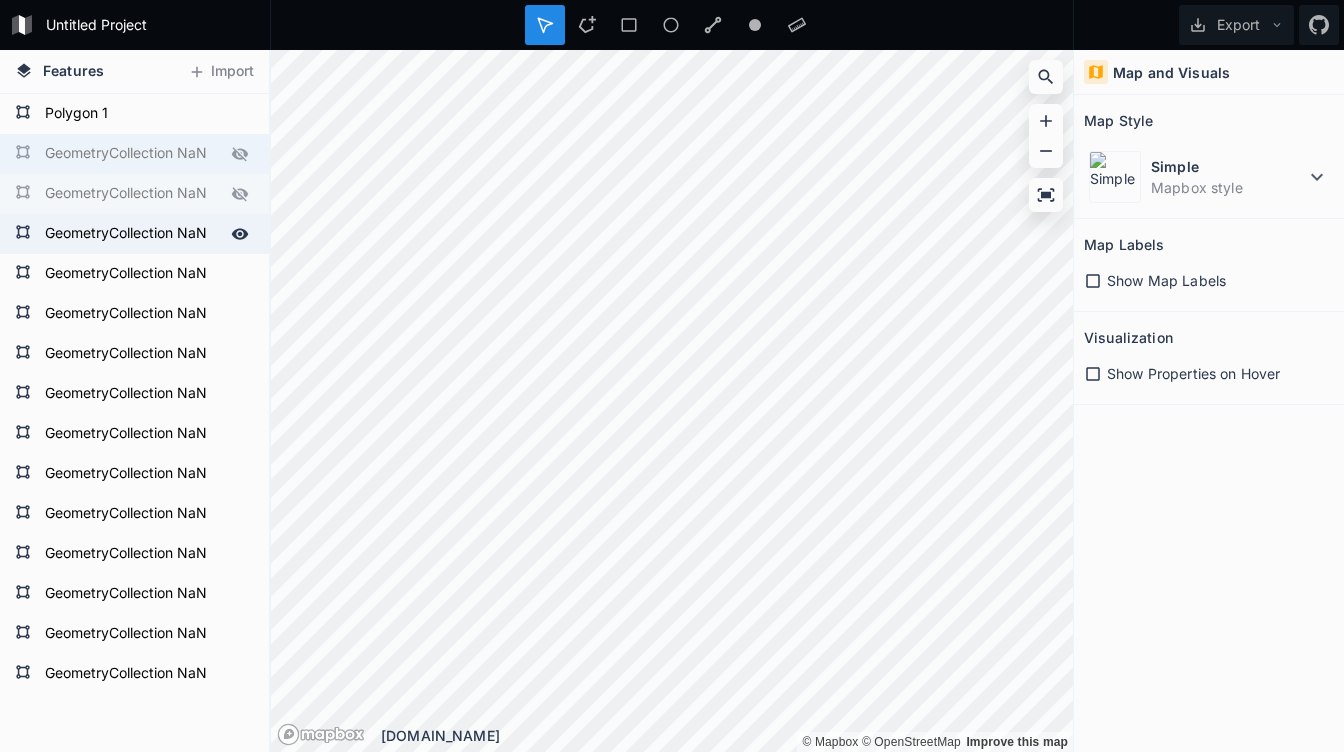 click 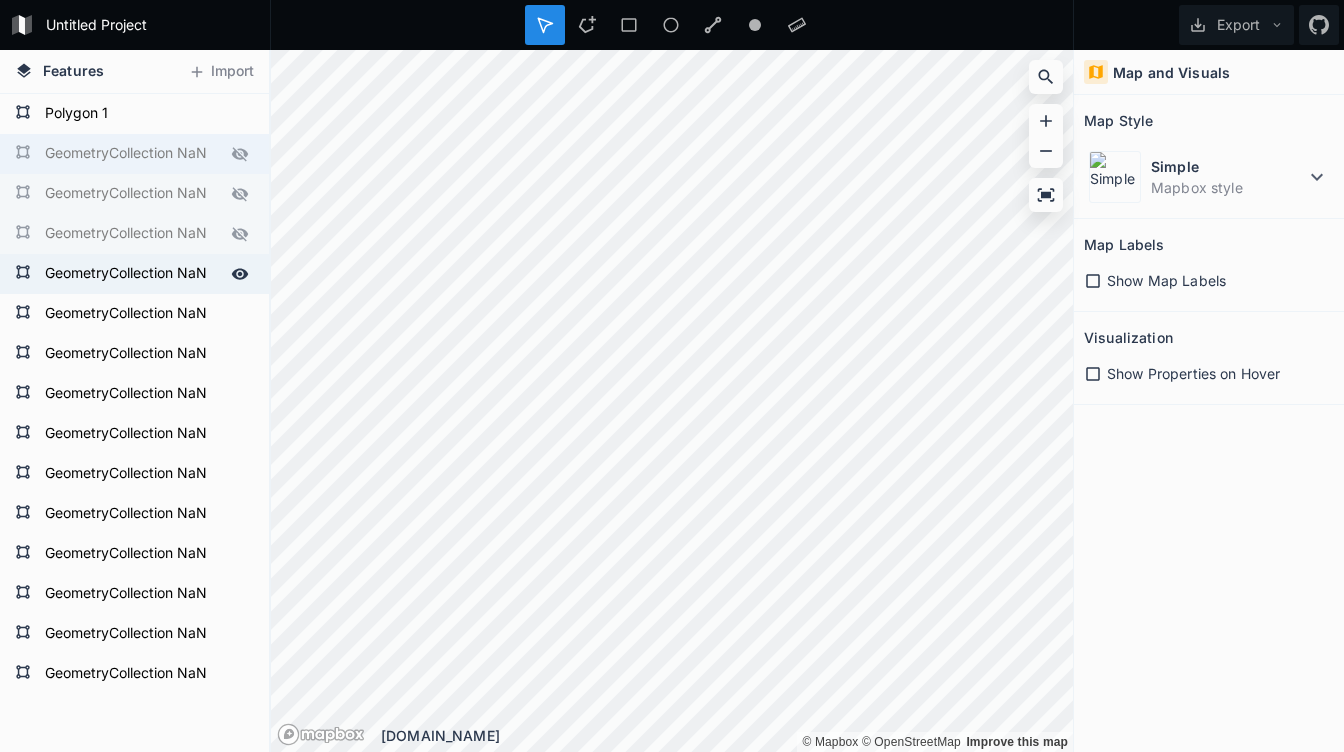 drag, startPoint x: 224, startPoint y: 260, endPoint x: 229, endPoint y: 285, distance: 25.495098 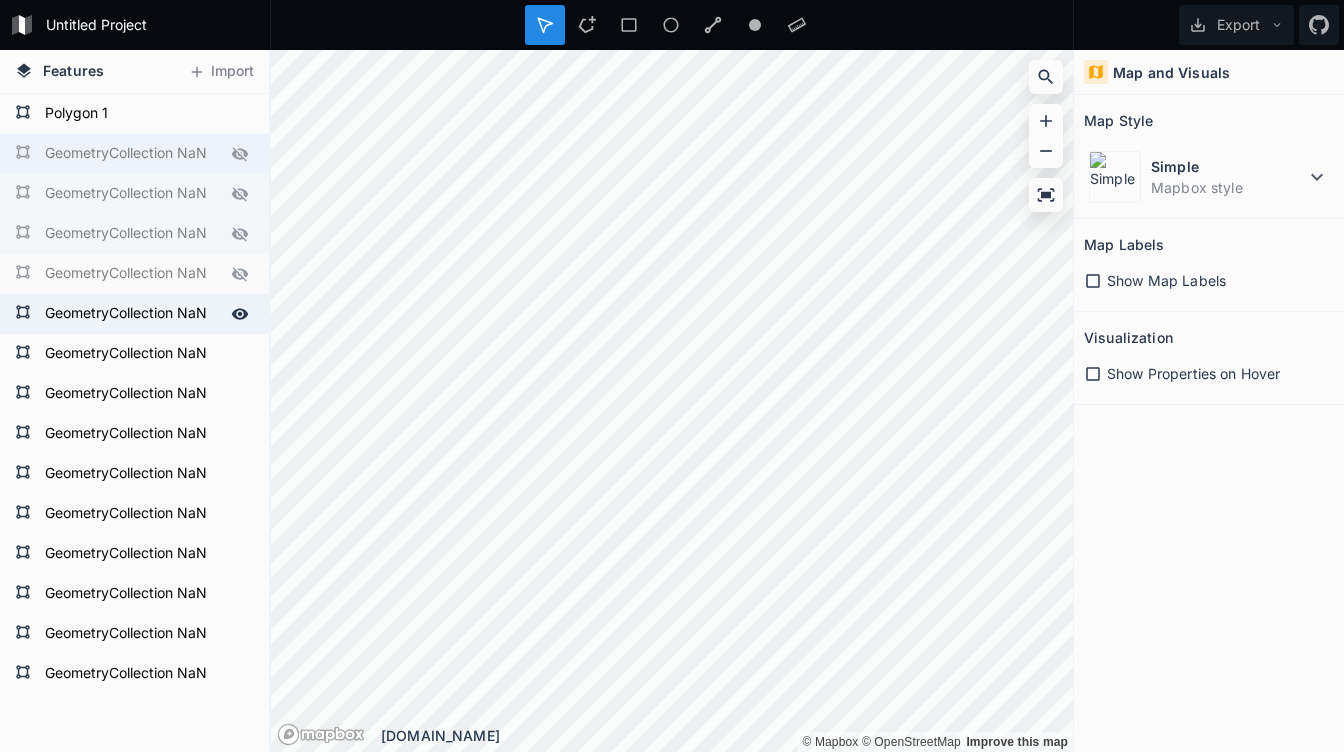 click at bounding box center (240, 314) 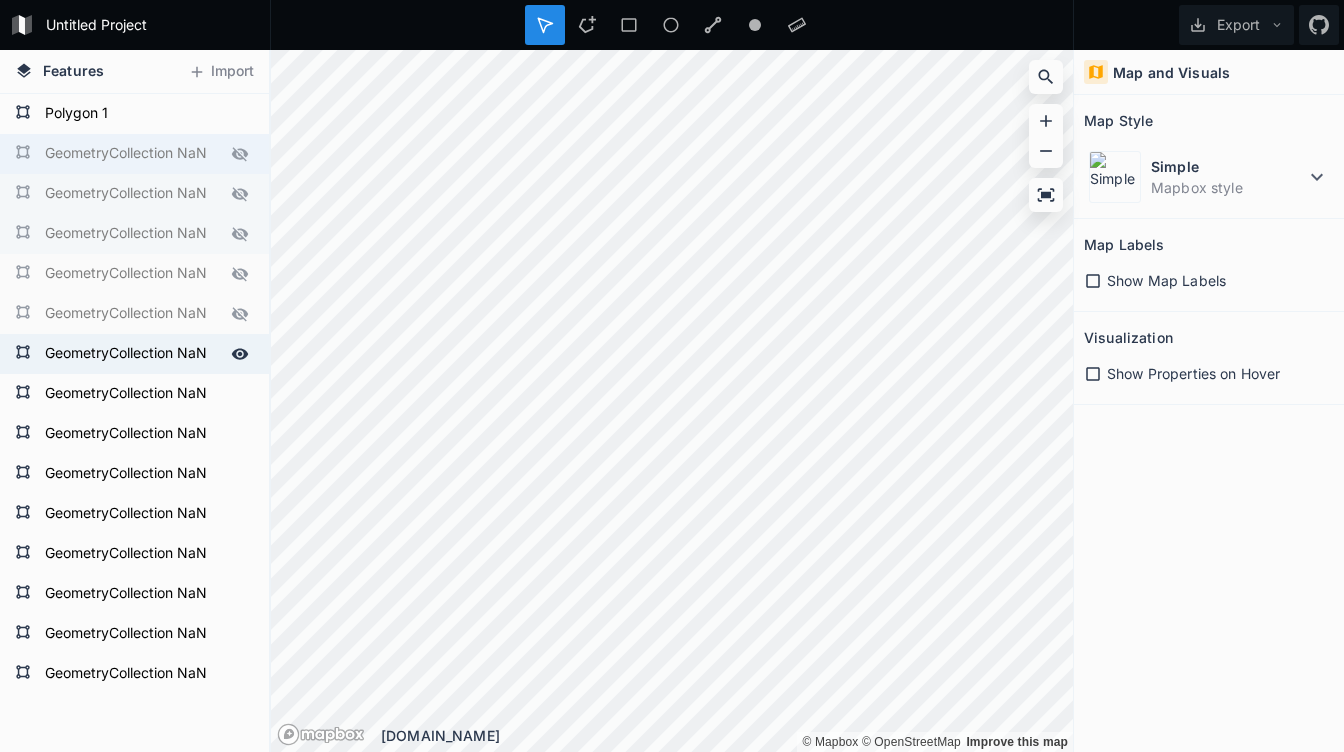 drag, startPoint x: 222, startPoint y: 351, endPoint x: 223, endPoint y: 369, distance: 18.027756 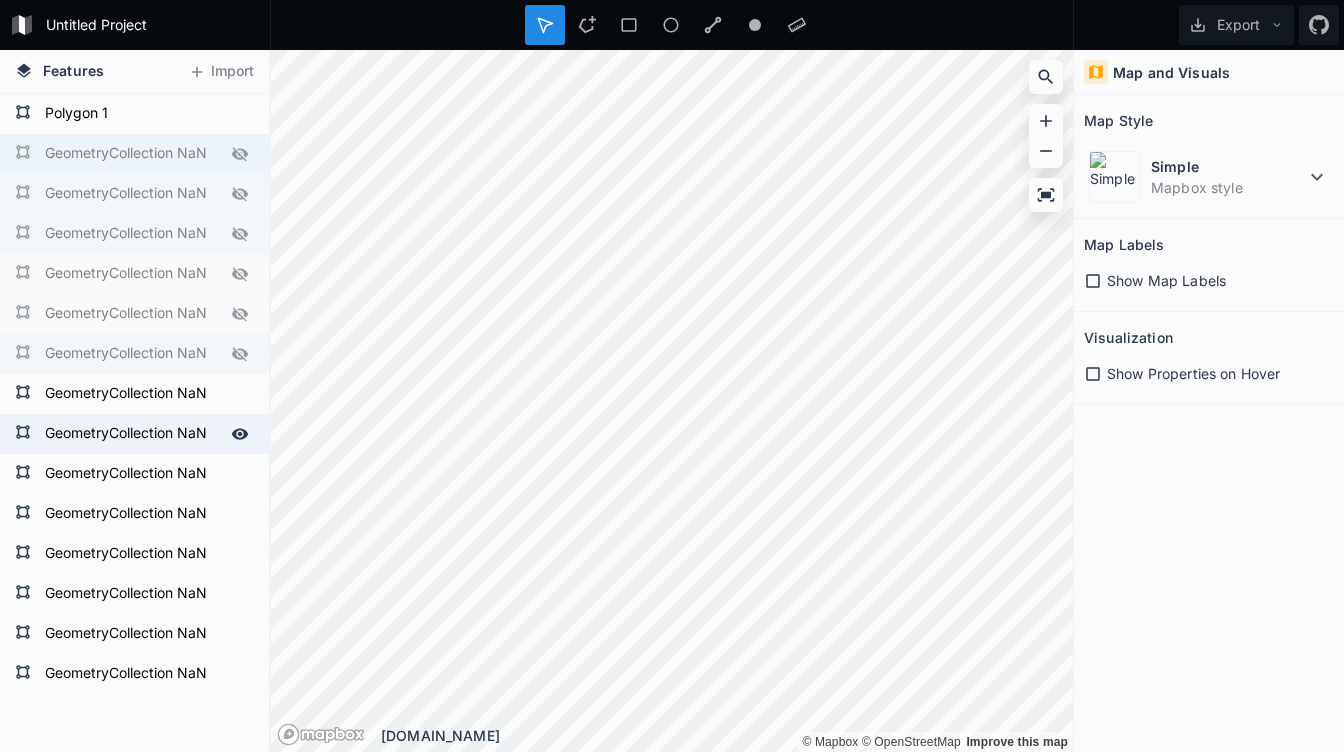 drag, startPoint x: 228, startPoint y: 394, endPoint x: 219, endPoint y: 420, distance: 27.513634 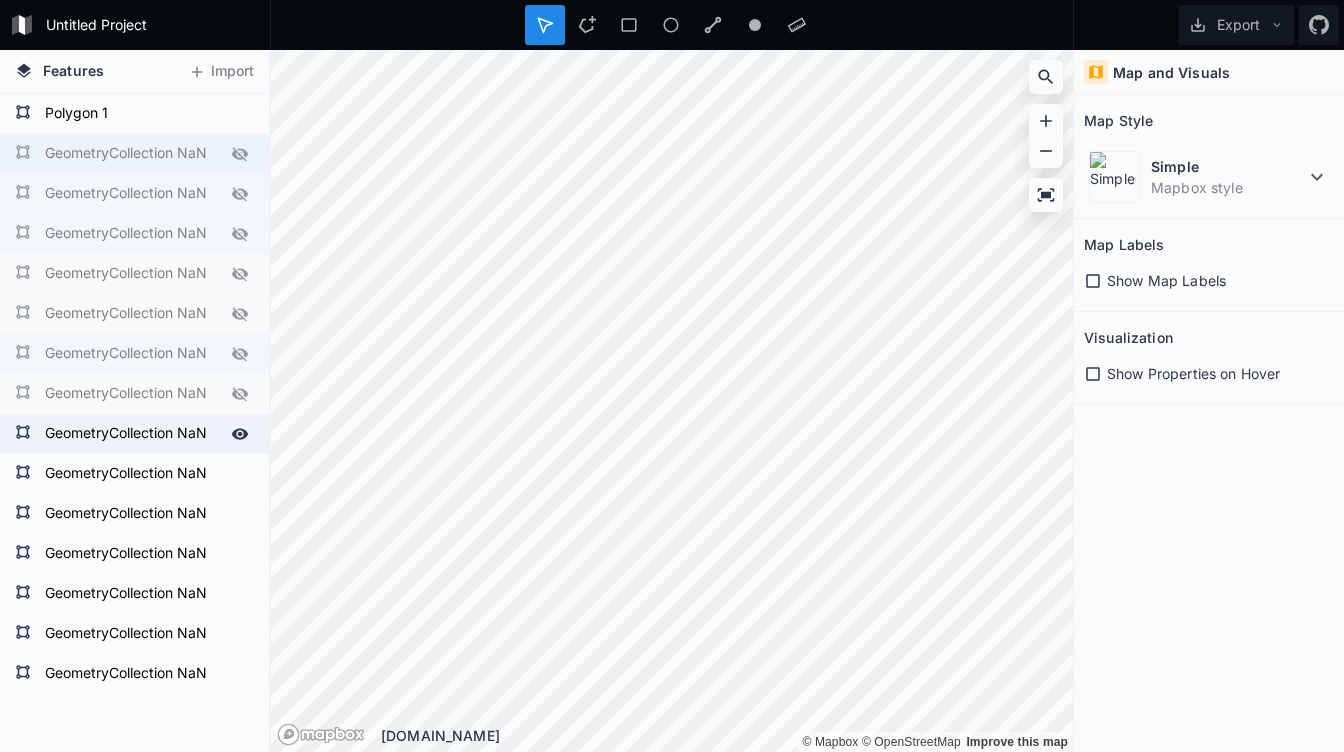 click at bounding box center (240, 434) 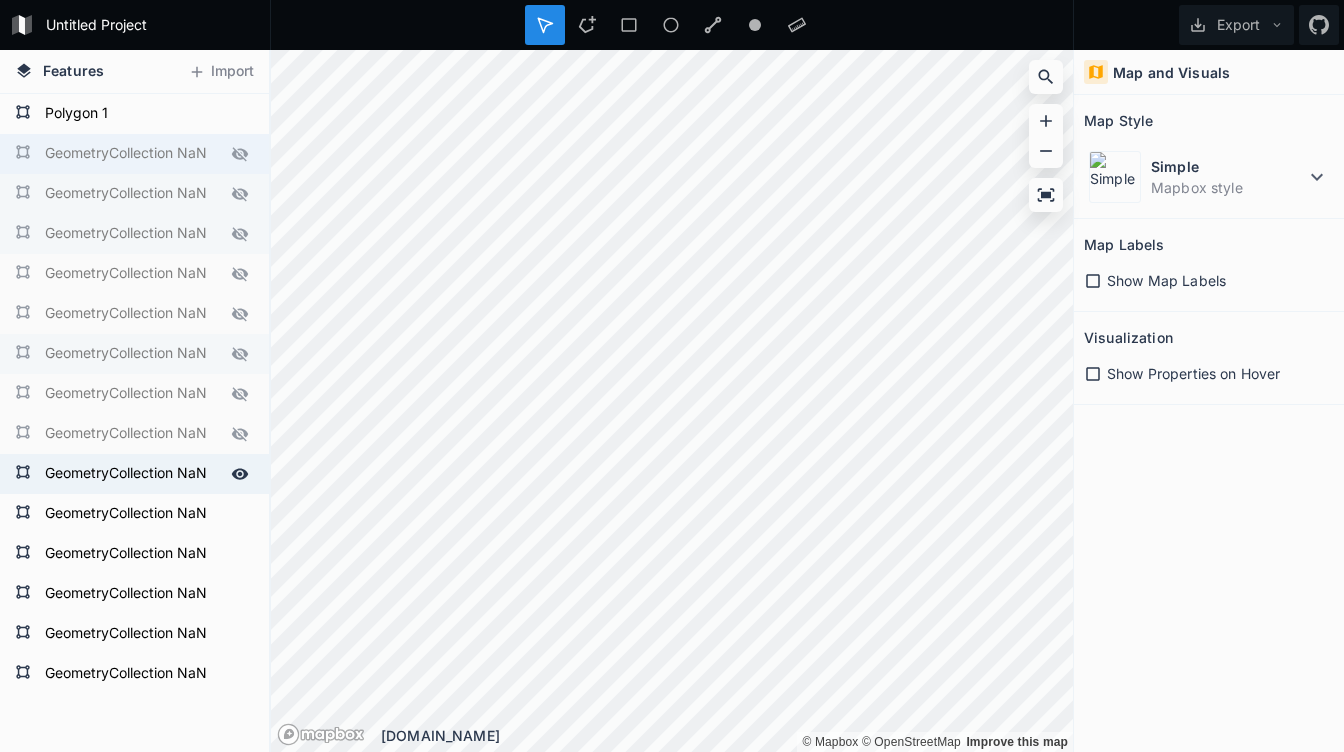 click 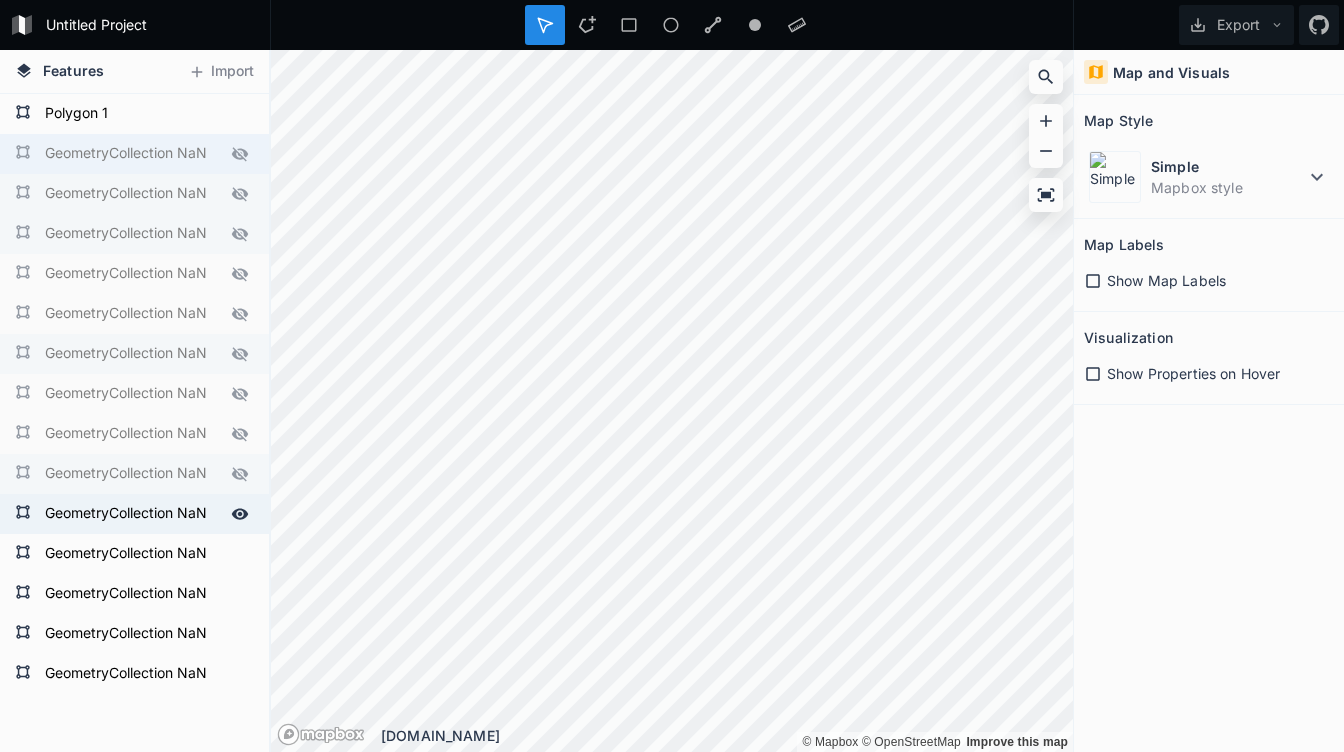 click 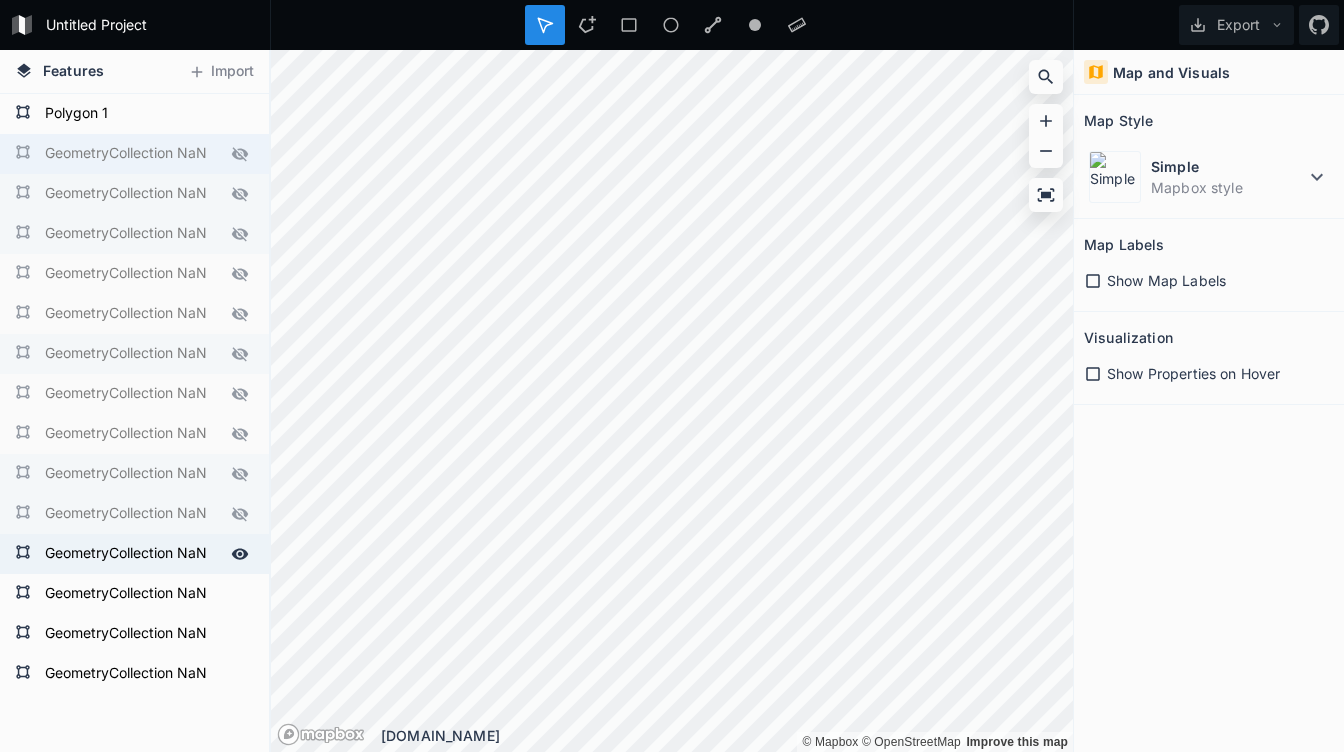 drag, startPoint x: 222, startPoint y: 549, endPoint x: 240, endPoint y: 591, distance: 45.694637 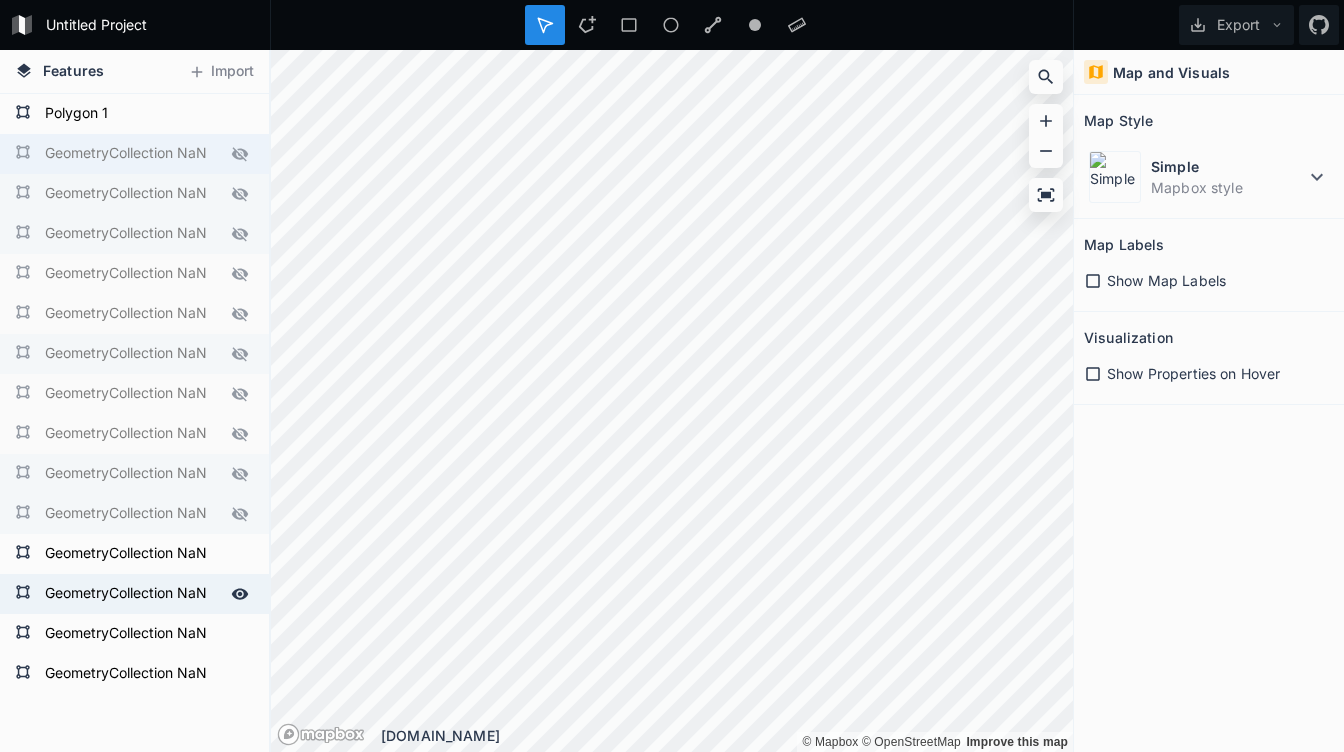 click 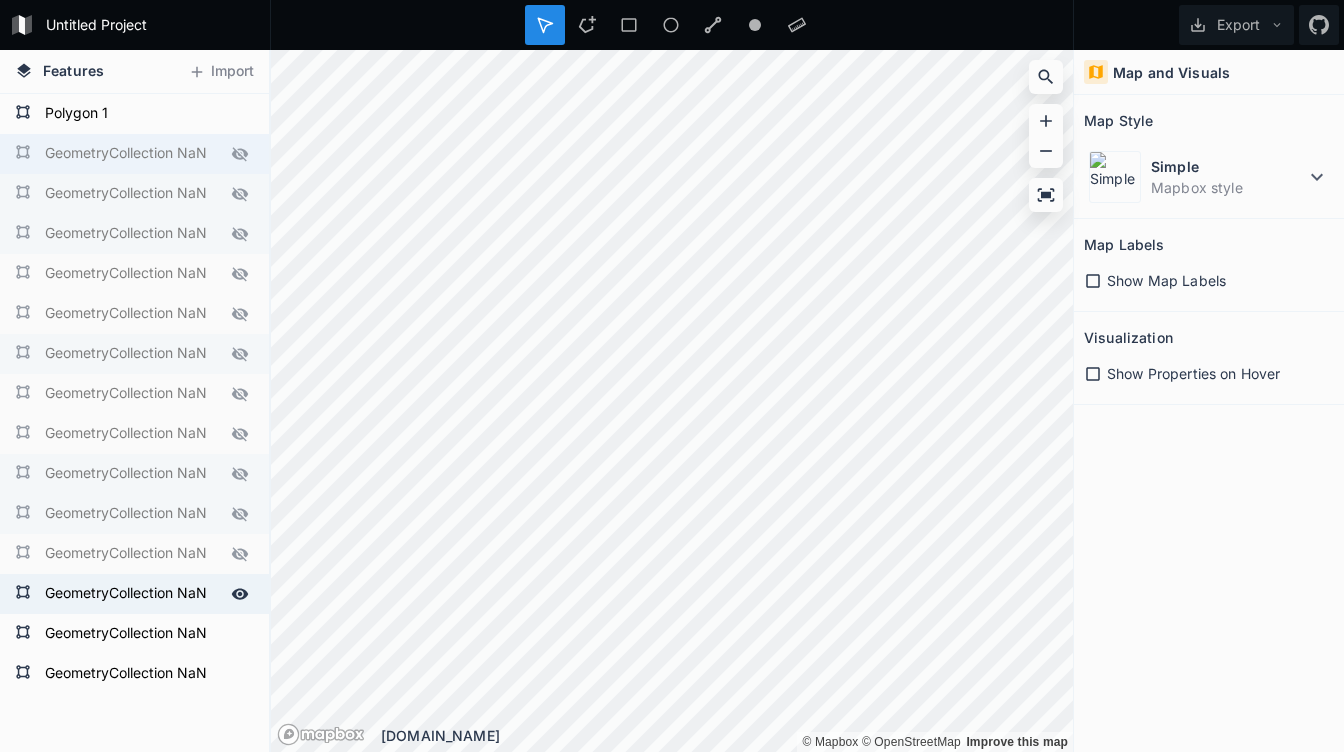click at bounding box center (240, 594) 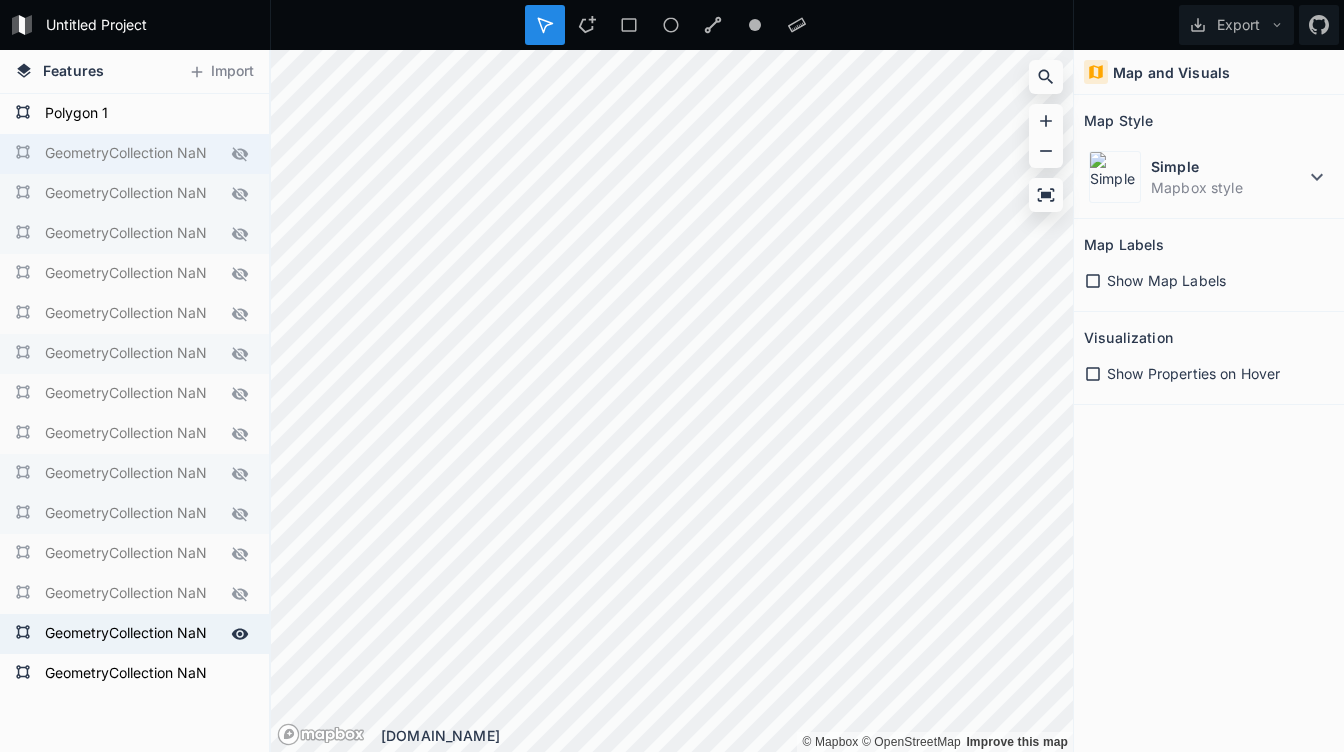 click 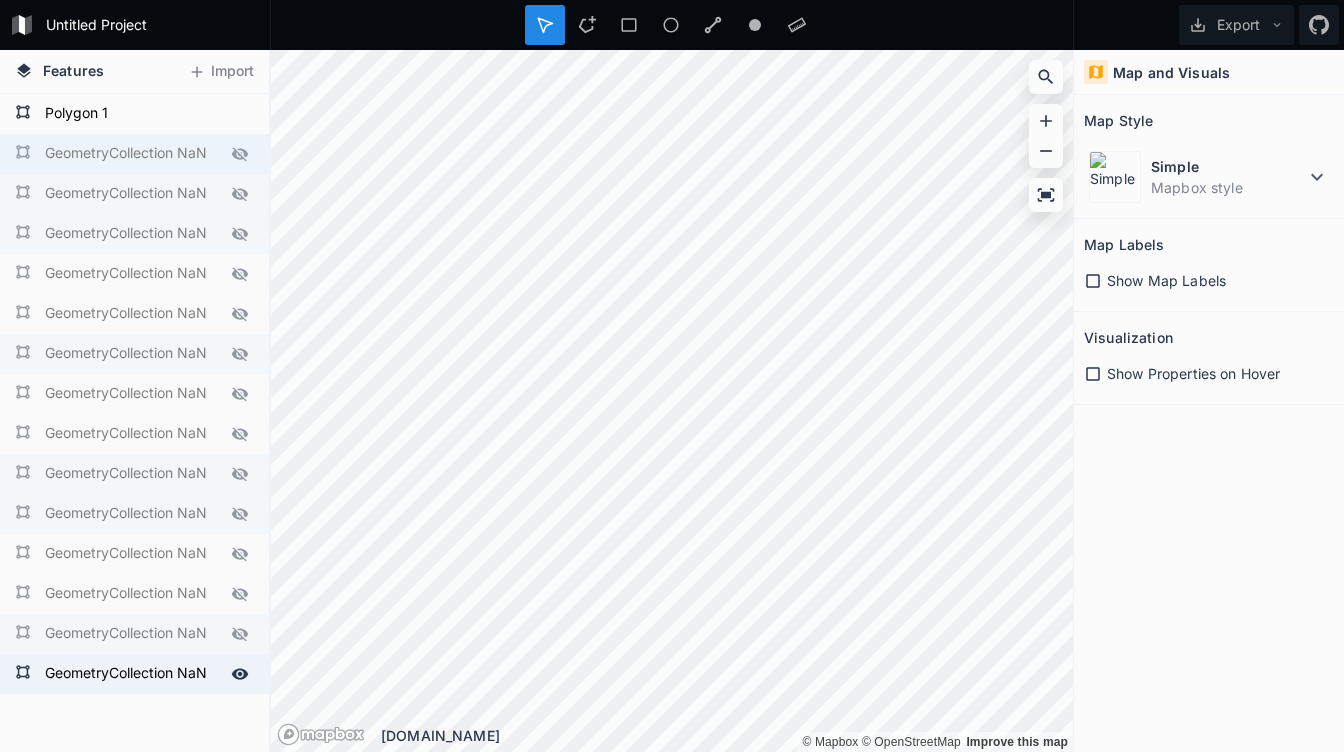 click on "GeometryCollection NaN" 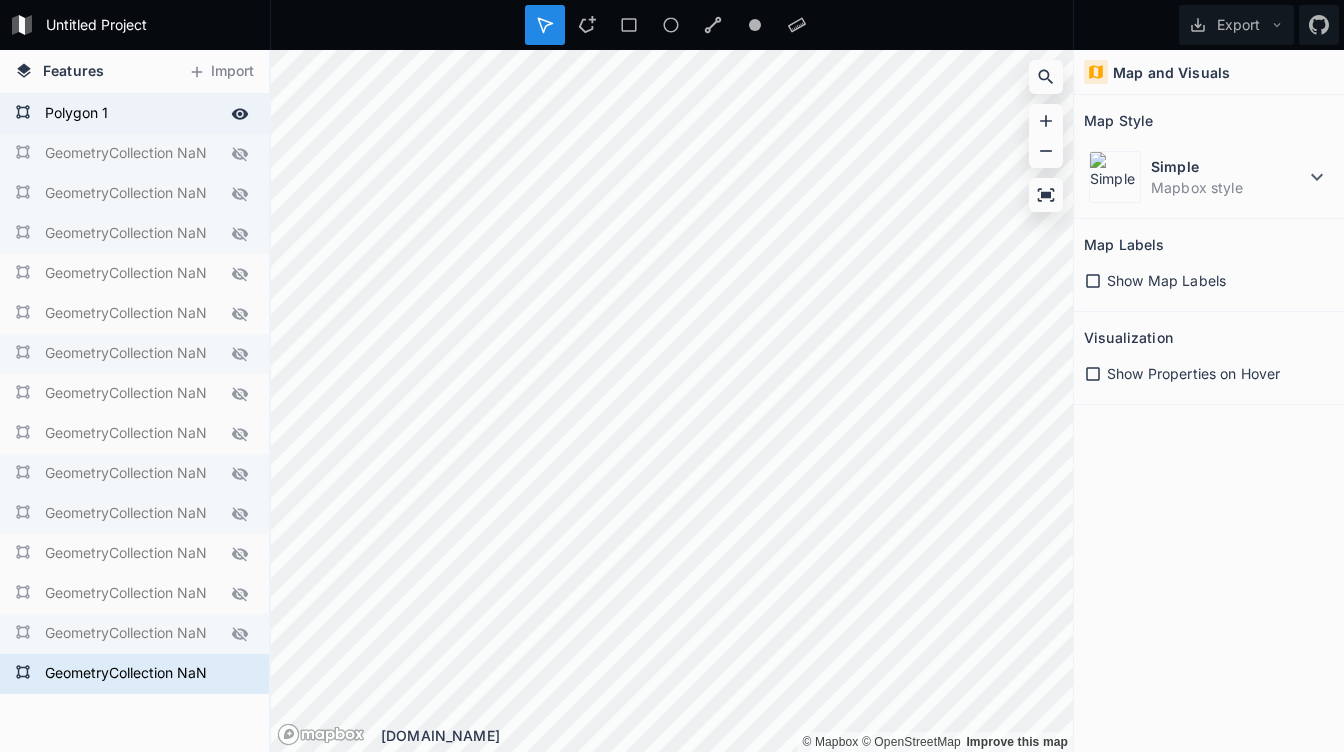 click on "Polygon 1" at bounding box center (132, 114) 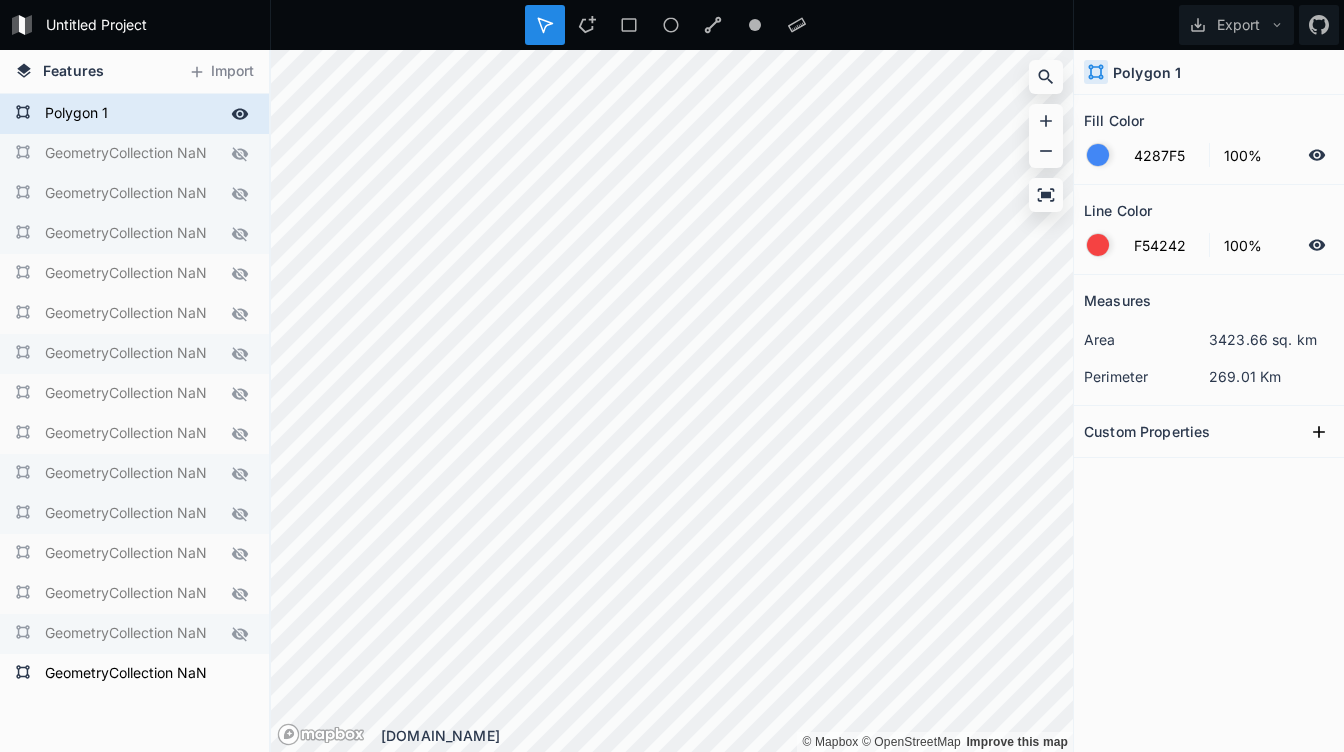 click on "Polygon 1" at bounding box center [132, 114] 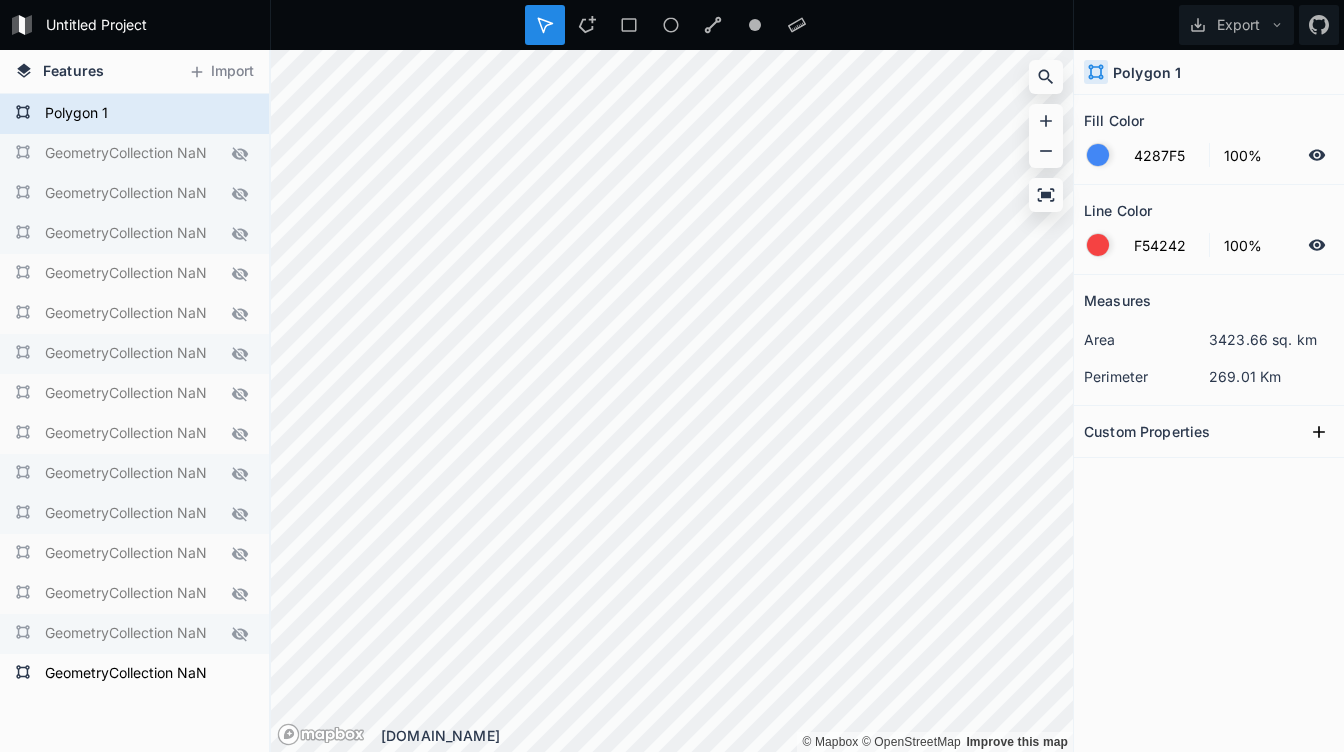 click on "GeometryCollection NaN" at bounding box center (132, 154) 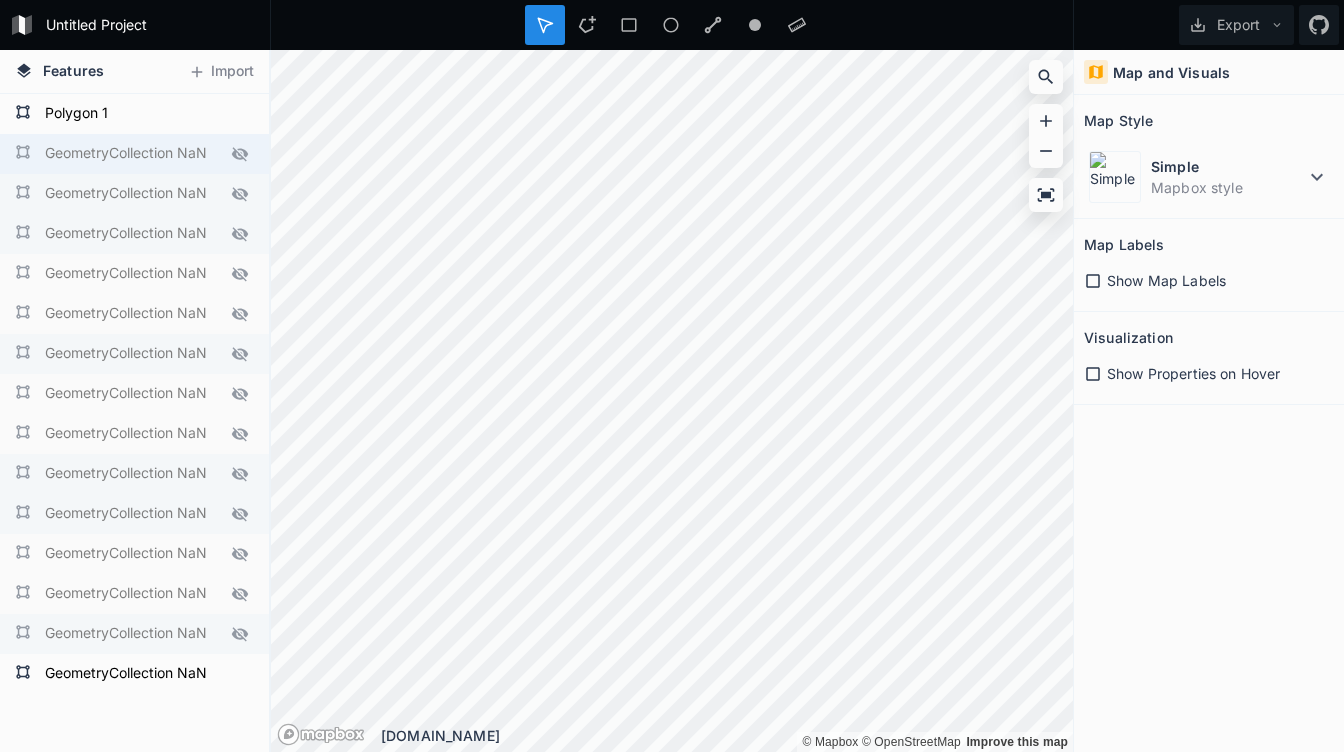 click on "GeometryCollection NaN" at bounding box center (132, 154) 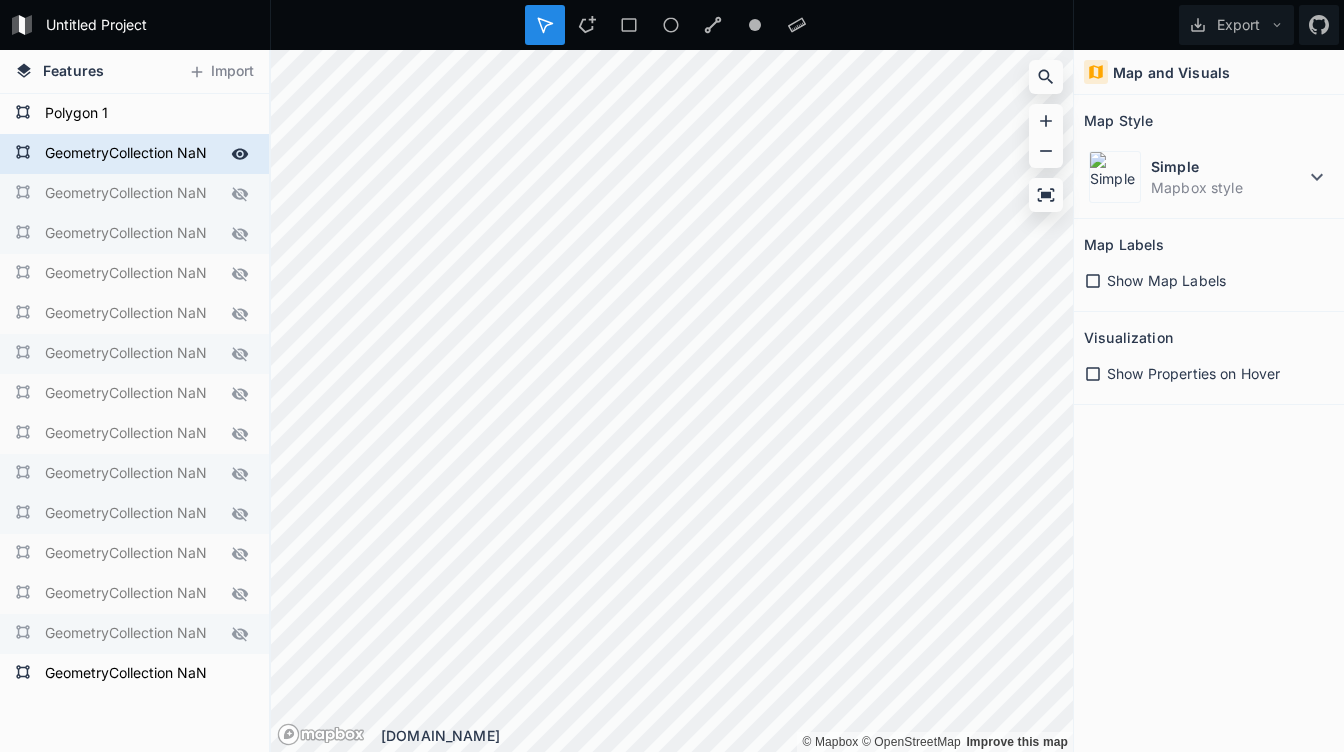 click on "GeometryCollection NaN" at bounding box center (132, 154) 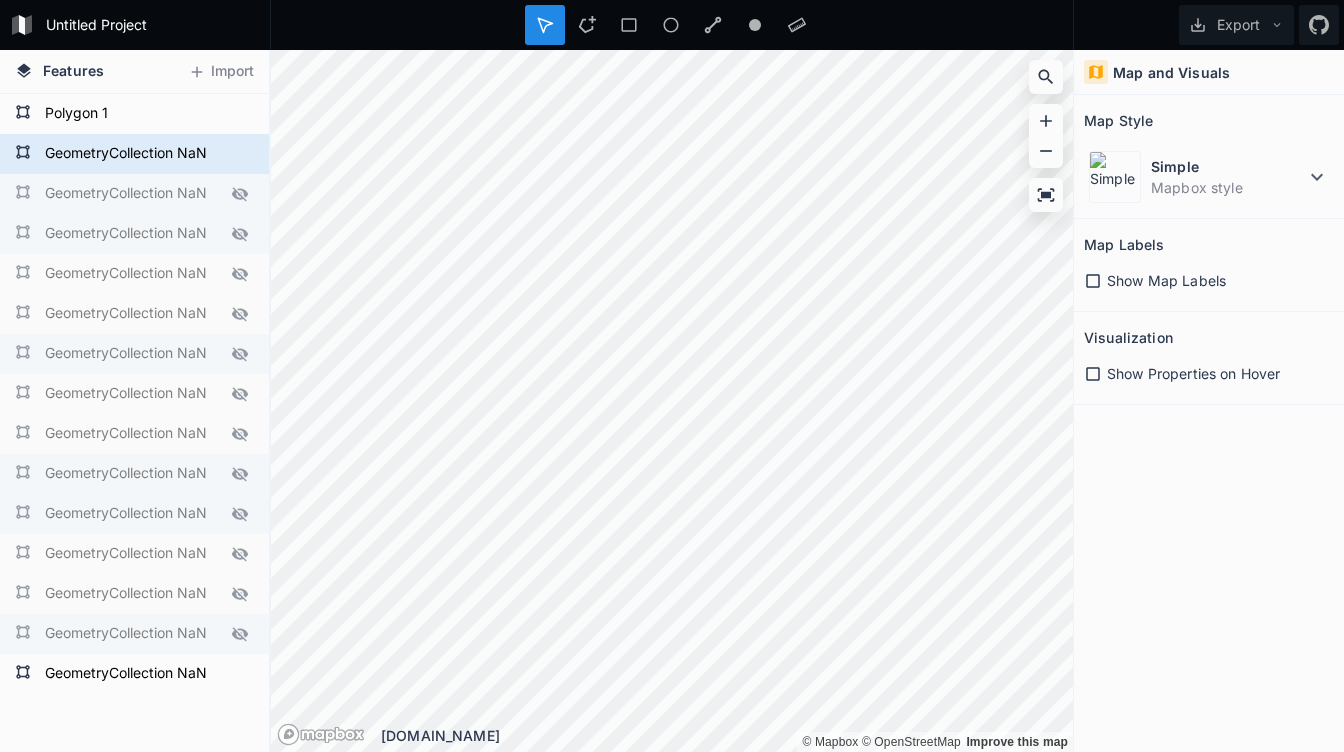 click 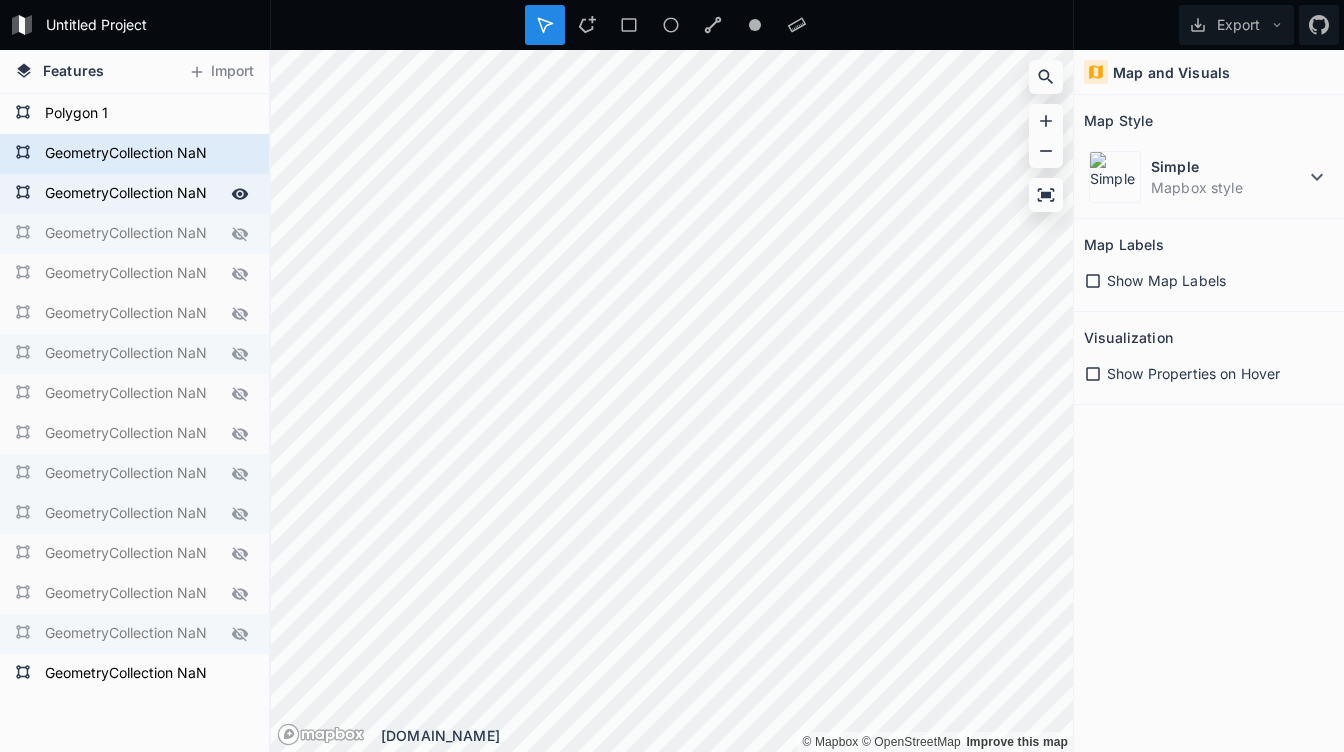 click 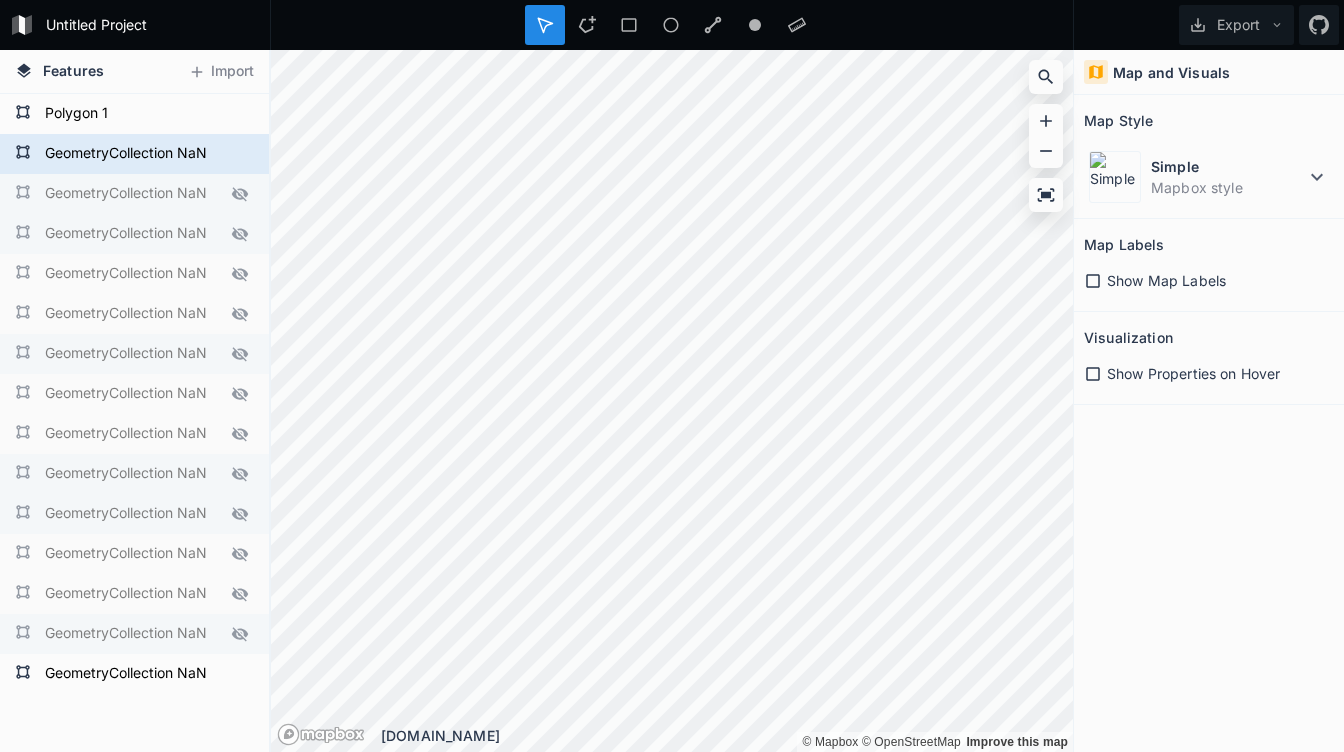 click 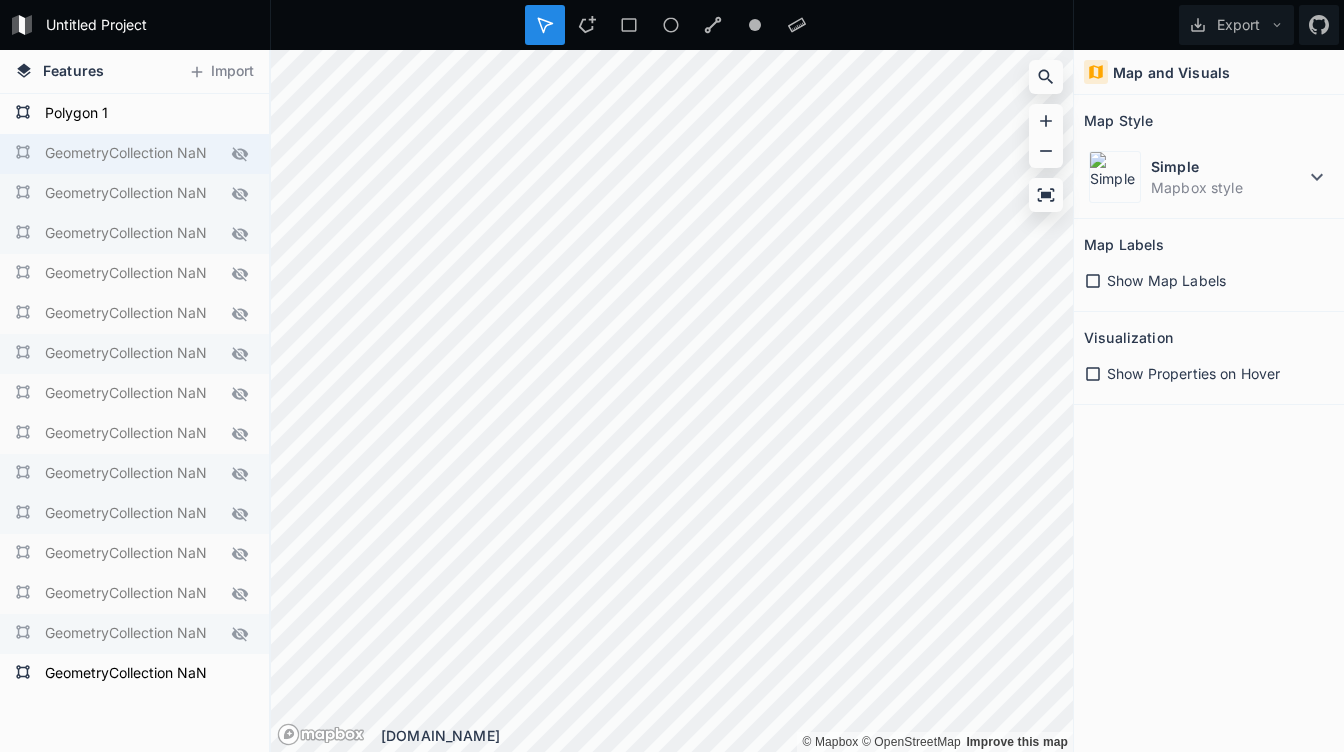 click on "Map and Visuals" at bounding box center (1171, 72) 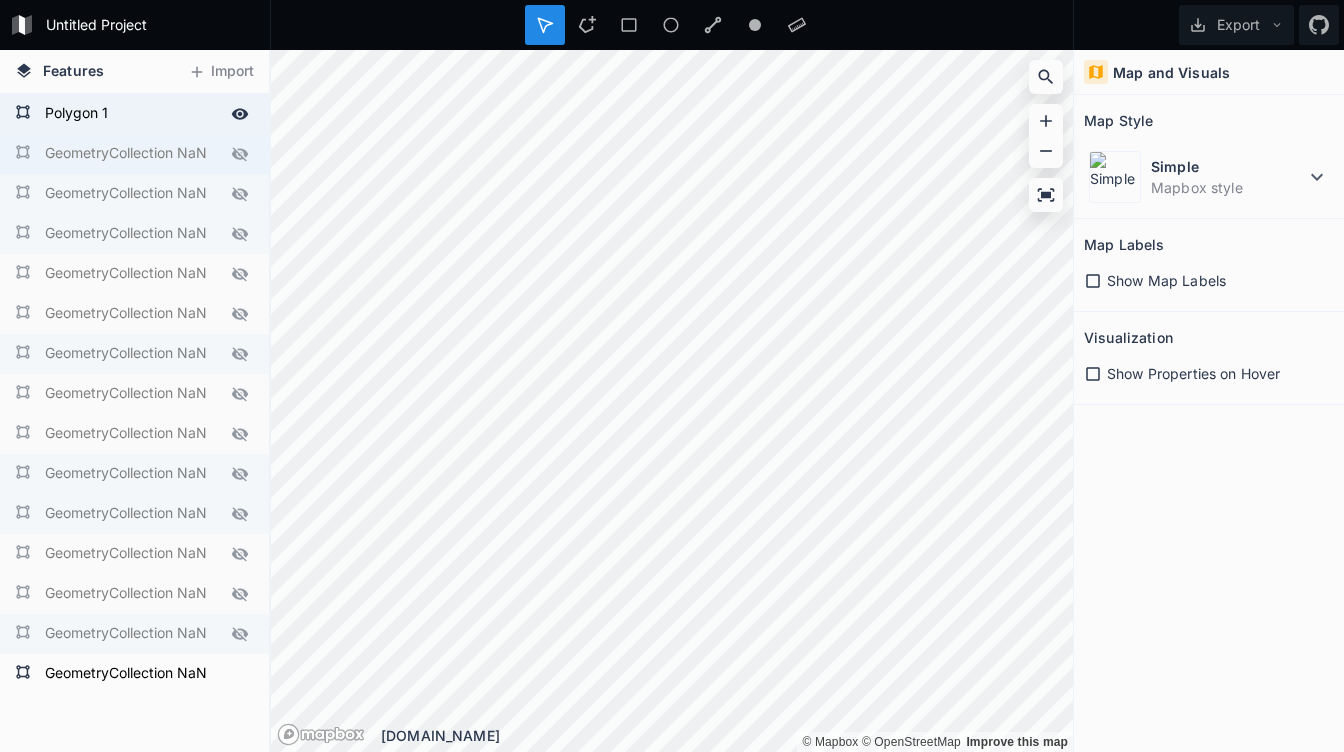 click on "Polygon 1" at bounding box center (132, 114) 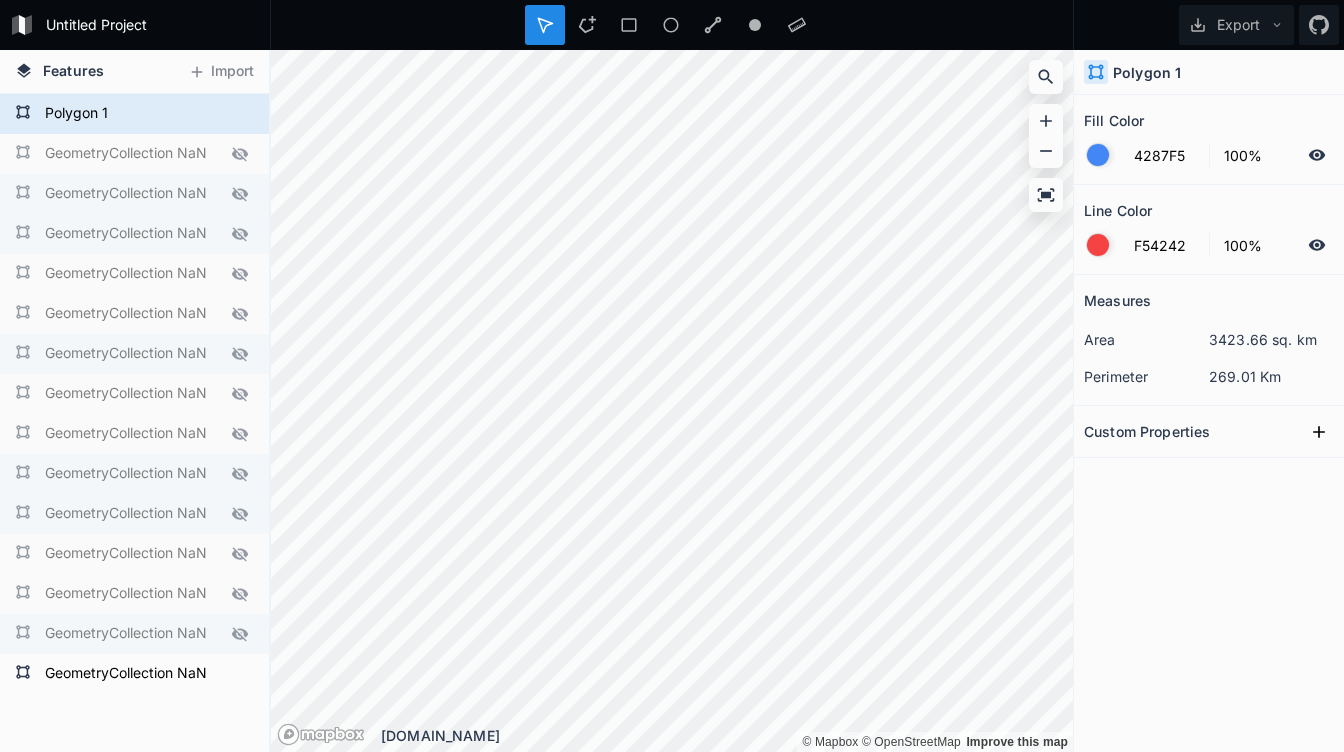 click 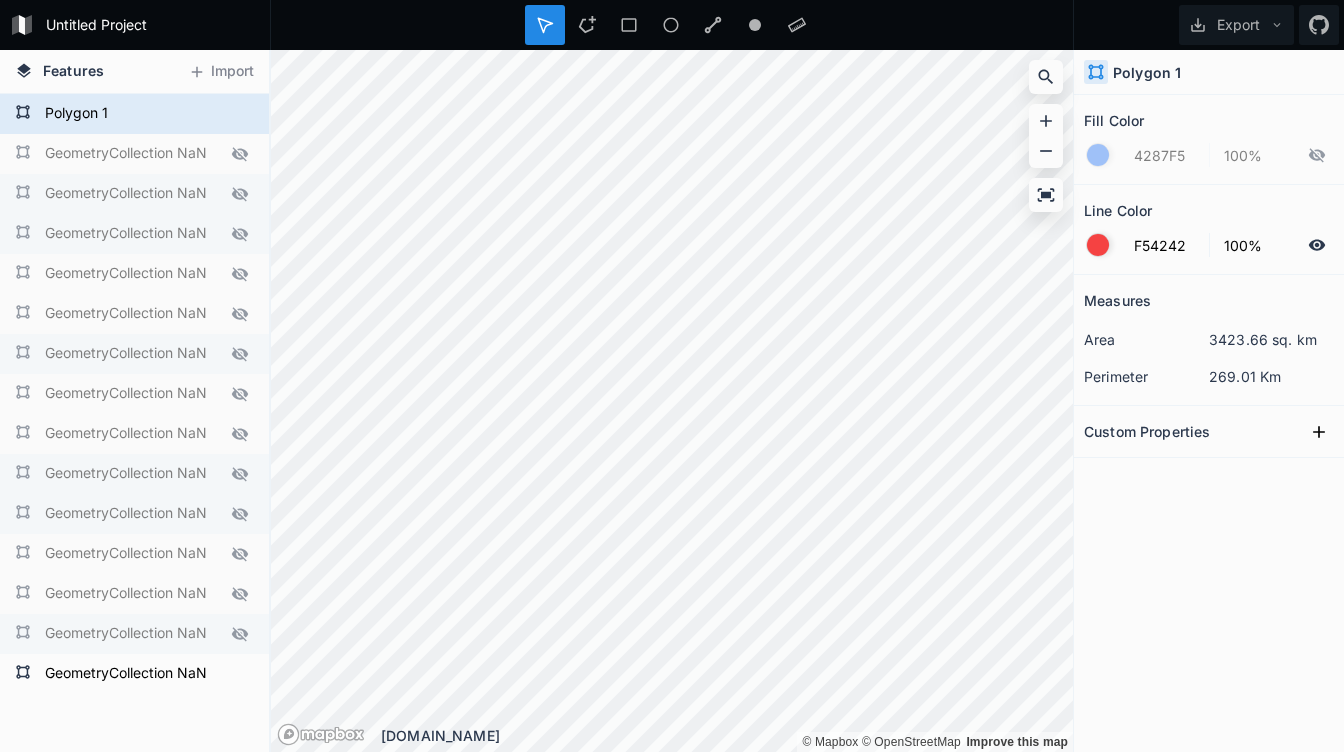 click 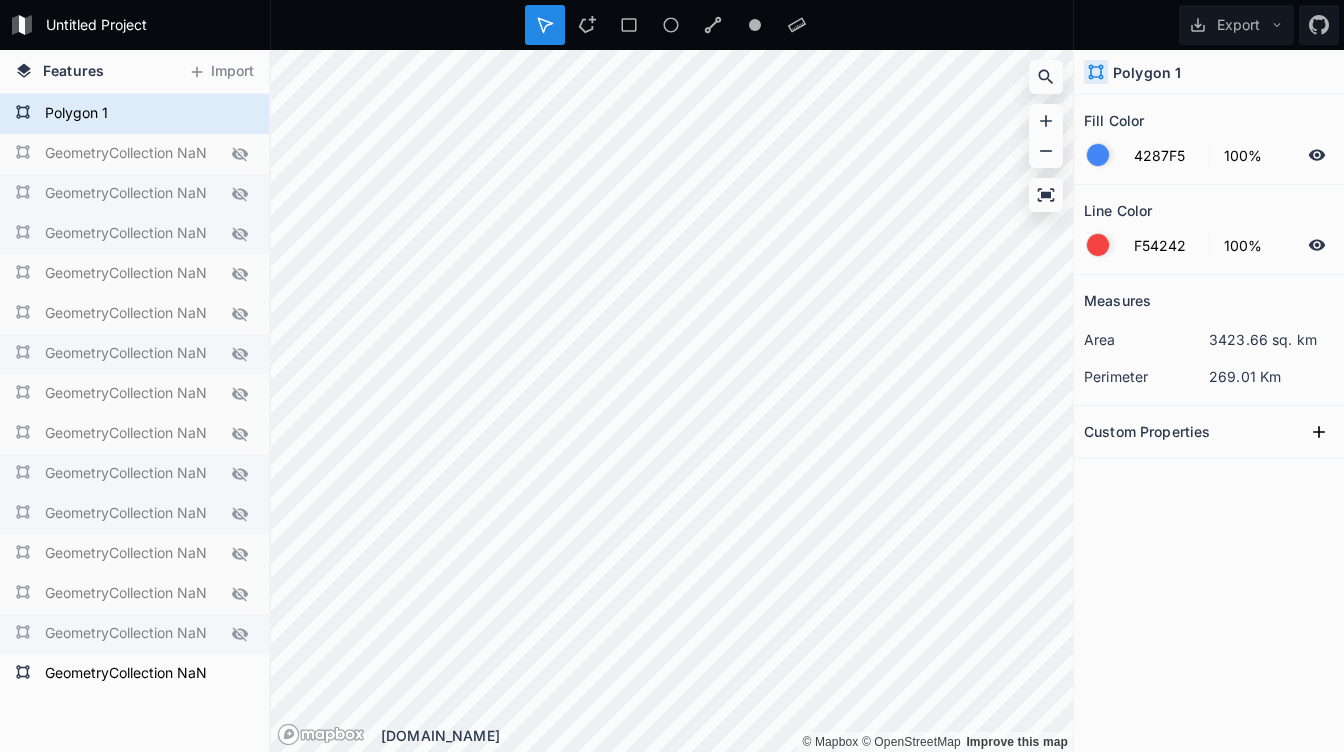 click 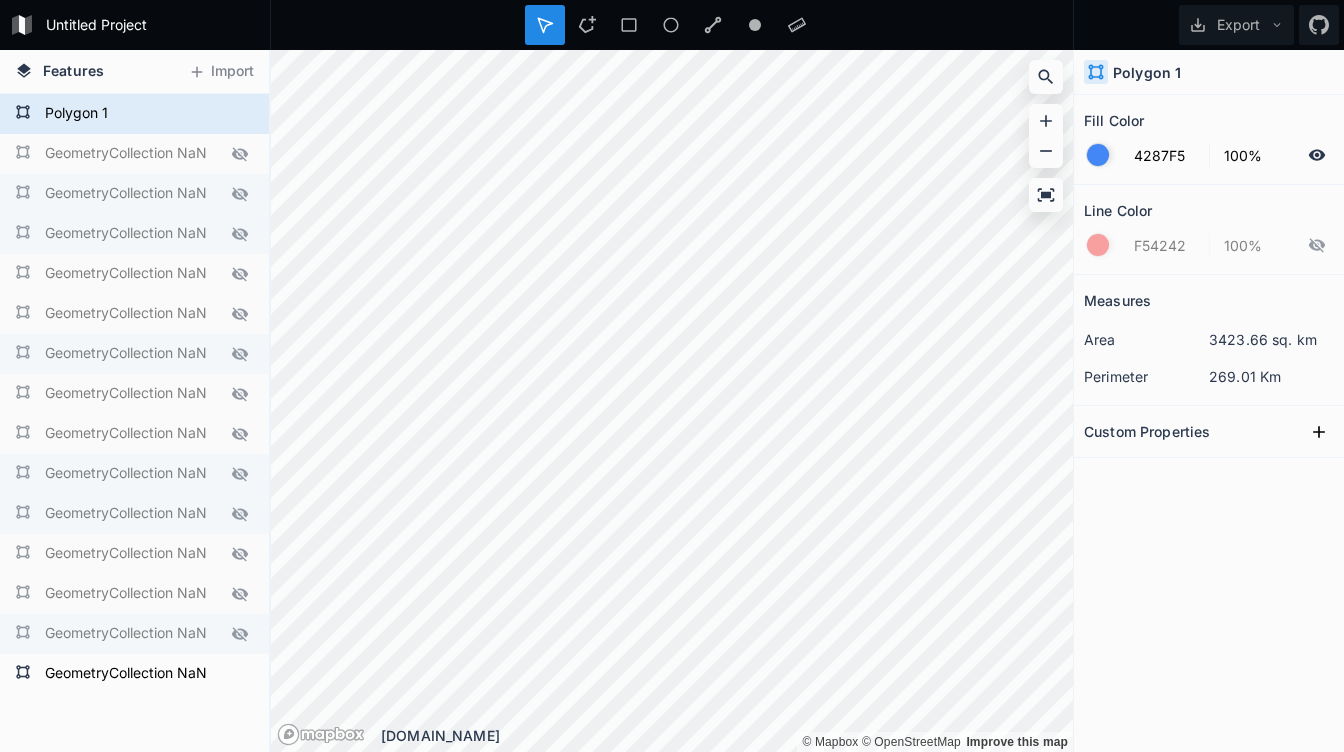 click 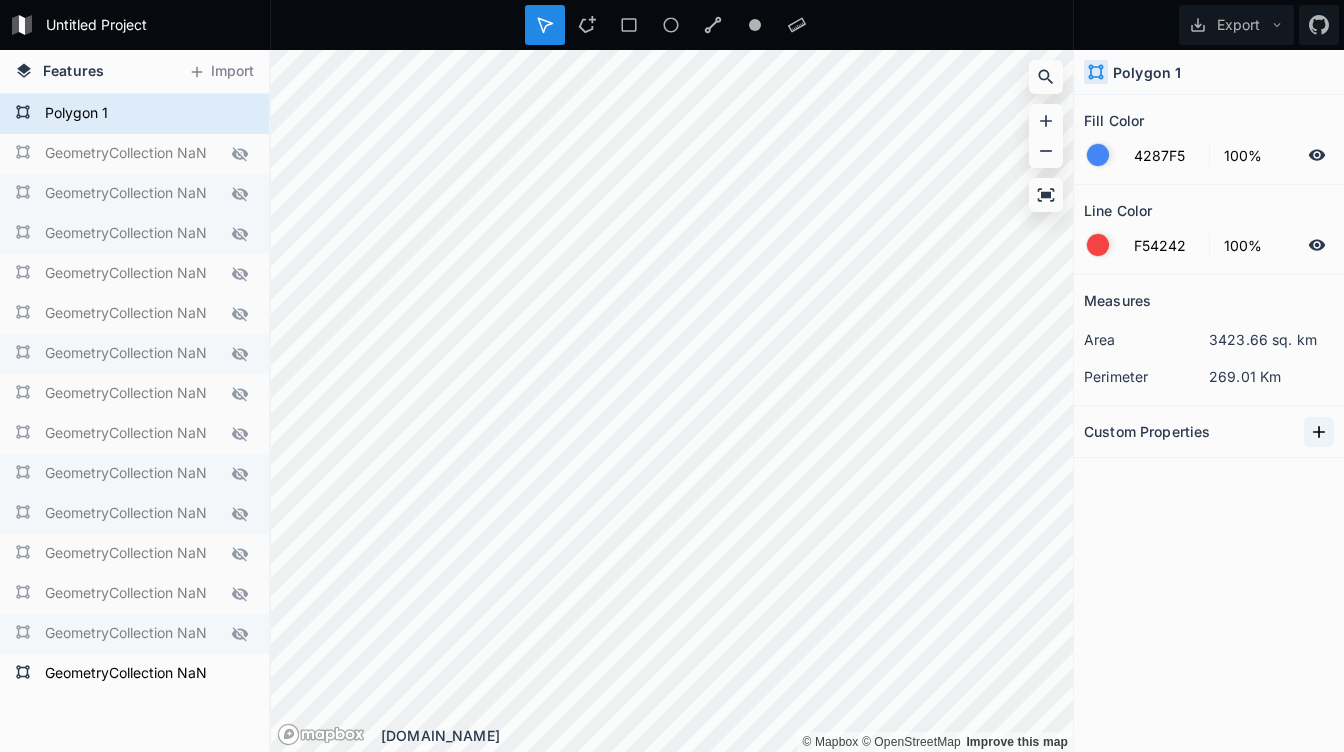 click 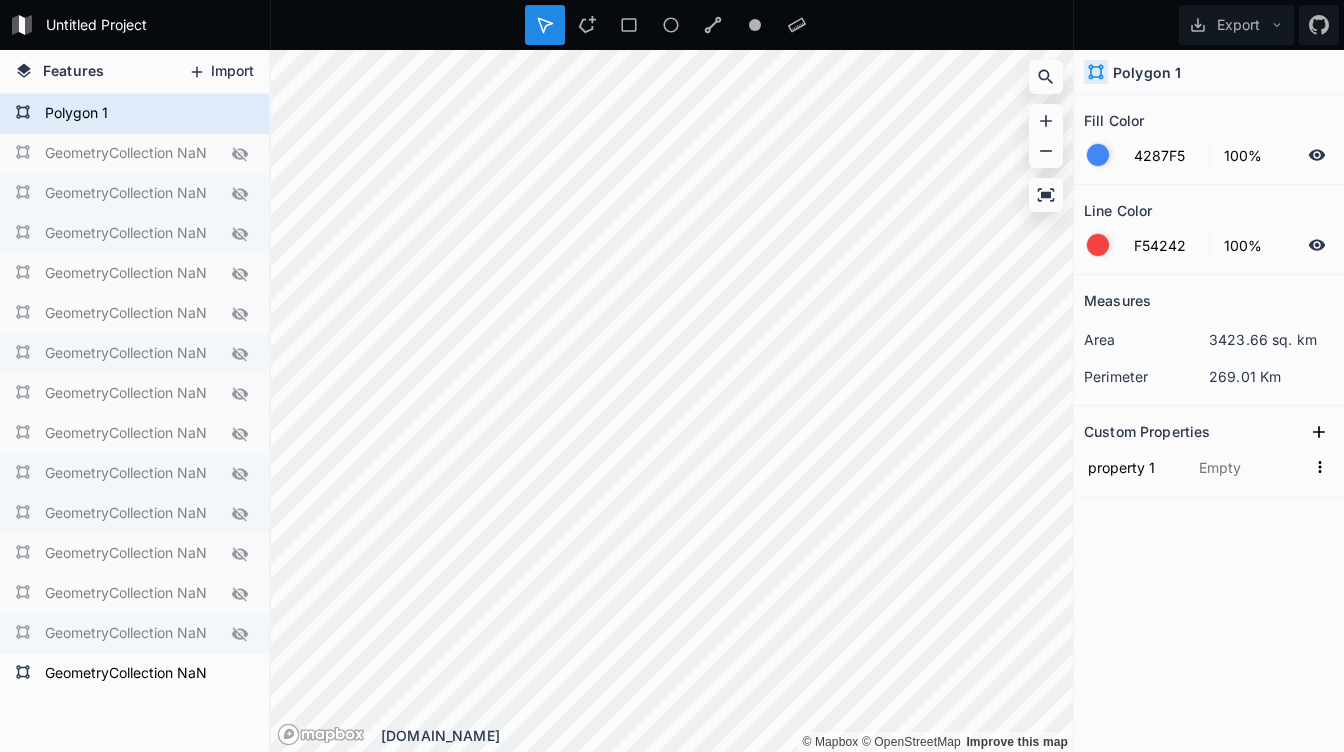 type 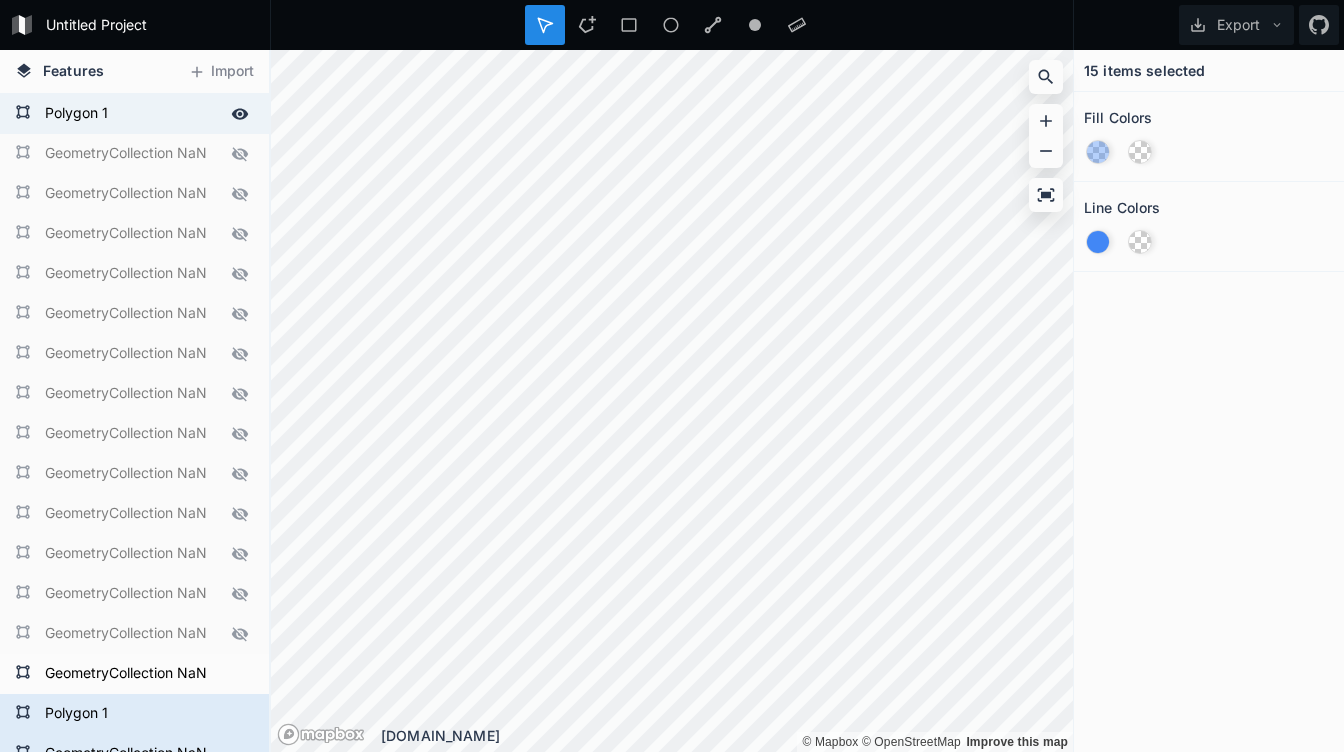 click 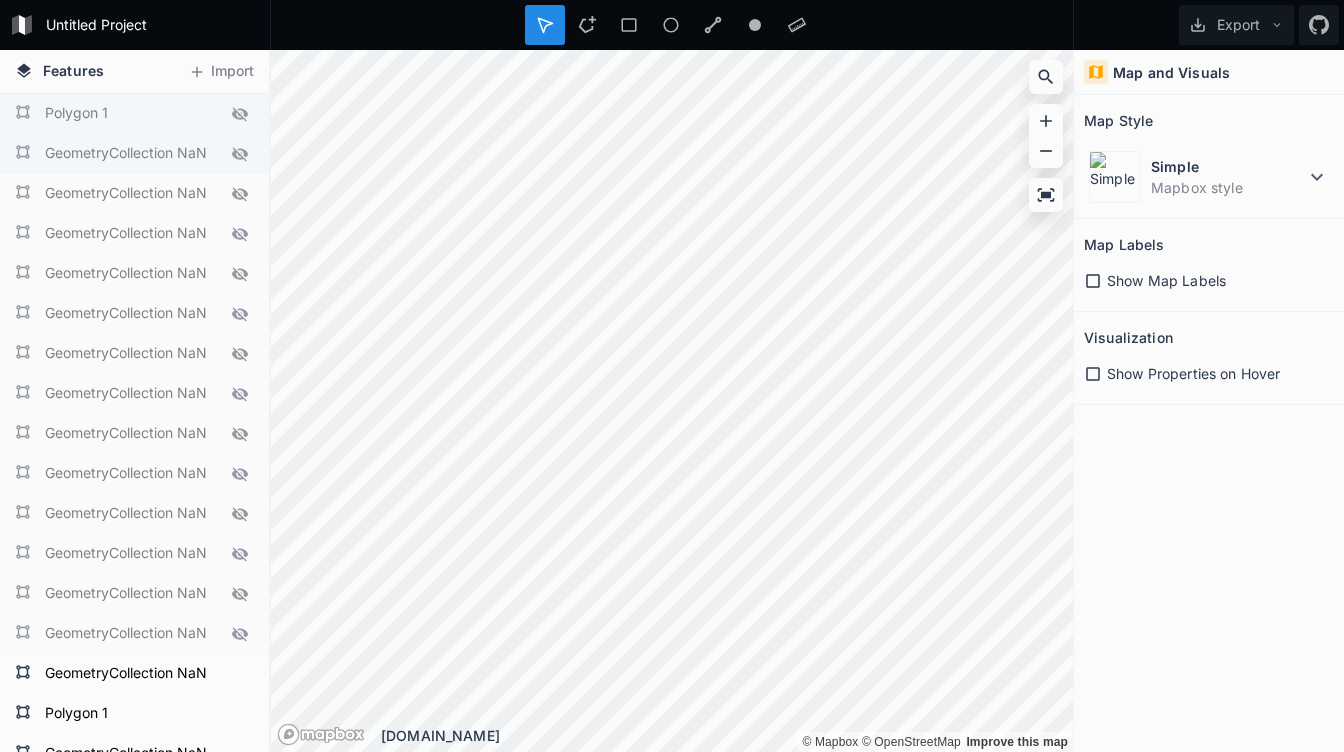 click on "GeometryCollection NaN" at bounding box center [132, 154] 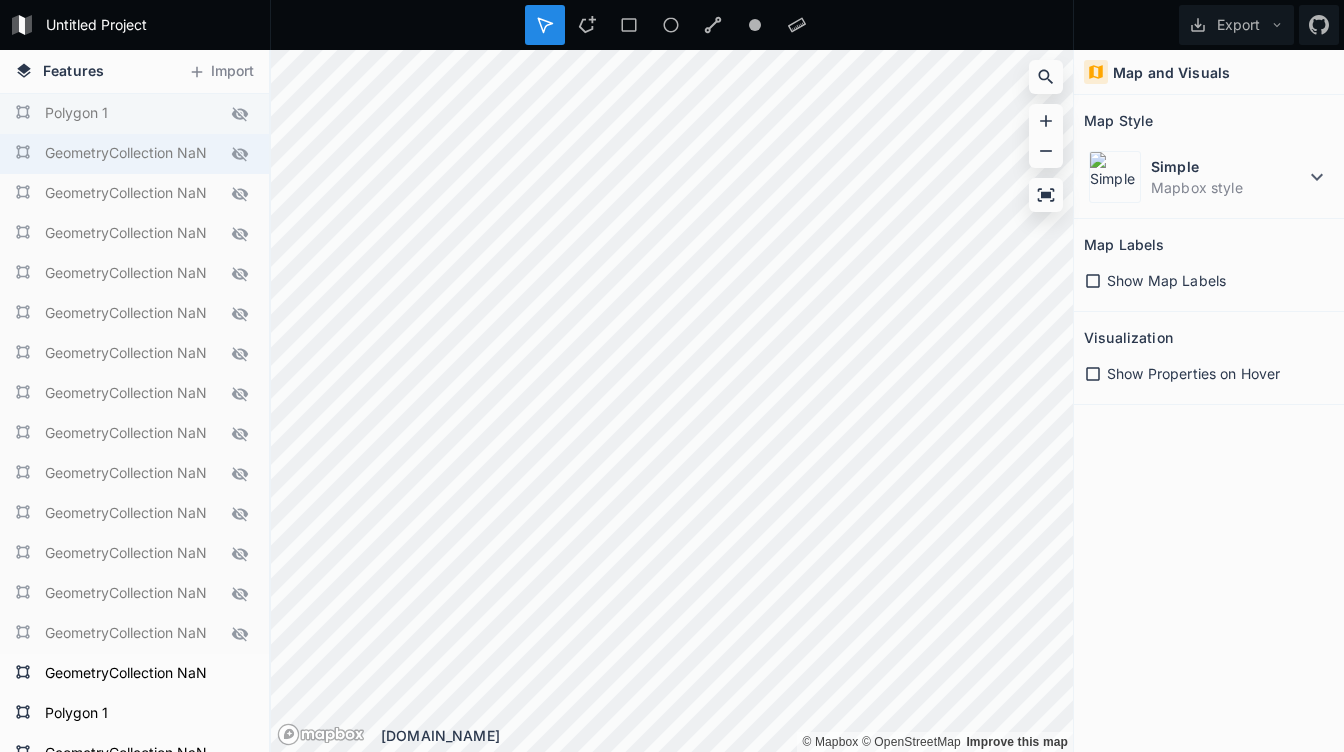 click 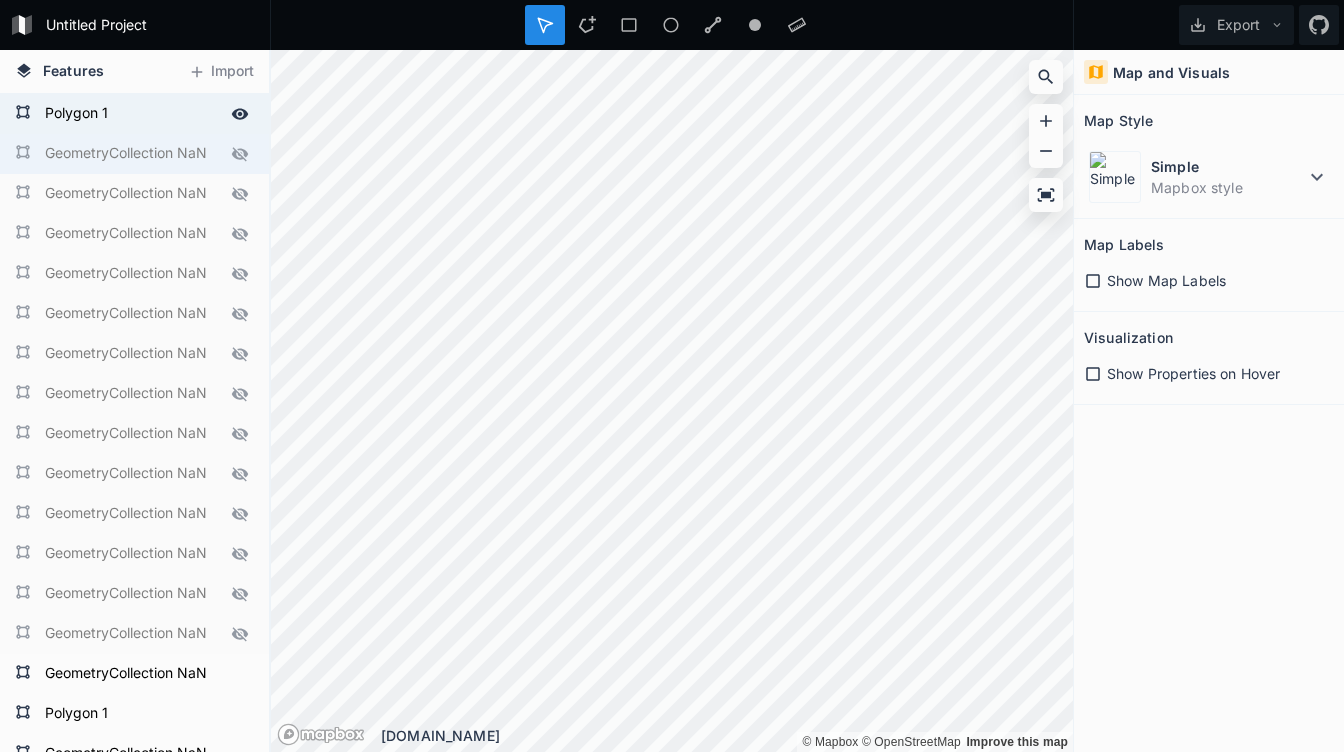 click 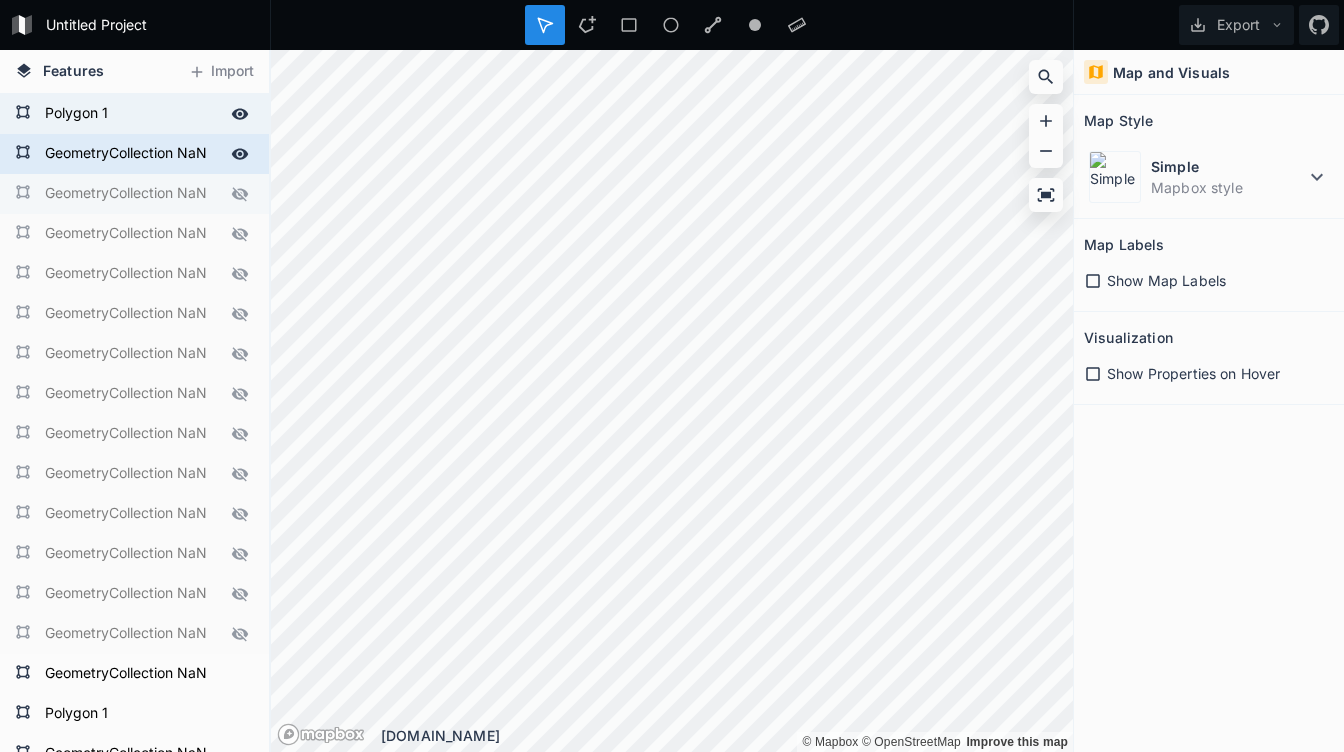 click 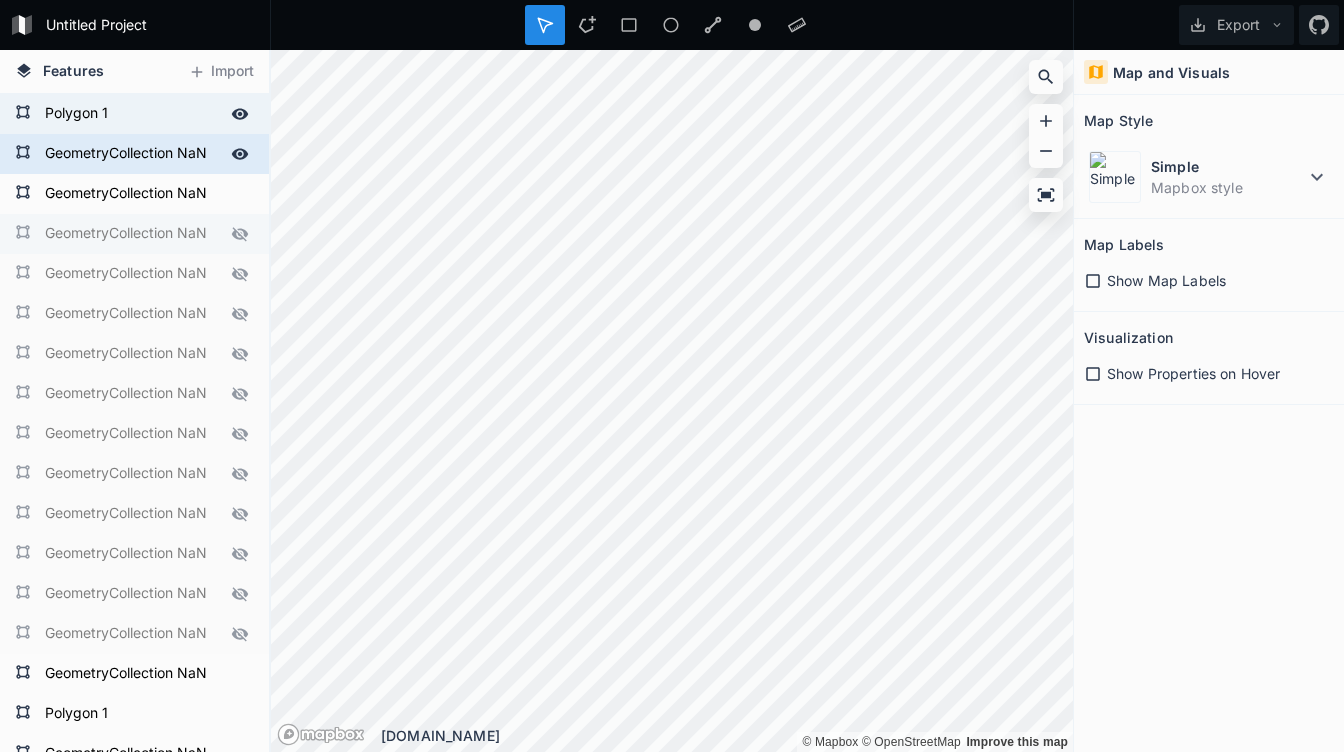 click 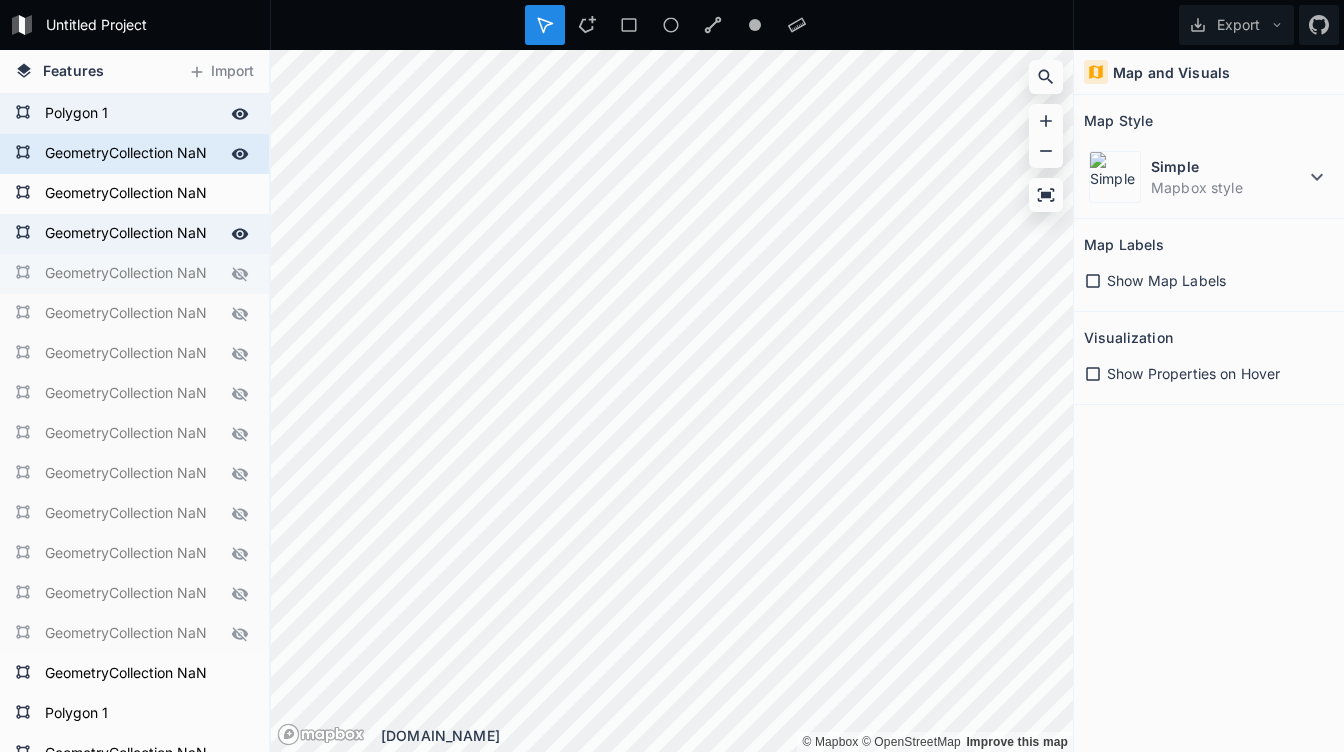 click 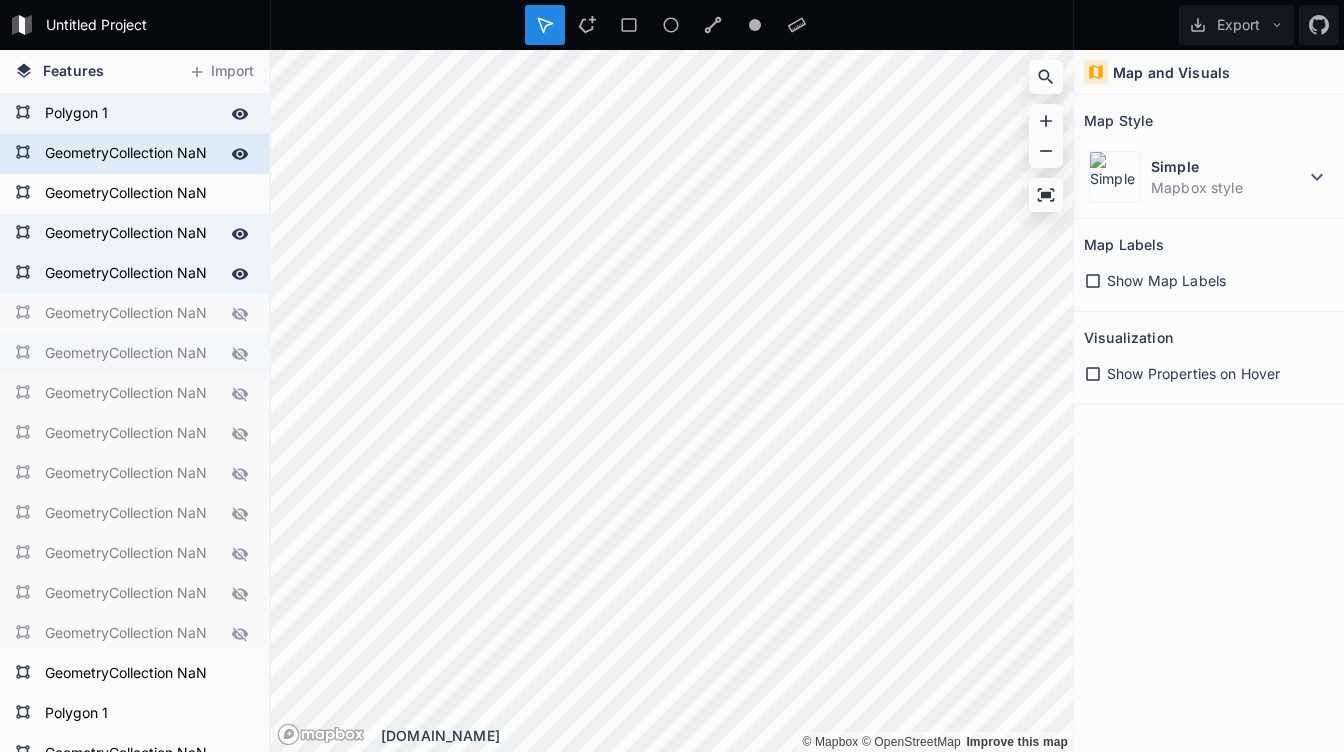 drag, startPoint x: 229, startPoint y: 313, endPoint x: 224, endPoint y: 341, distance: 28.442924 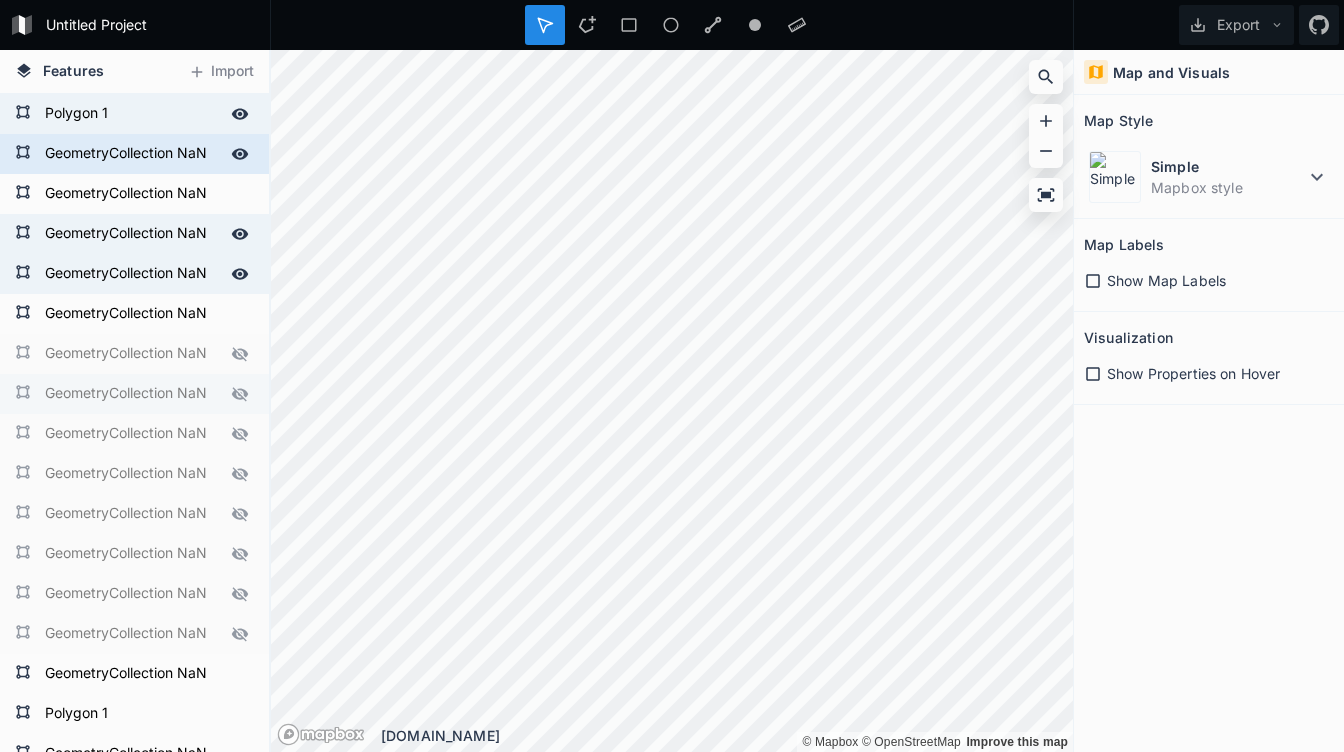 drag, startPoint x: 224, startPoint y: 359, endPoint x: 221, endPoint y: 383, distance: 24.186773 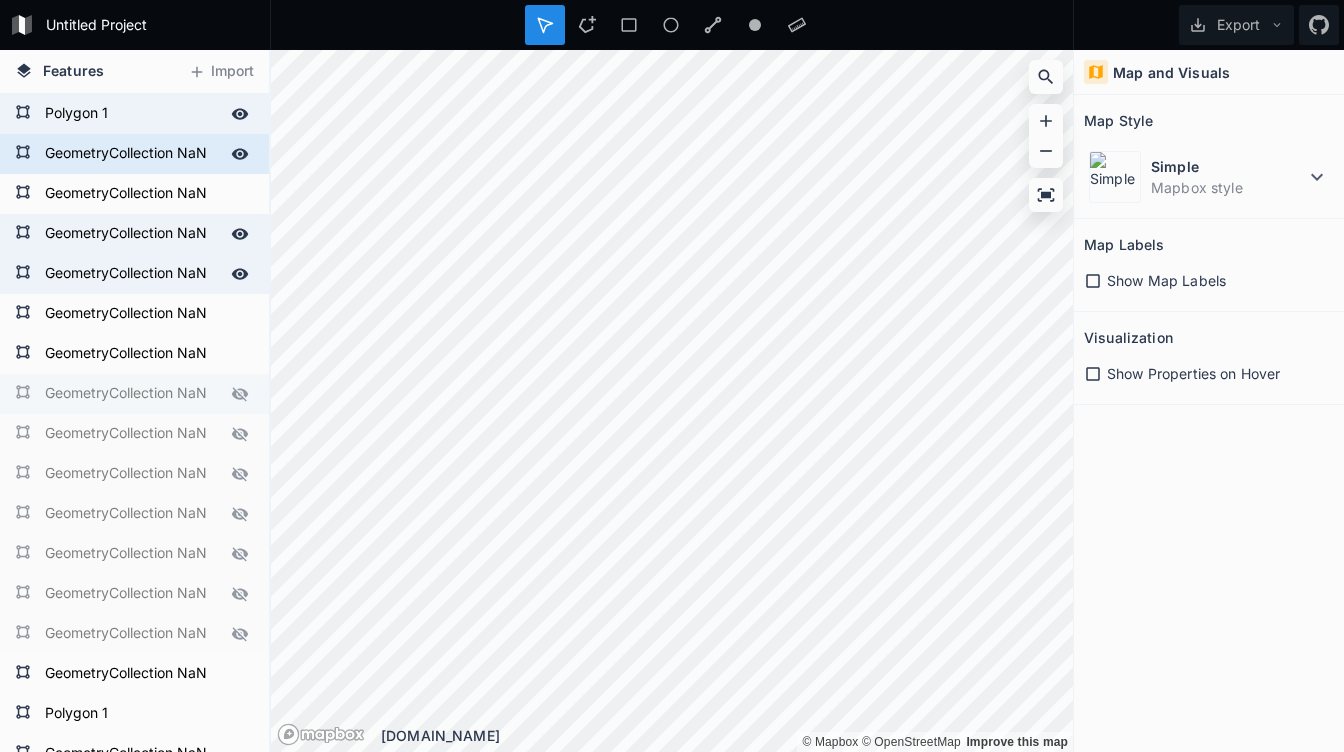 click 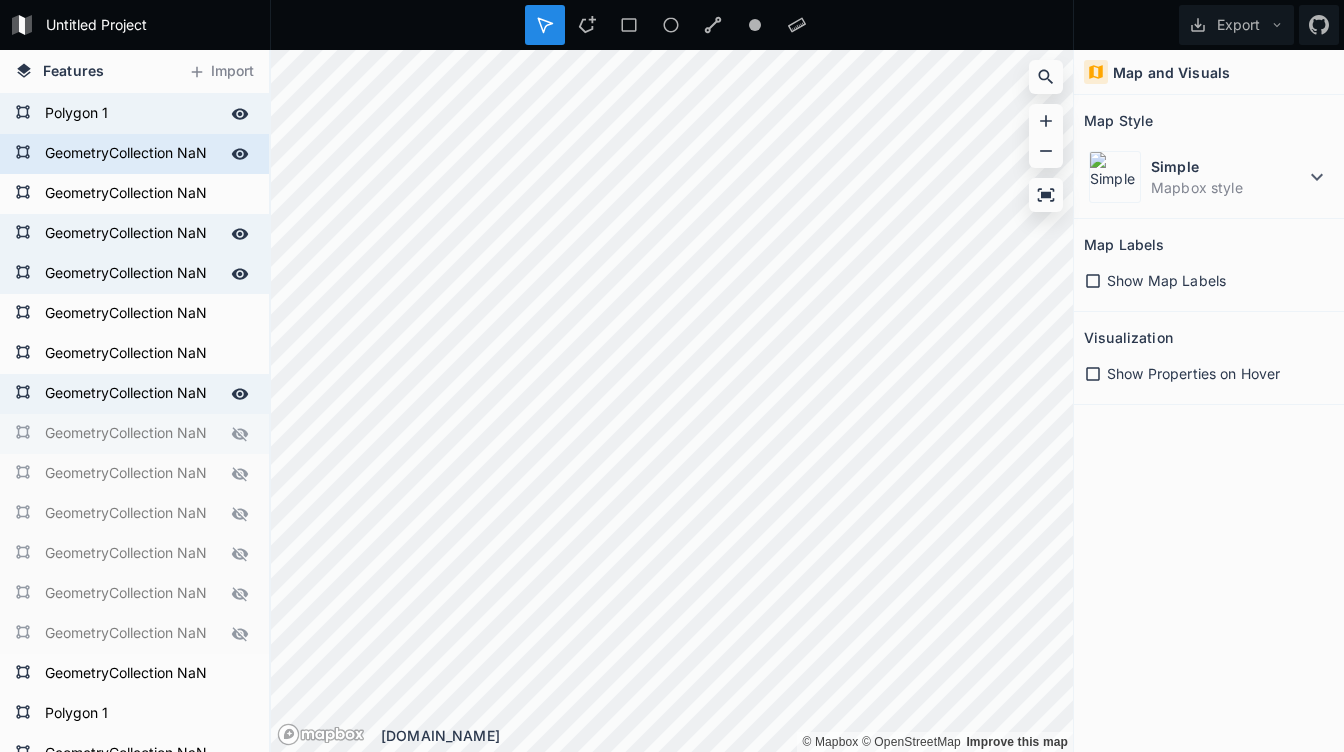 click 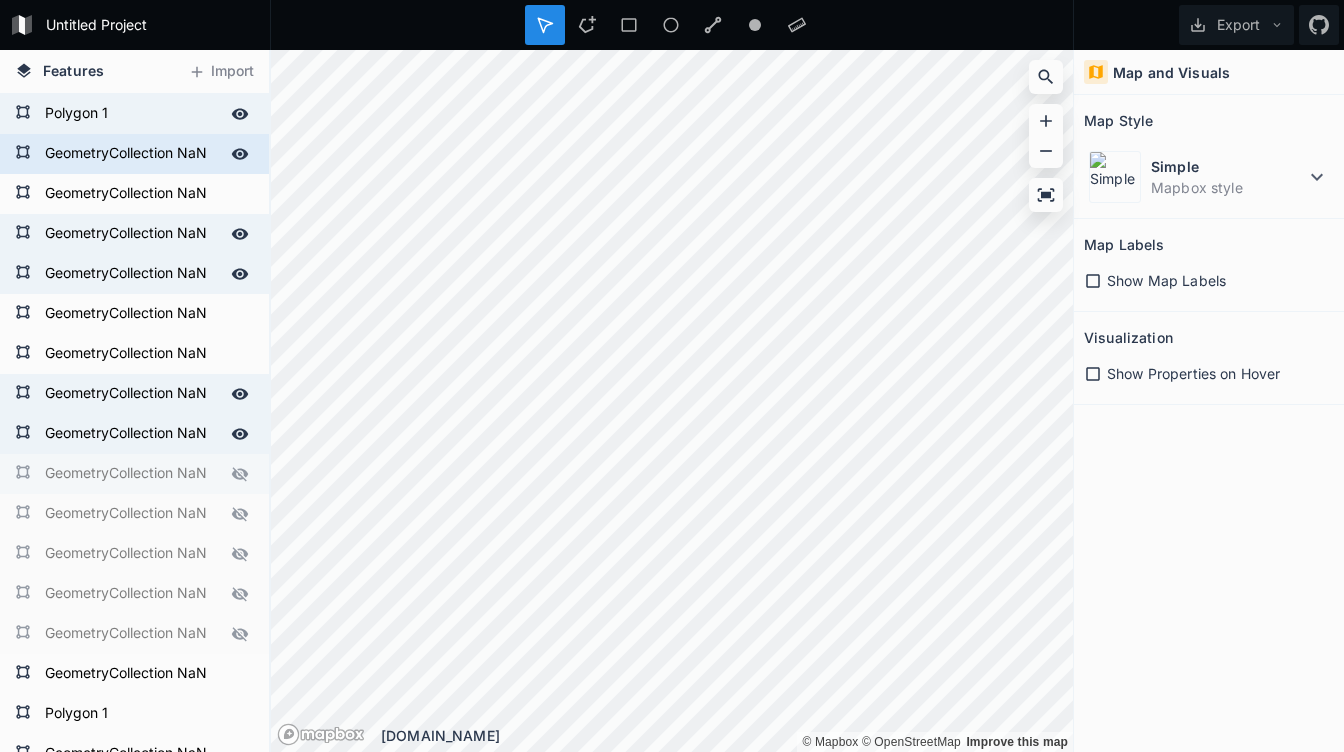 click at bounding box center (240, 474) 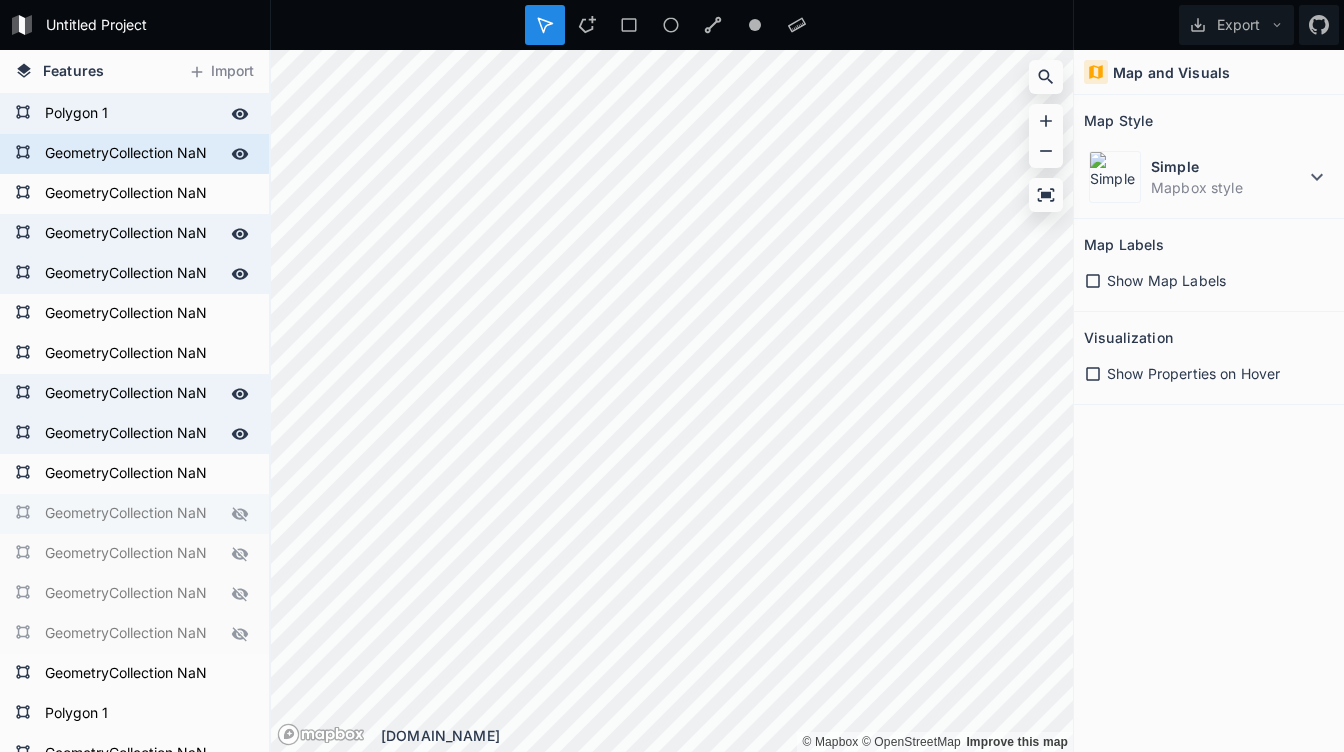 click 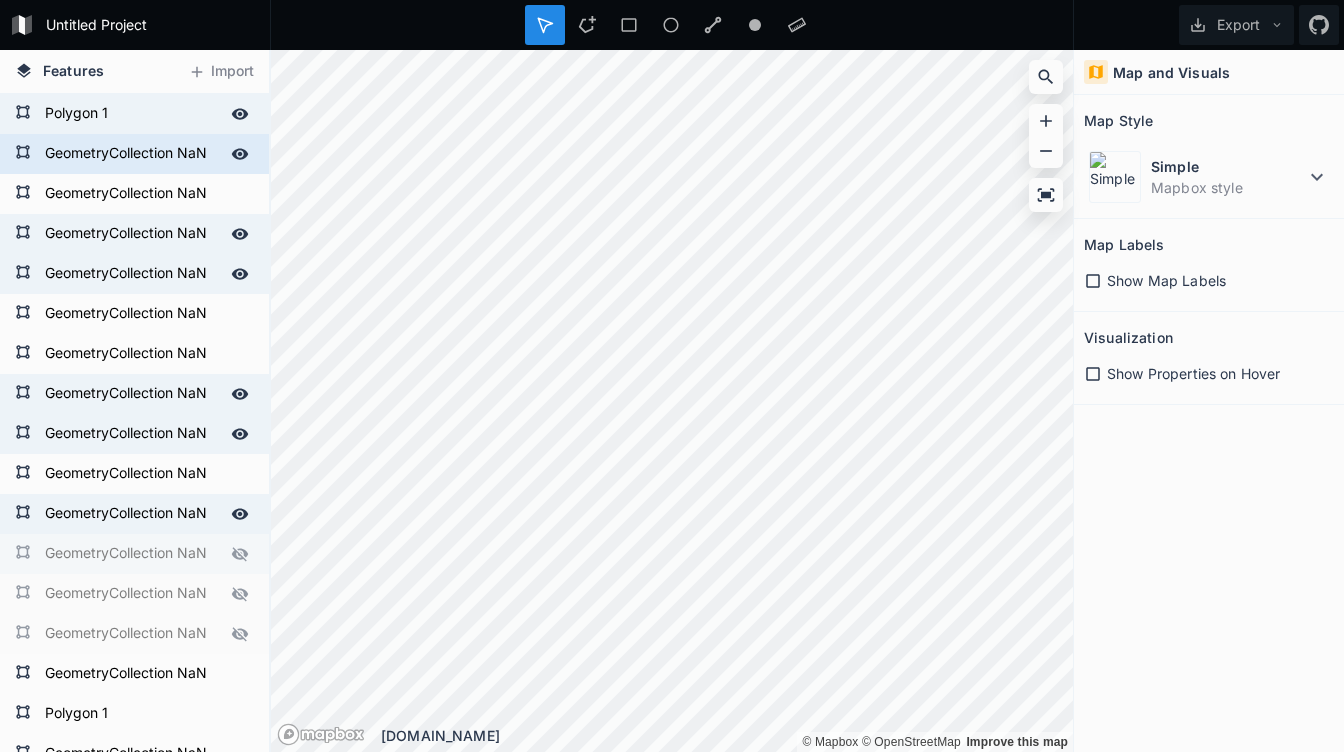 drag, startPoint x: 219, startPoint y: 546, endPoint x: 231, endPoint y: 573, distance: 29.546574 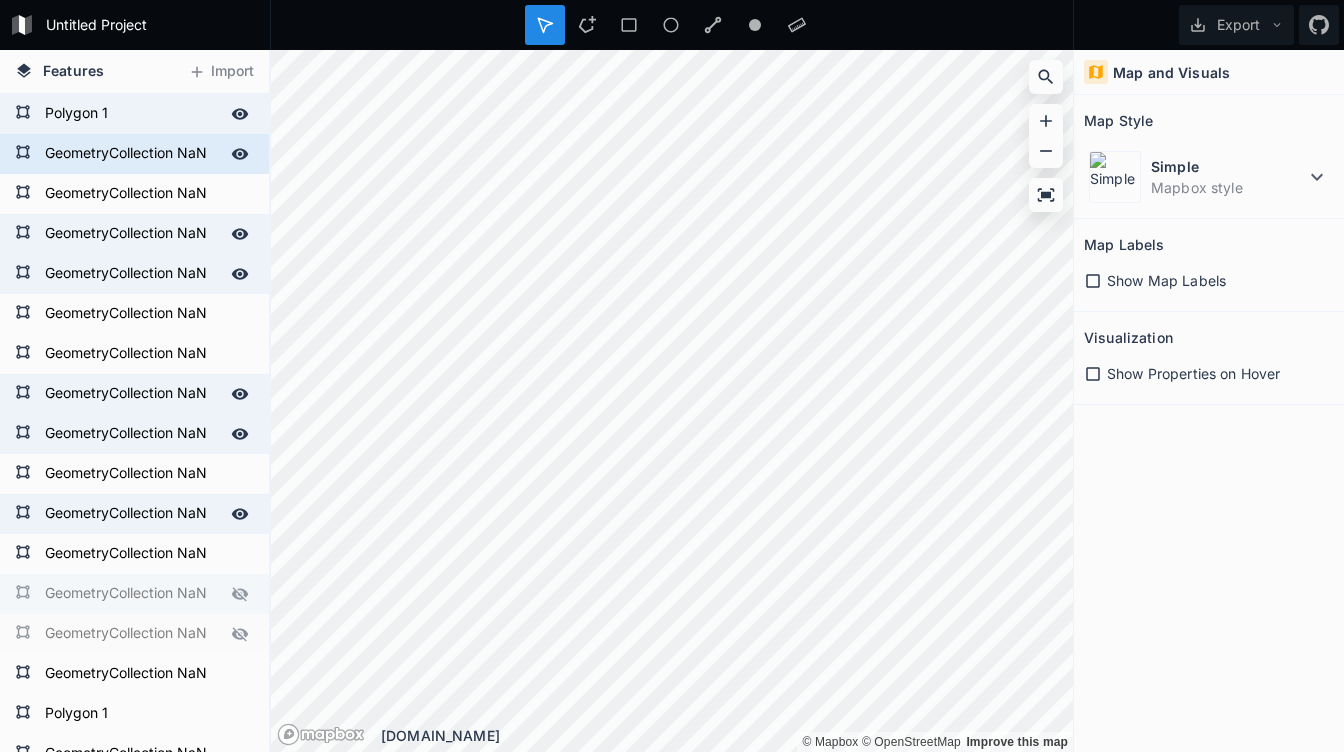 click at bounding box center (240, 594) 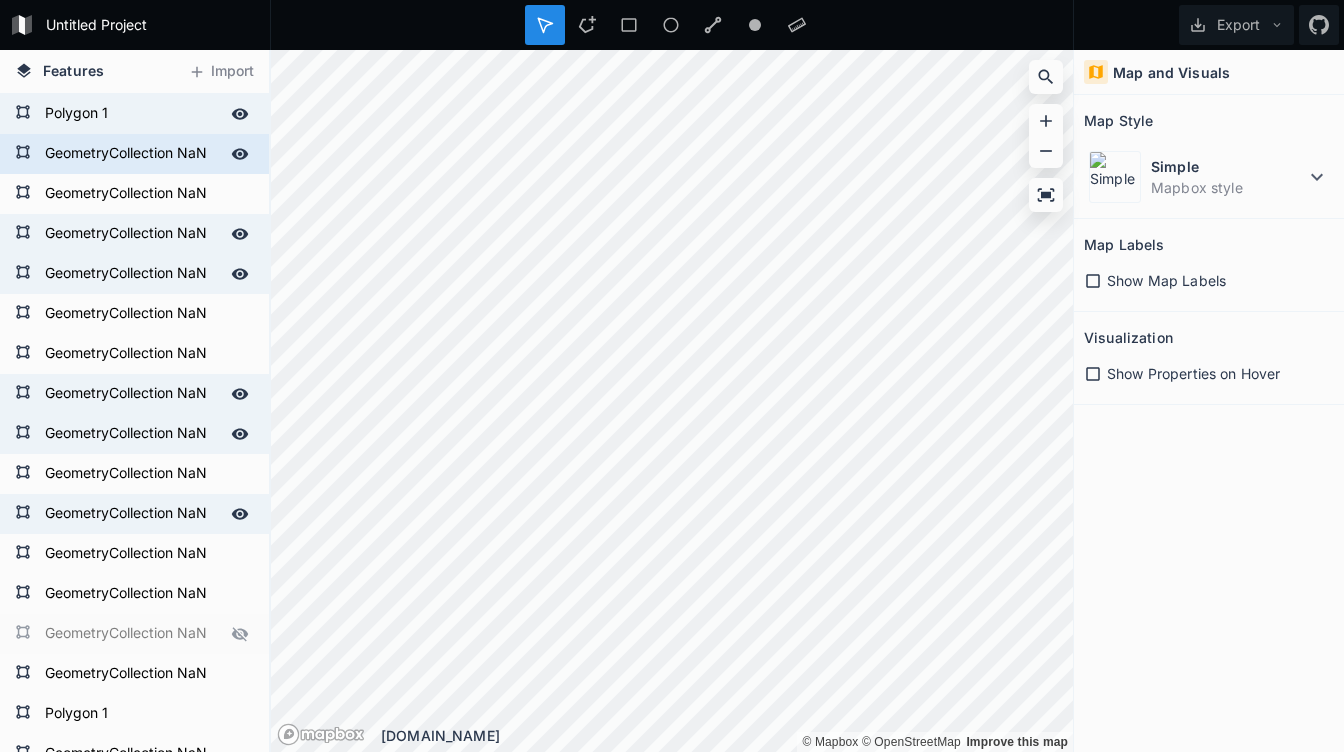 drag, startPoint x: 228, startPoint y: 630, endPoint x: 268, endPoint y: 630, distance: 40 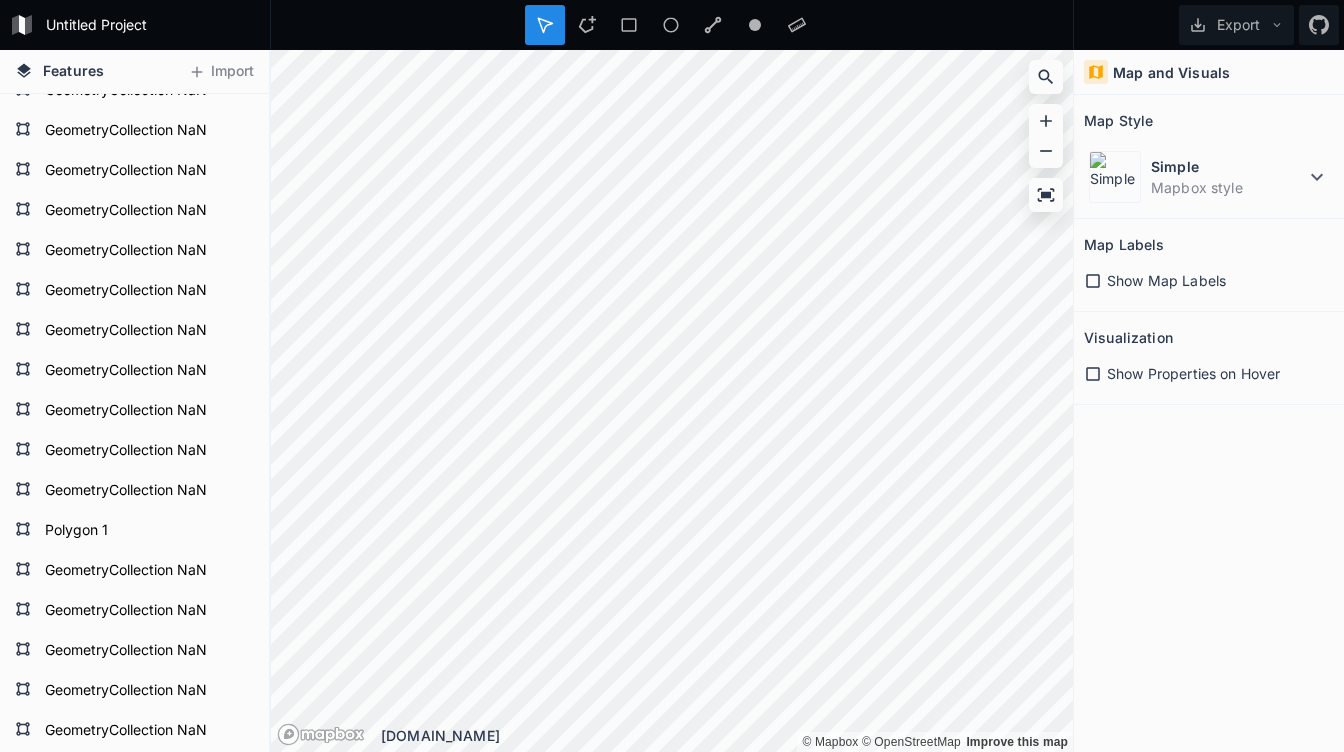 scroll, scrollTop: 0, scrollLeft: 0, axis: both 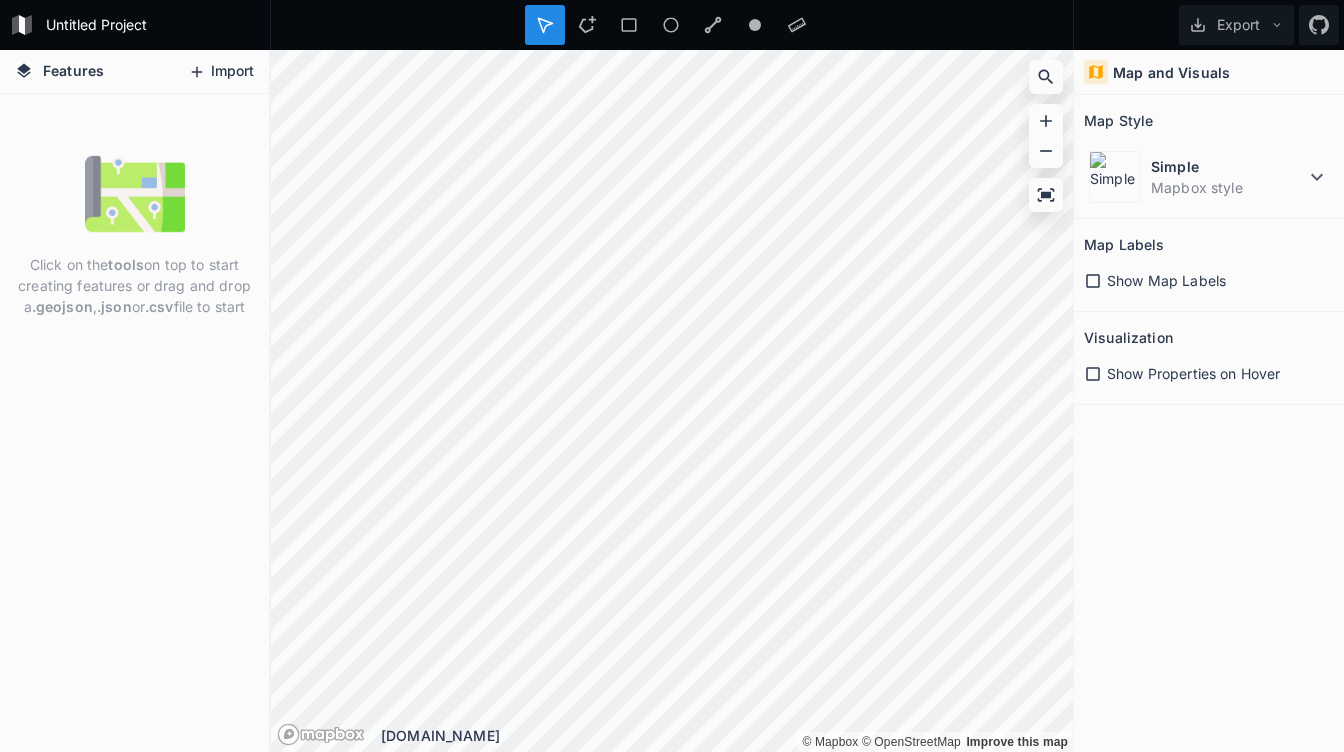 click on "Import" at bounding box center [221, 72] 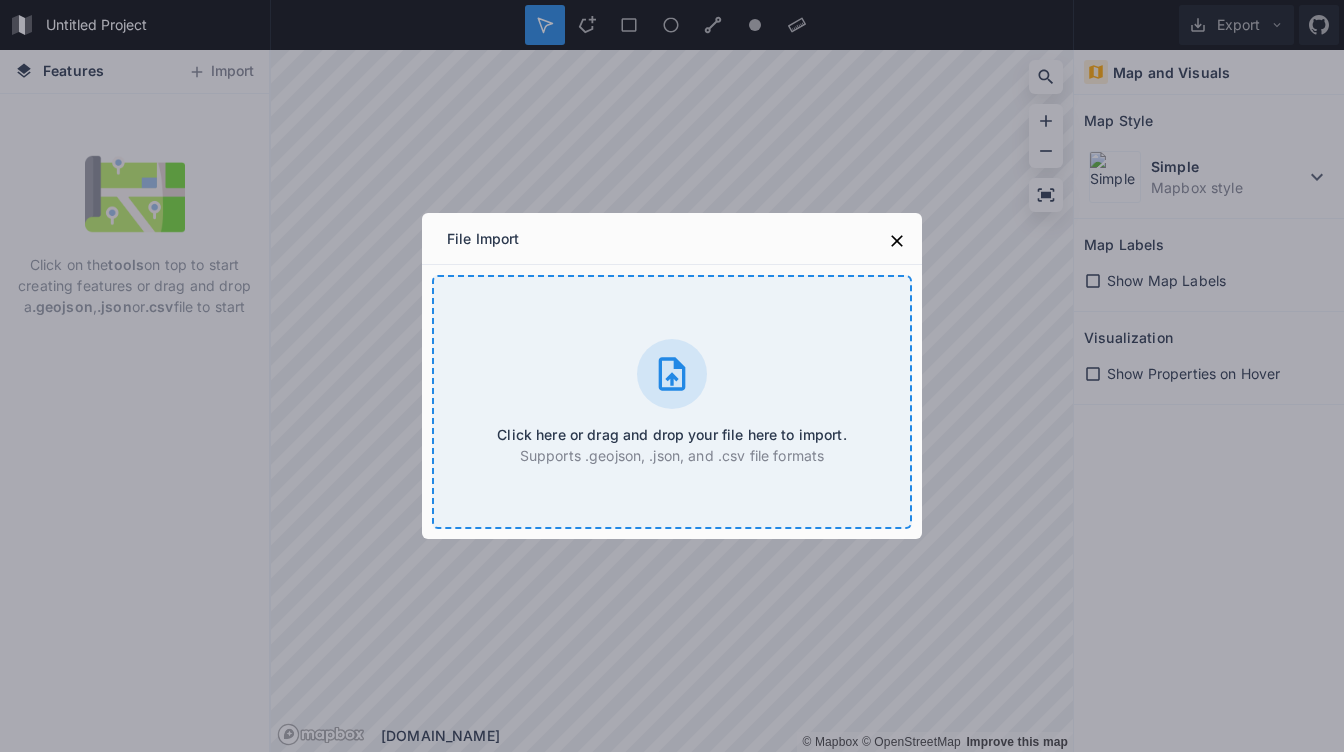 type 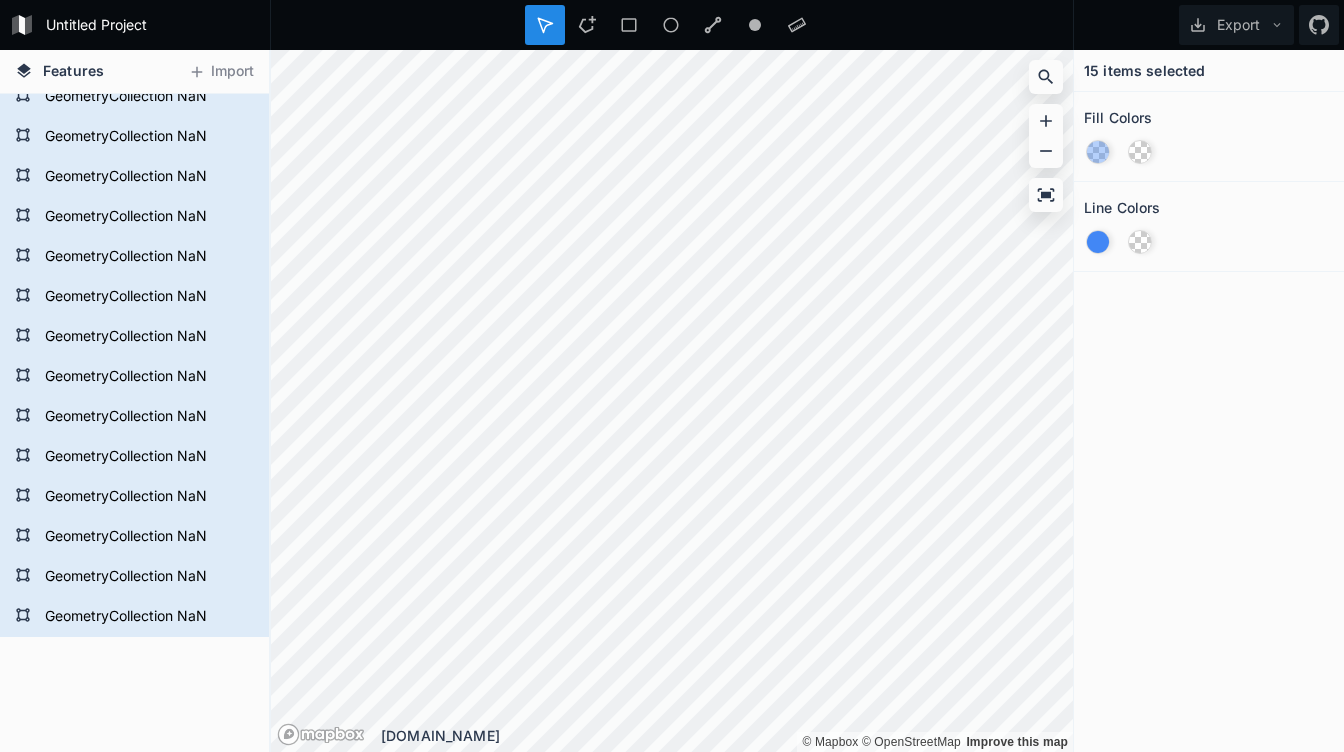 scroll, scrollTop: 0, scrollLeft: 0, axis: both 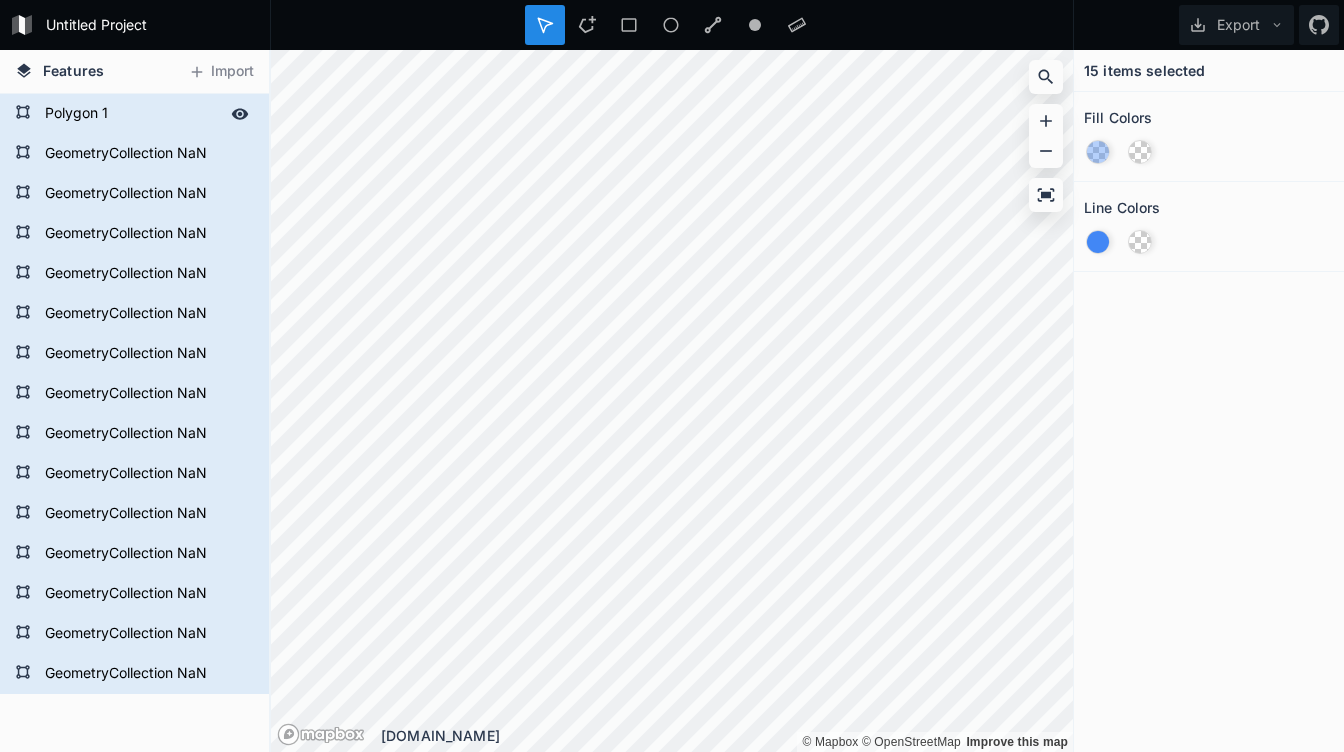 click 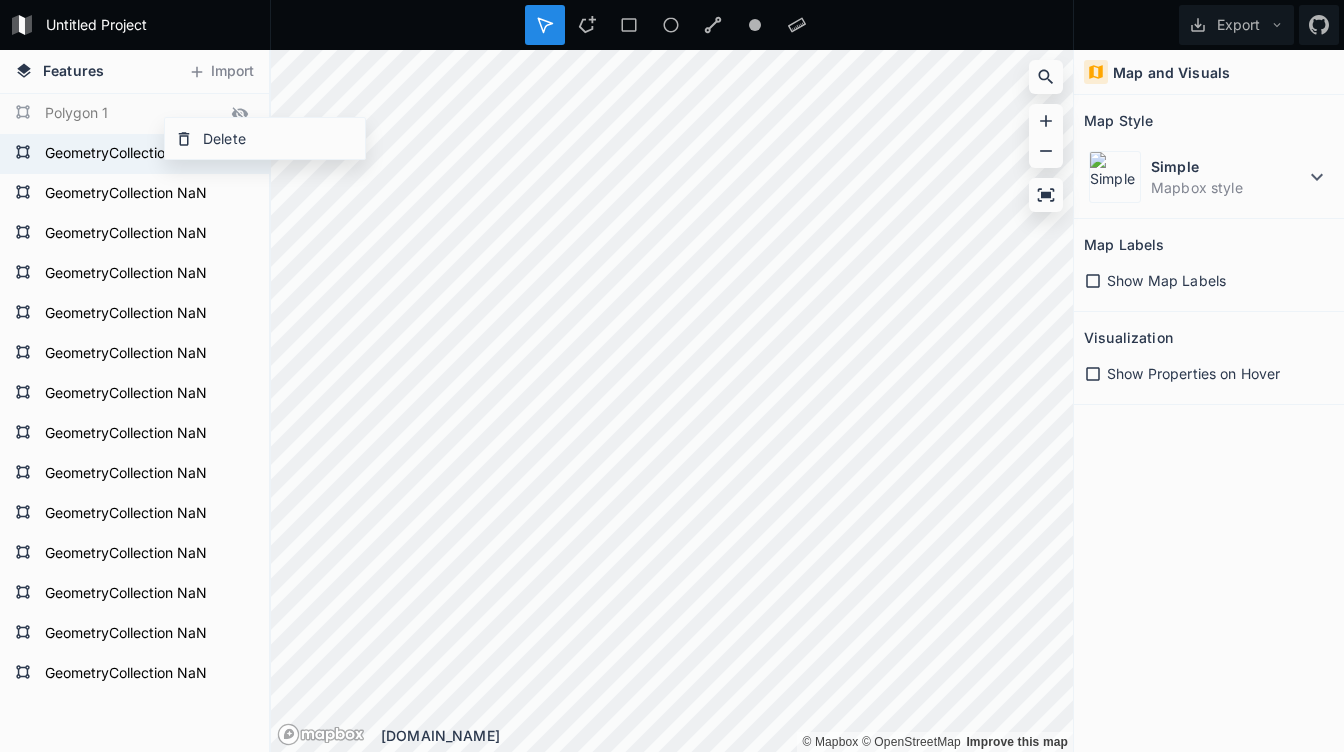 click on "GeometryCollection NaN" at bounding box center (132, 154) 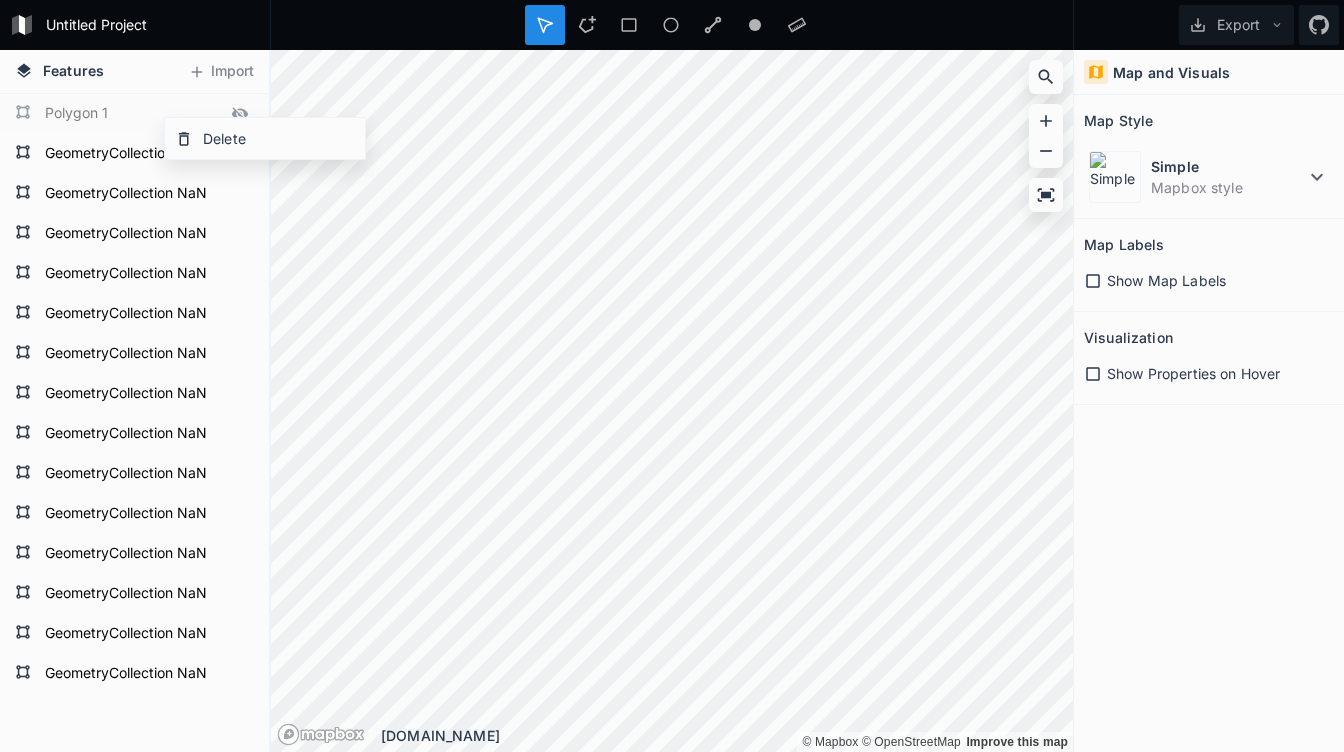 click on "Map and Visuals" at bounding box center (1171, 72) 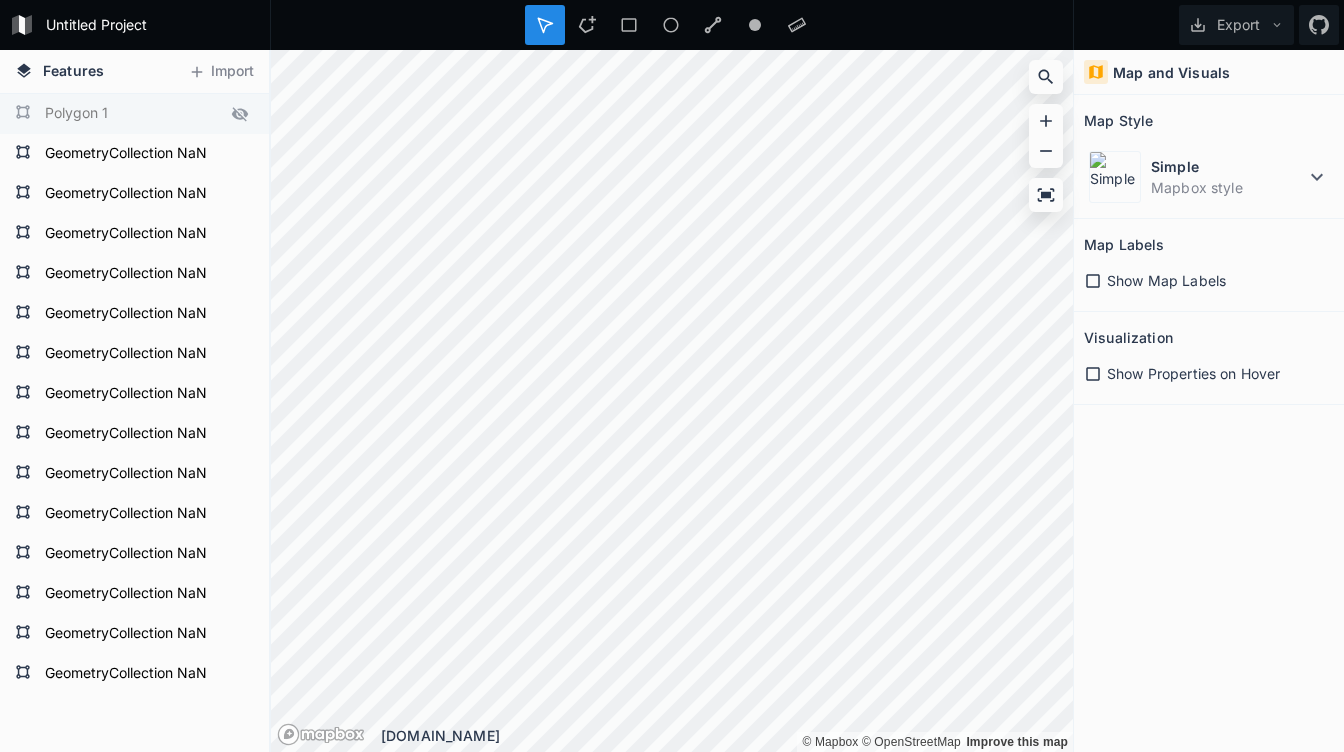 click on "Polygon 1" at bounding box center (132, 114) 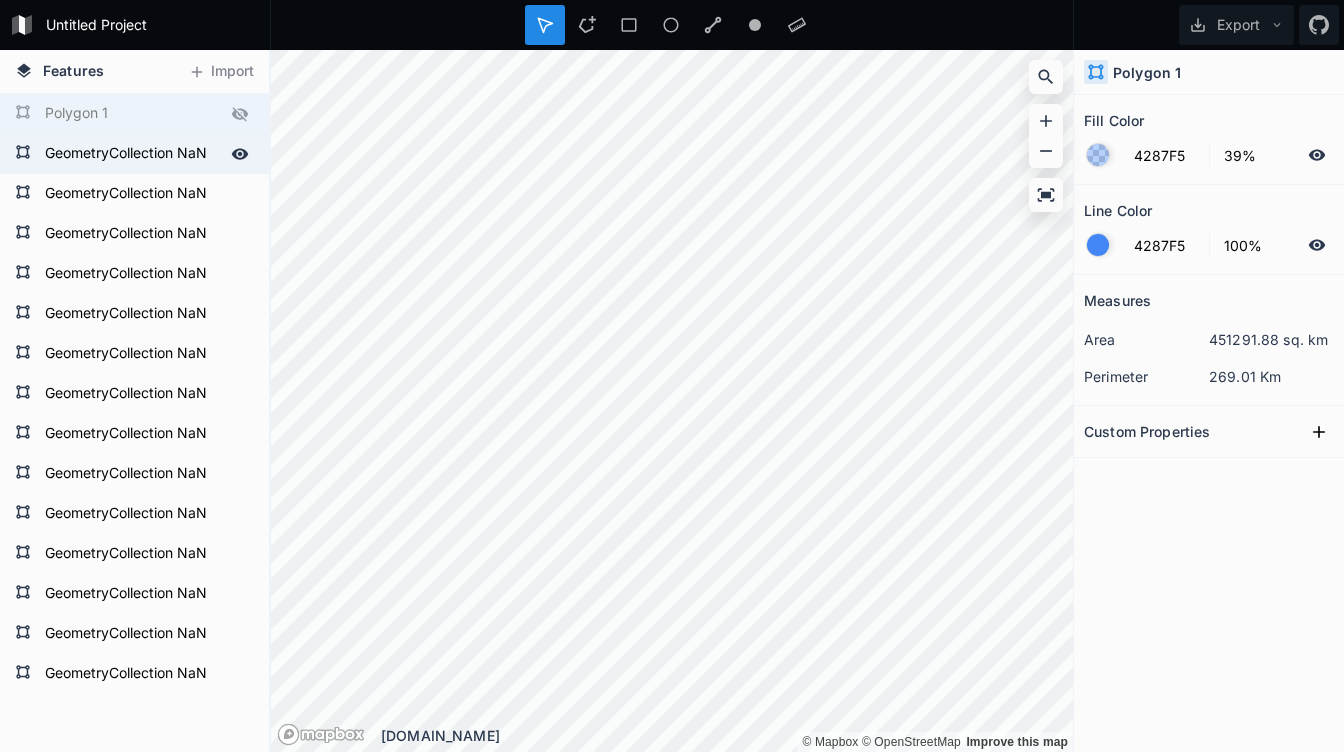 click on "GeometryCollection NaN" at bounding box center (132, 154) 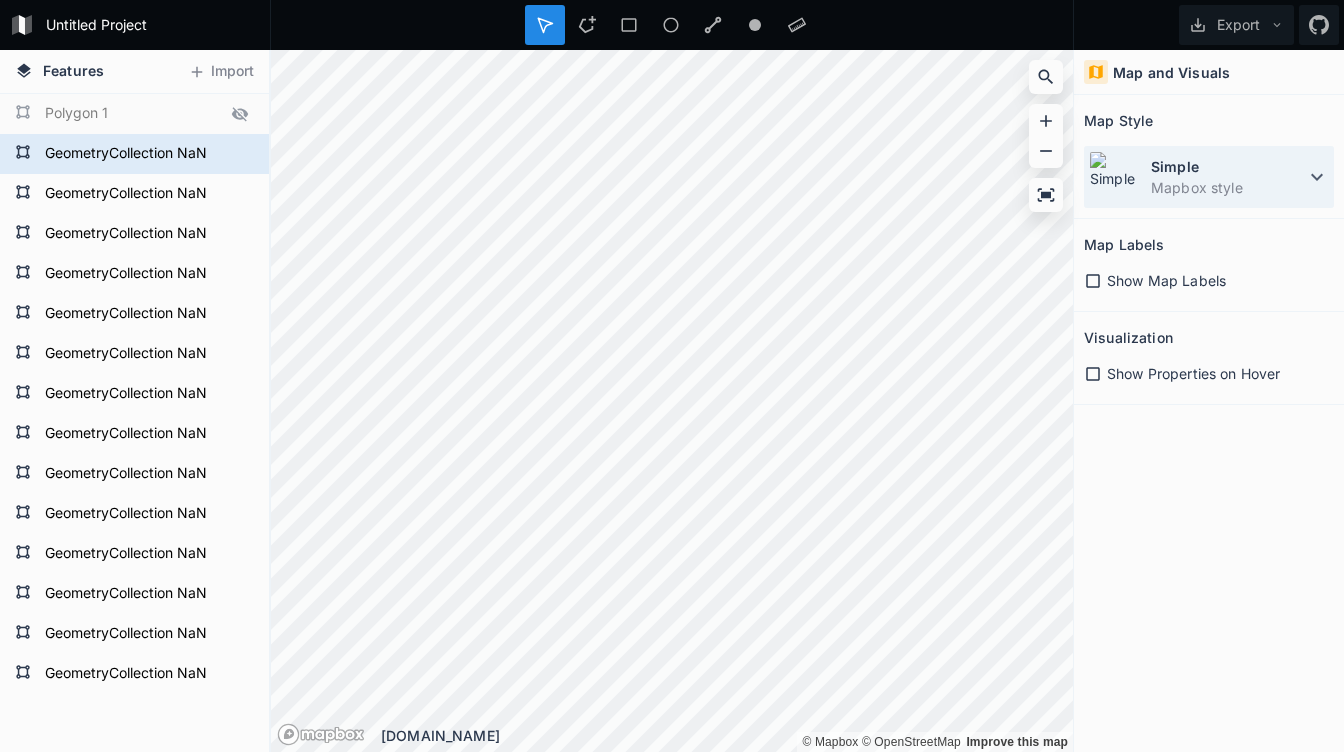 click 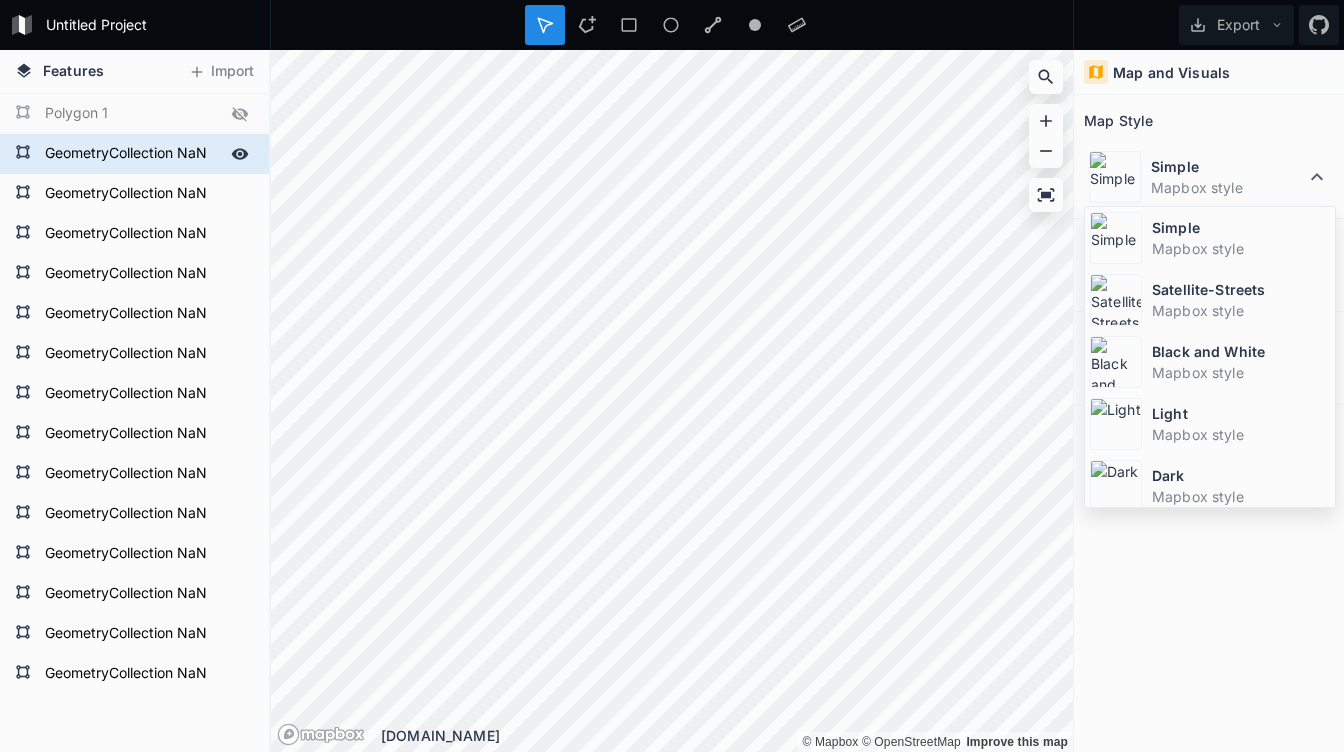 click on "GeometryCollection NaN" at bounding box center (132, 154) 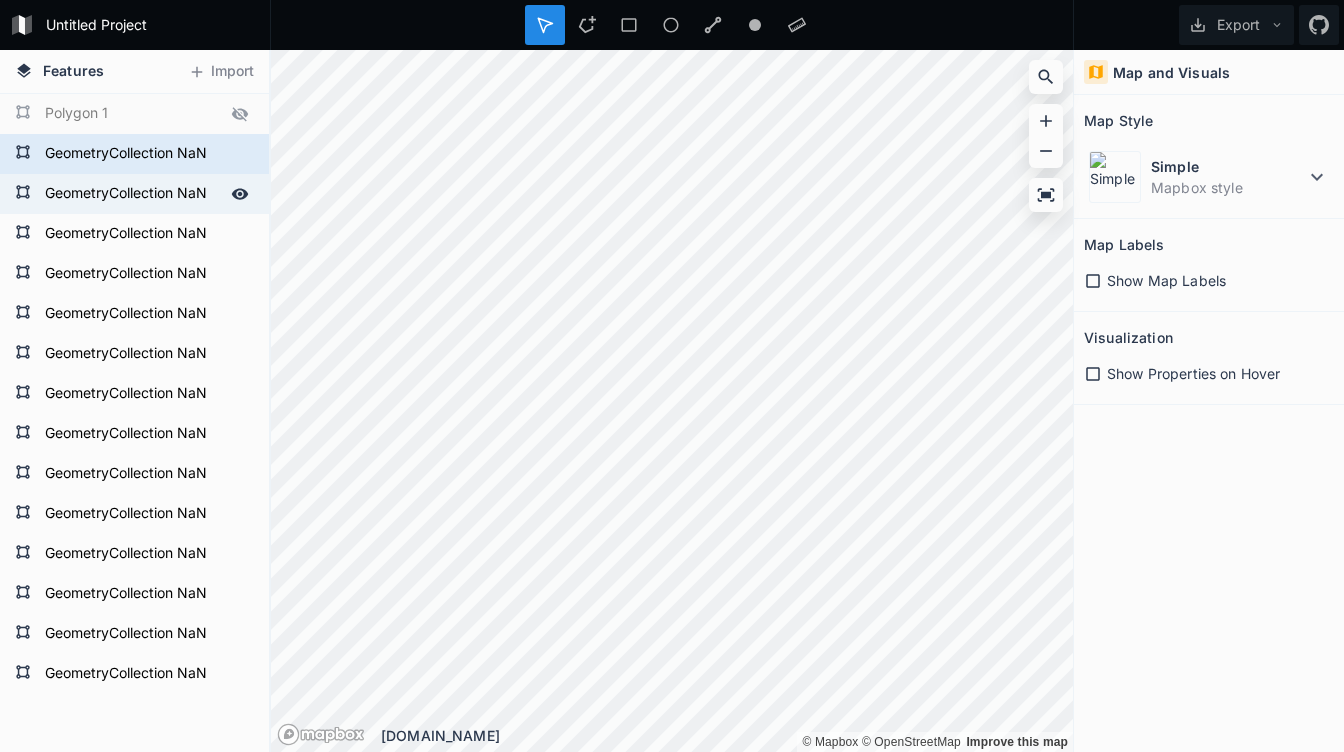 click on "GeometryCollection NaN" at bounding box center (132, 194) 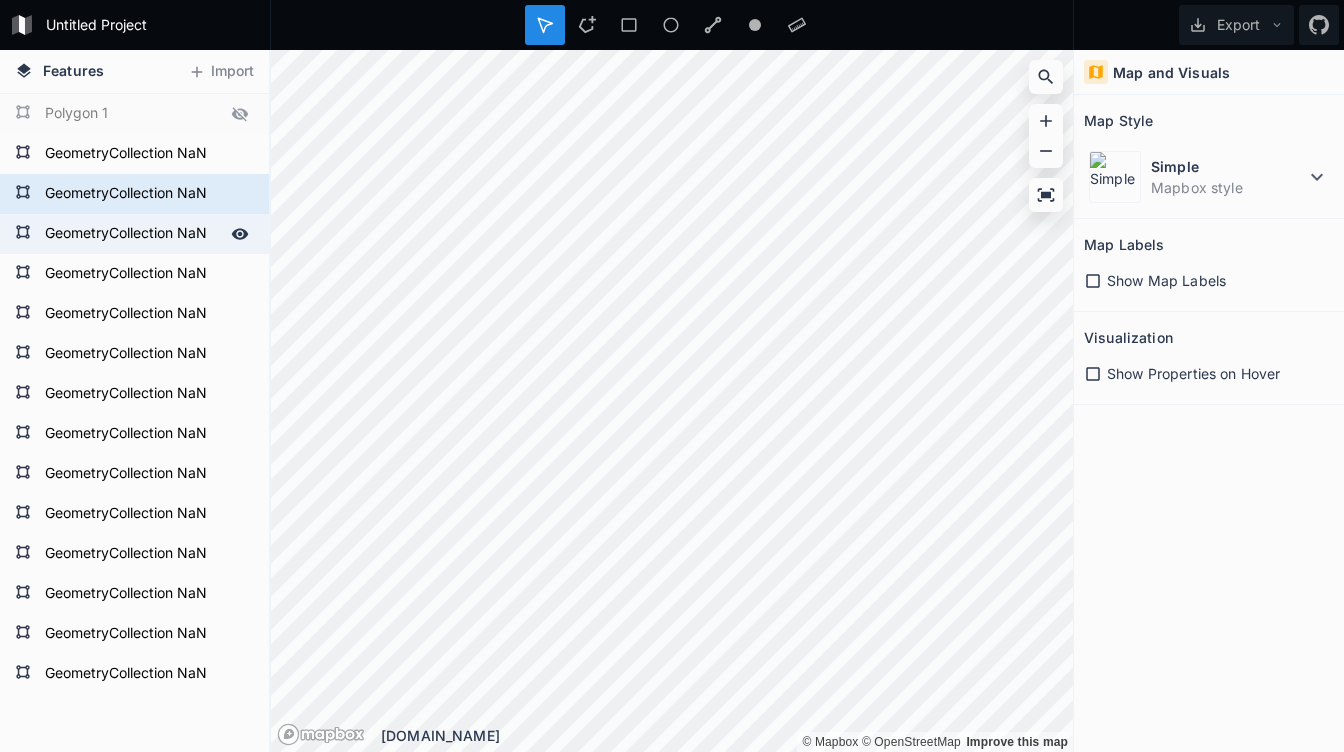 click on "GeometryCollection NaN" 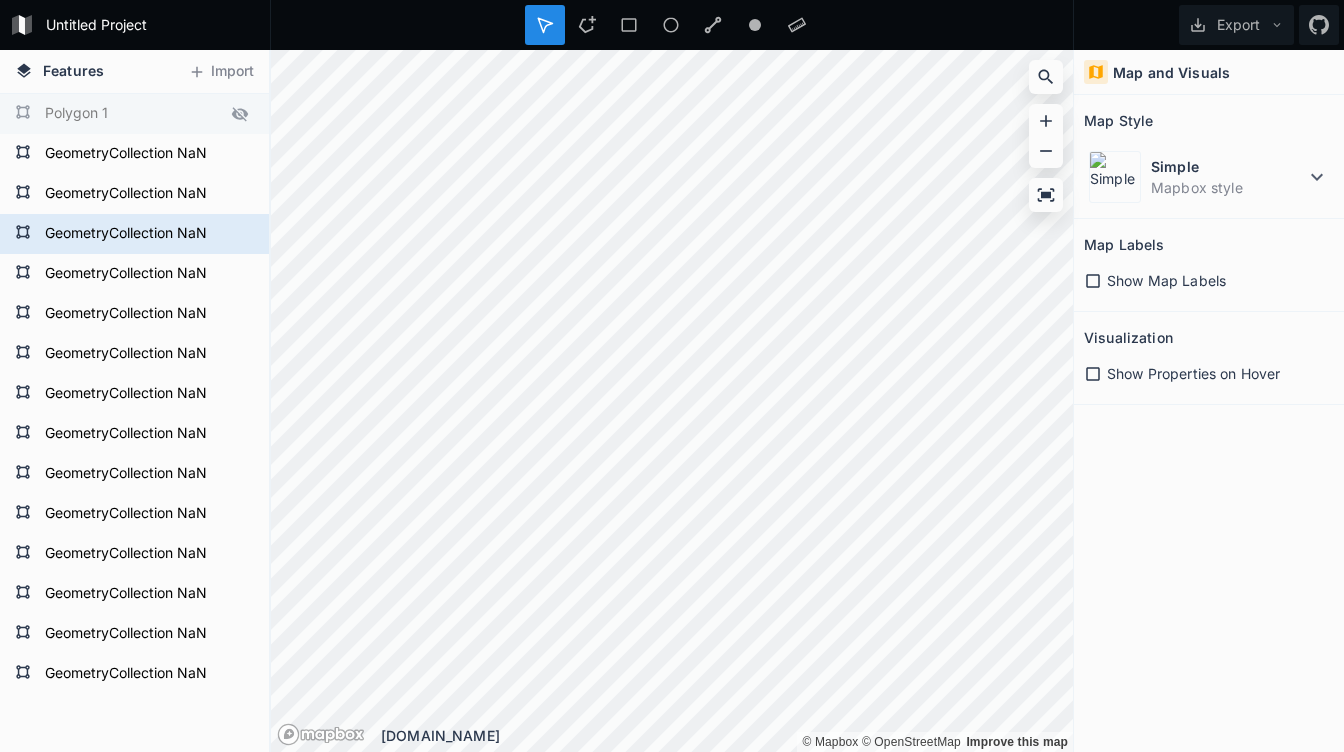 click on "Polygon 1" at bounding box center (132, 114) 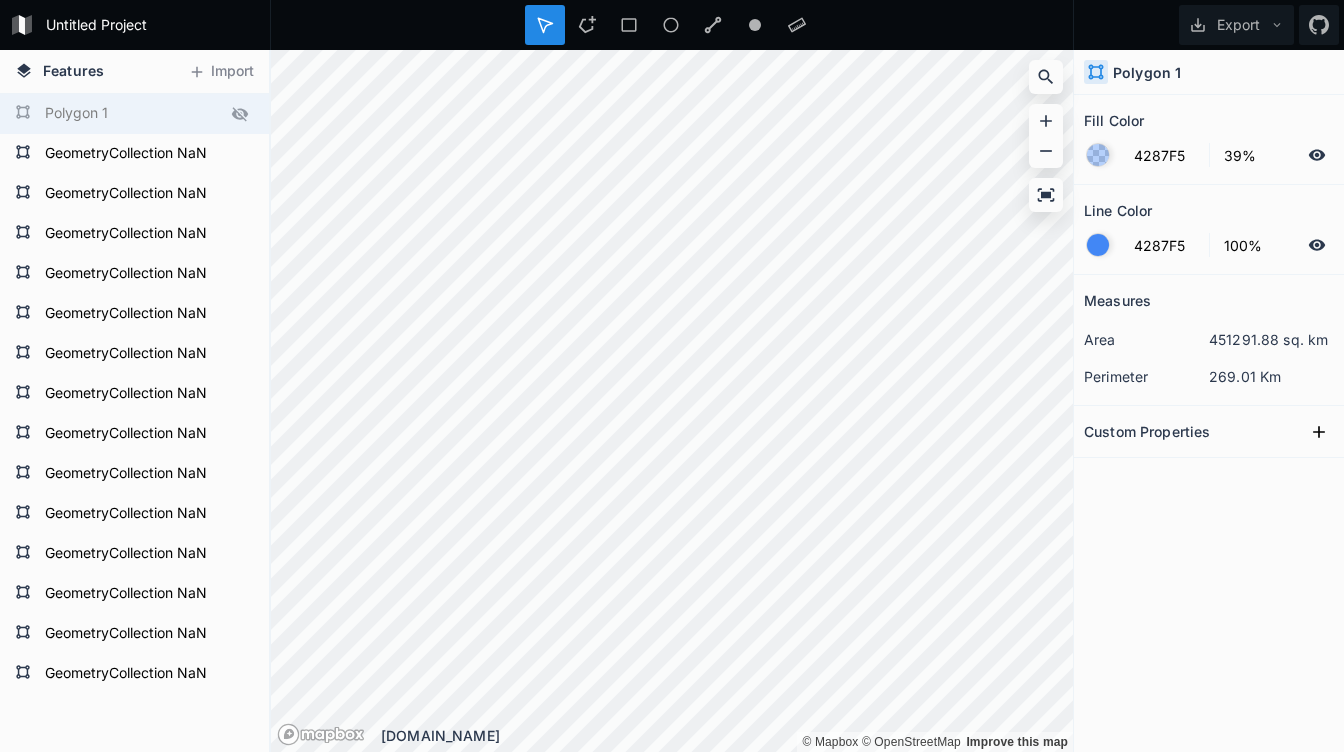 click 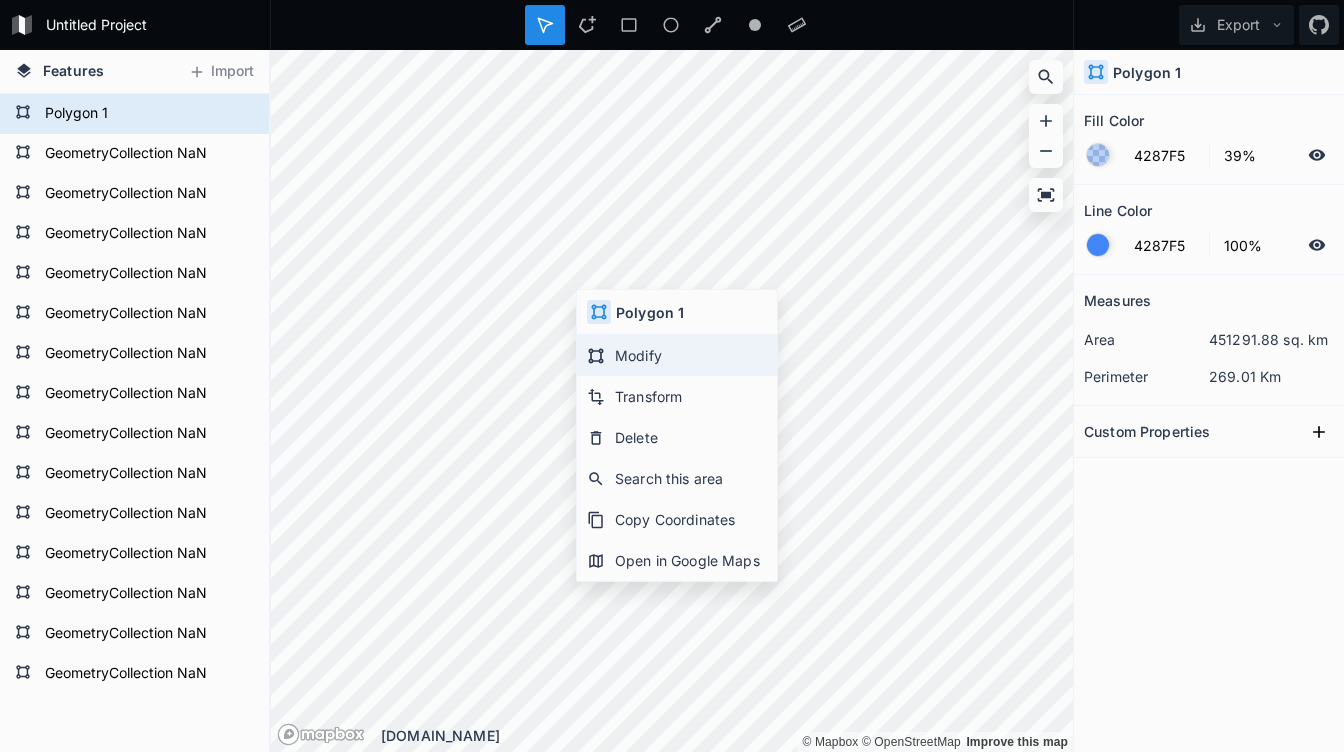 click on "Modify" 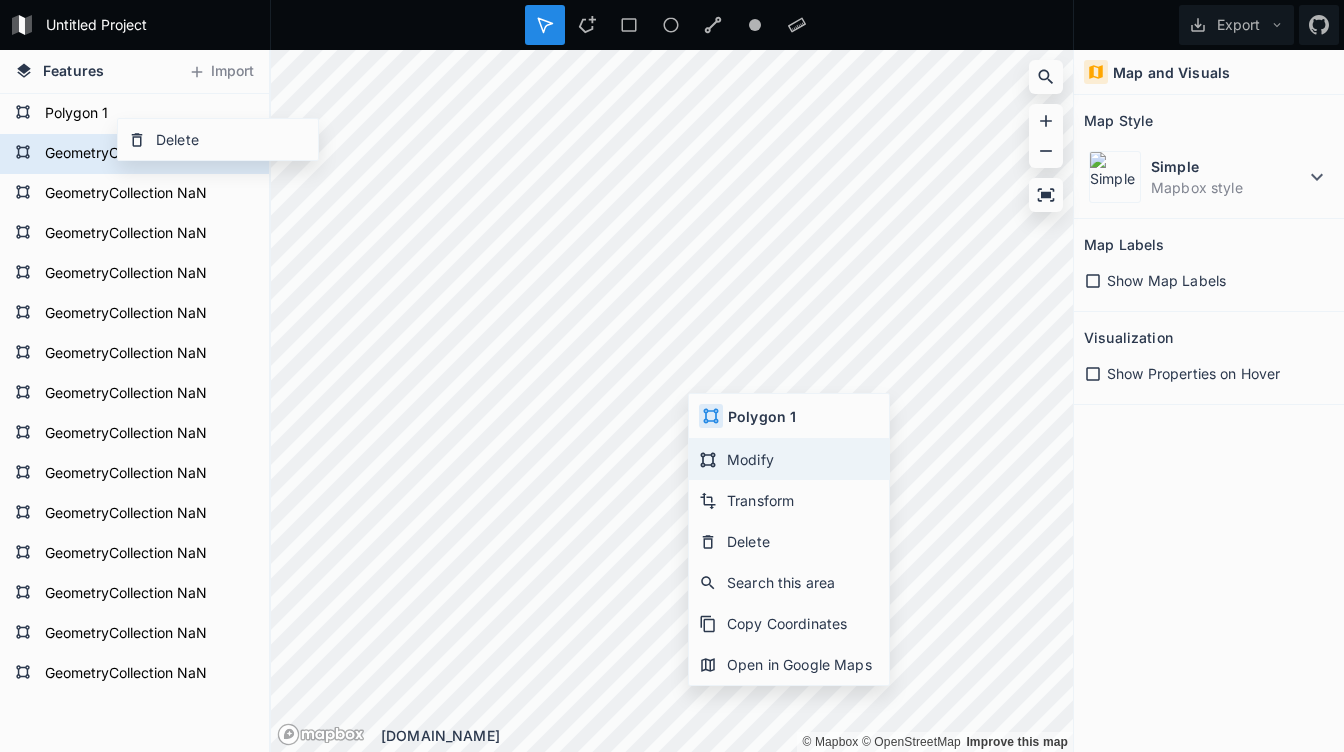 click on "Modify" 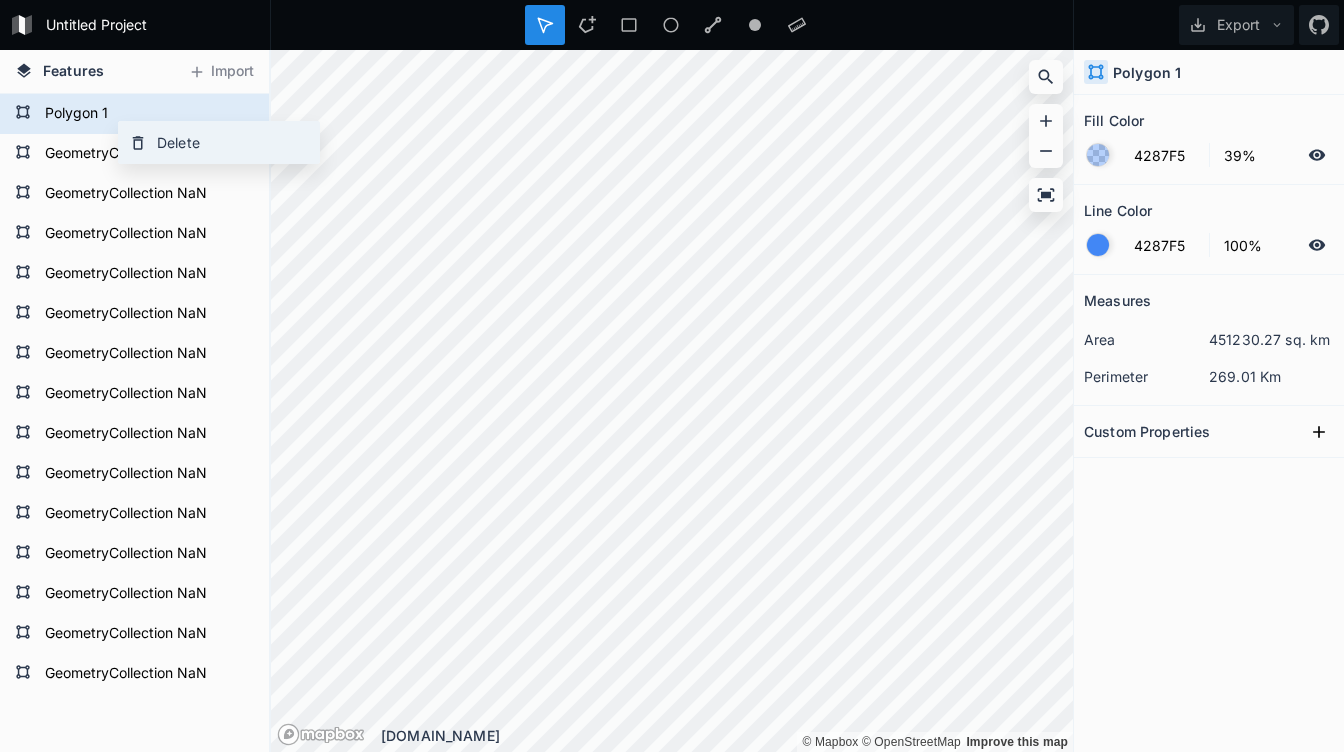 click on "Delete" 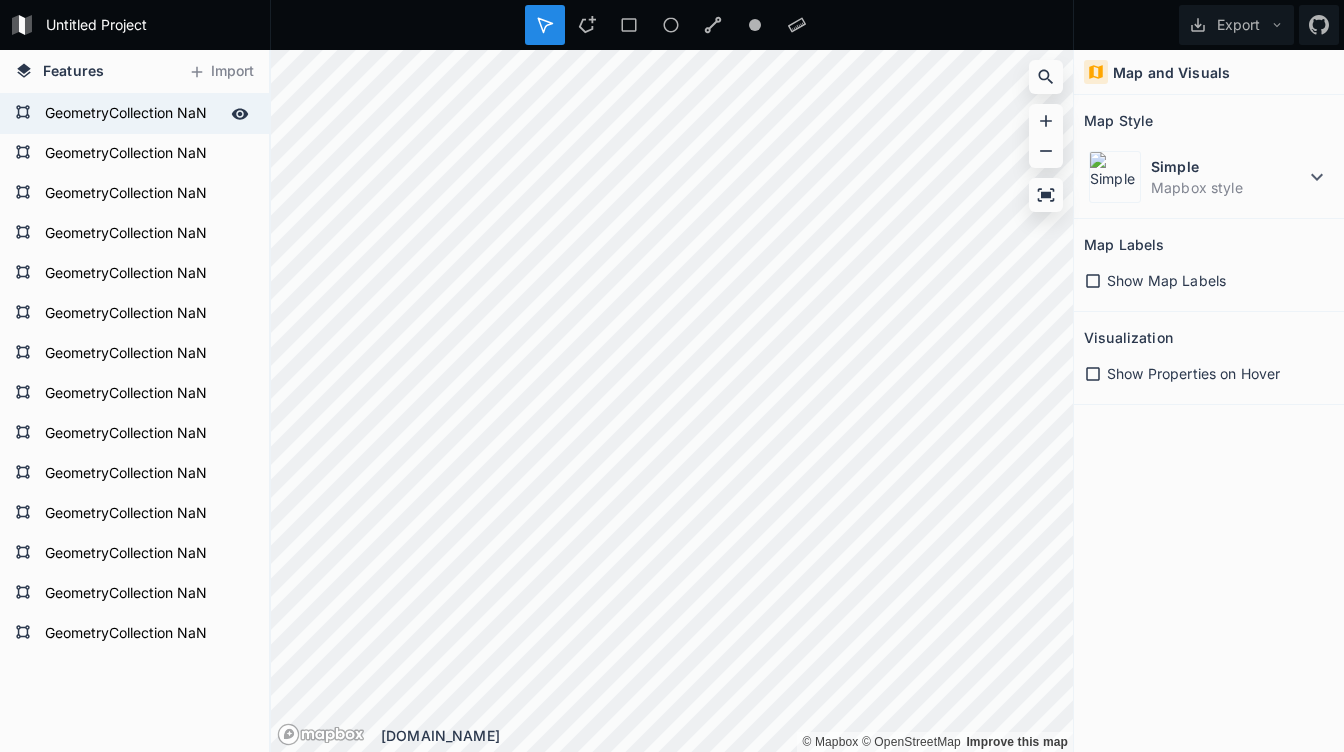 click on "GeometryCollection NaN" at bounding box center (132, 114) 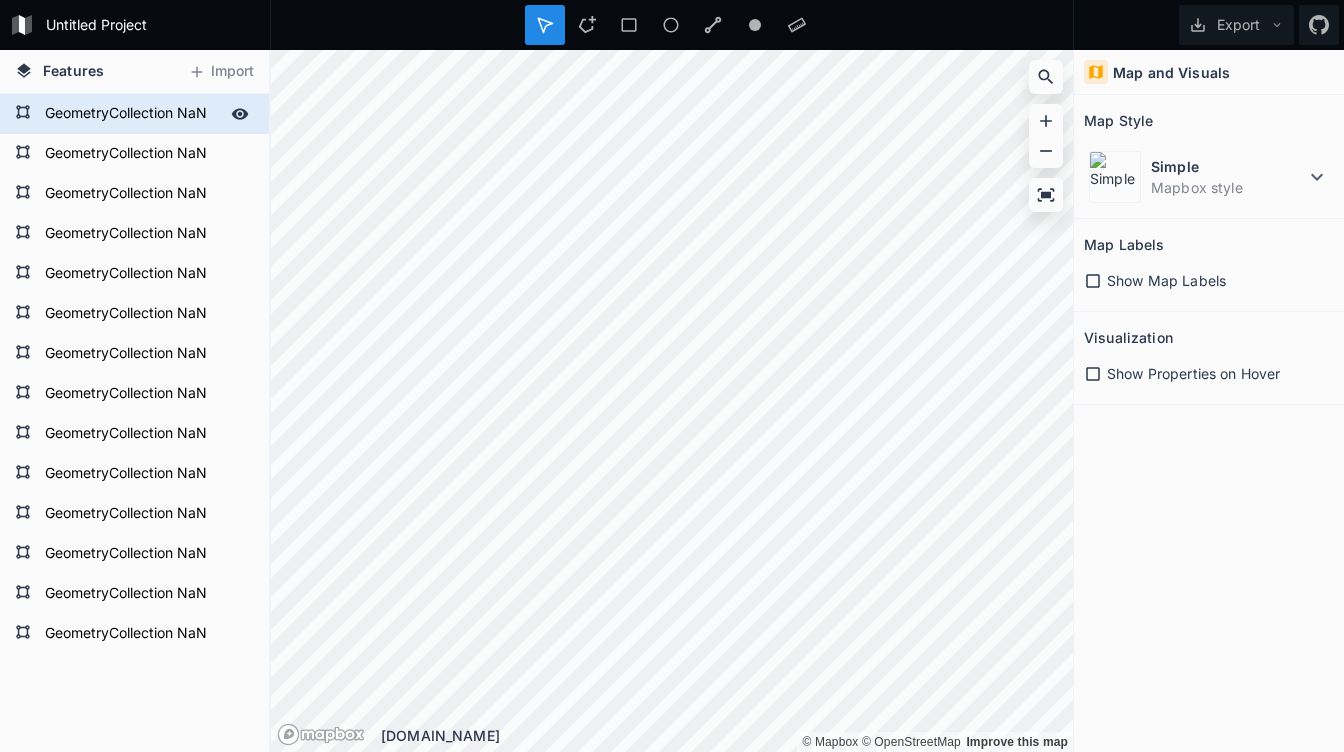 click 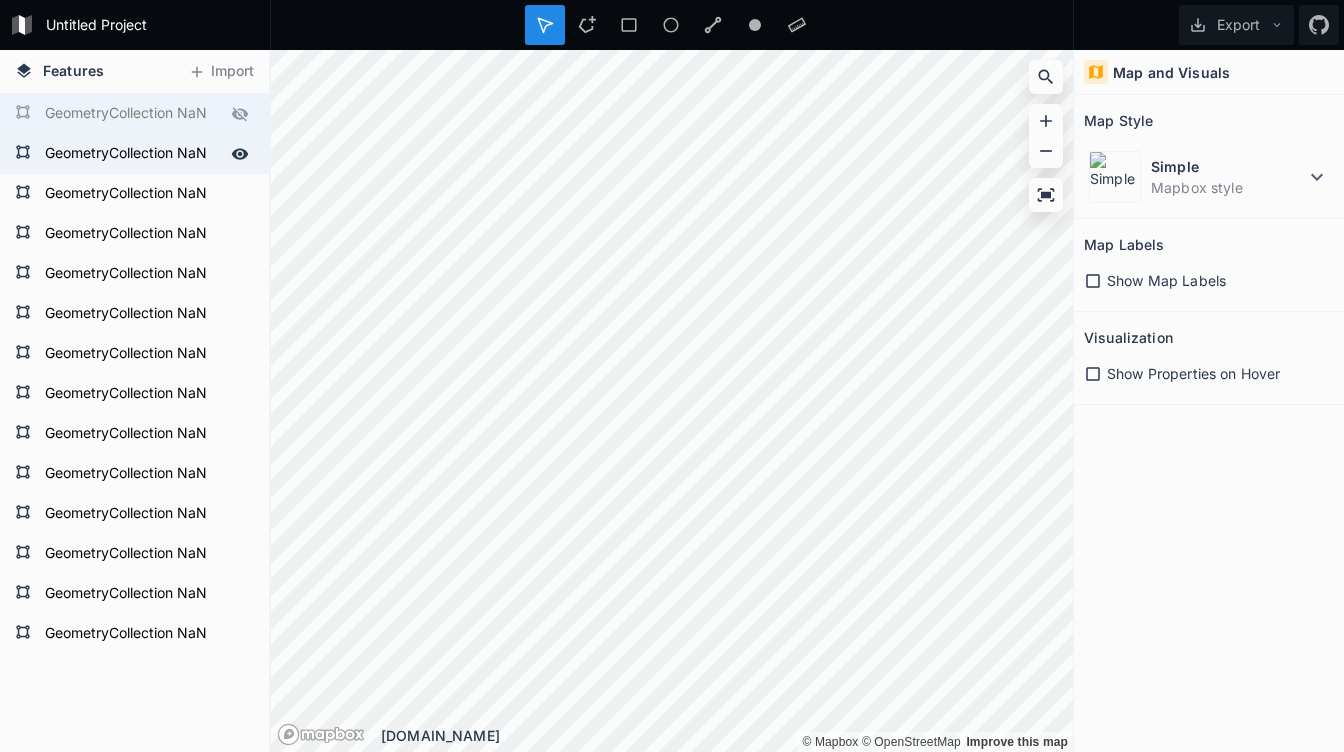 click 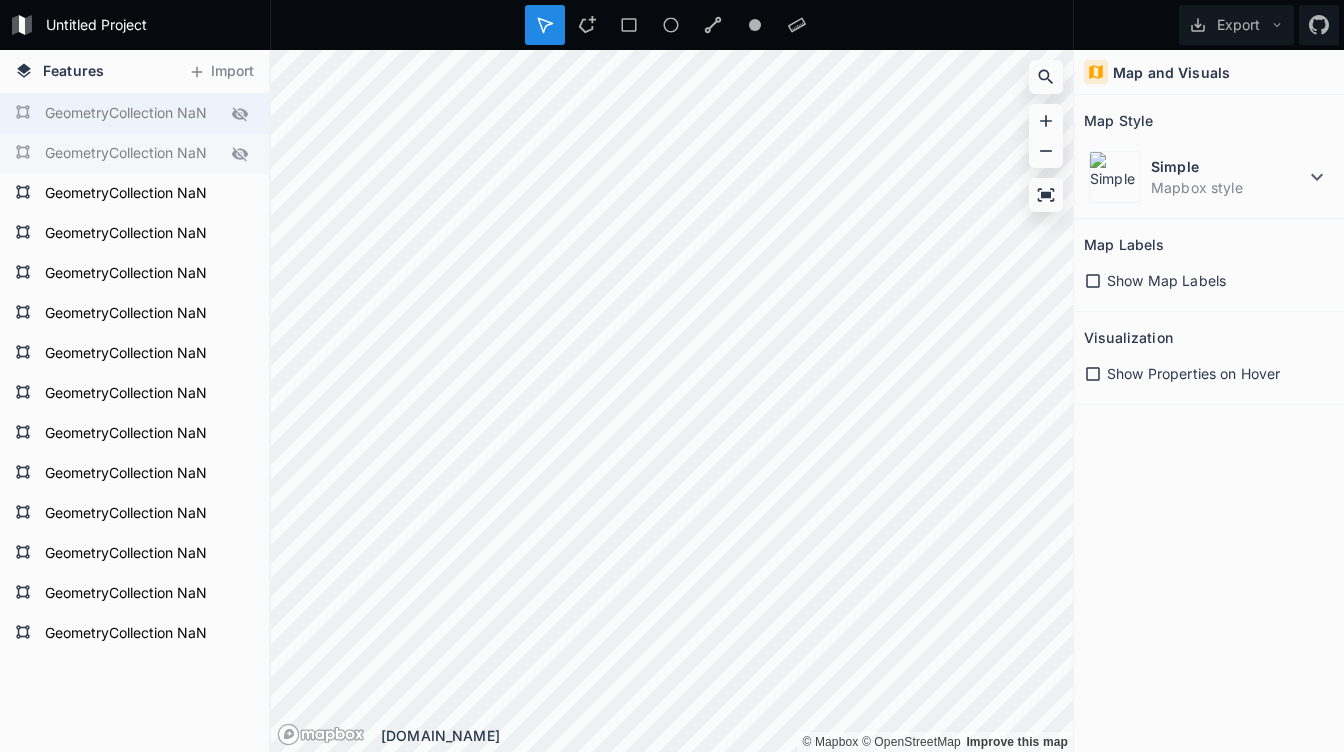 click 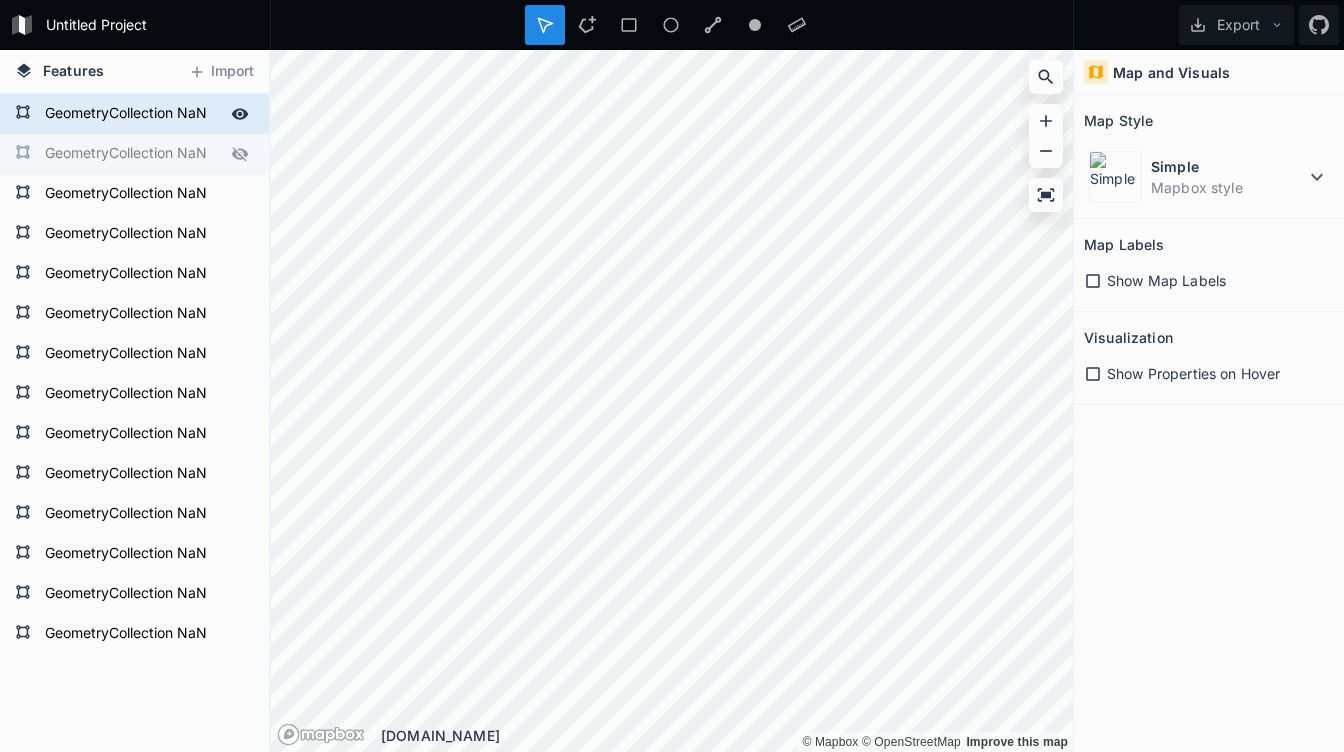 click 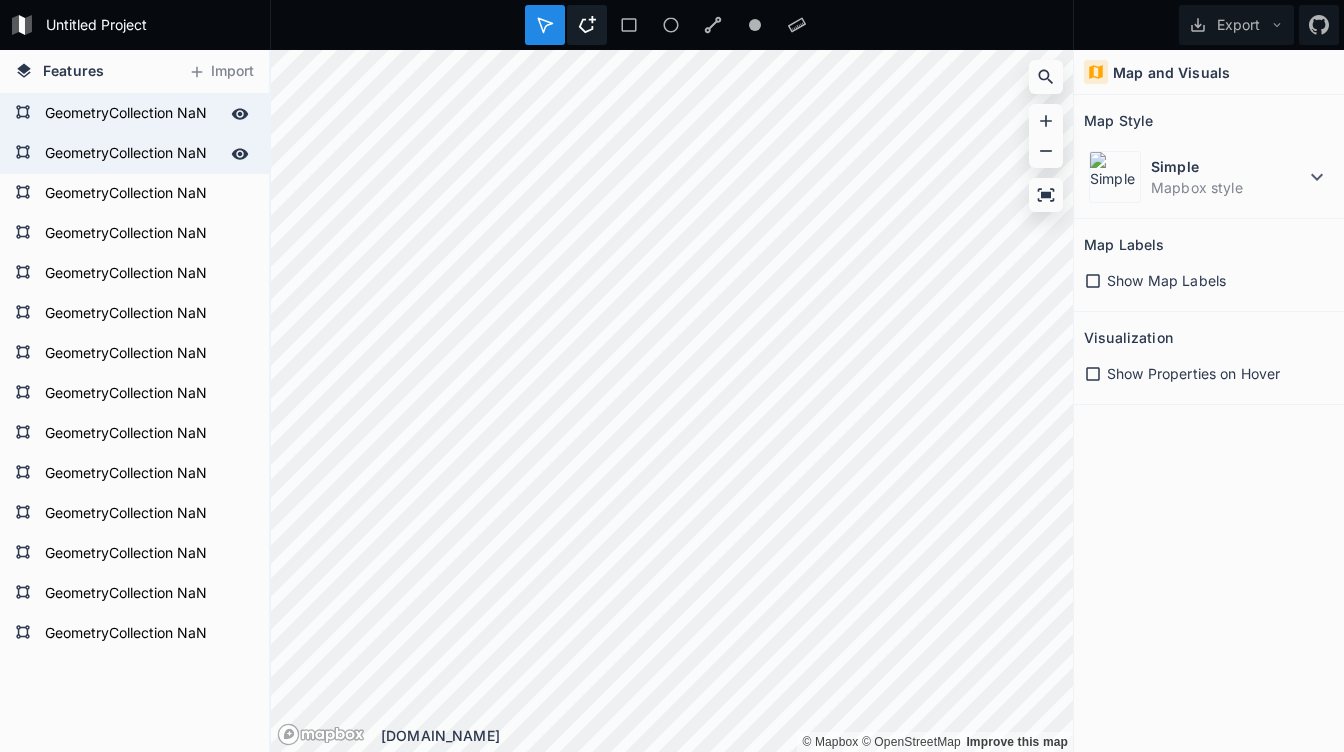 click 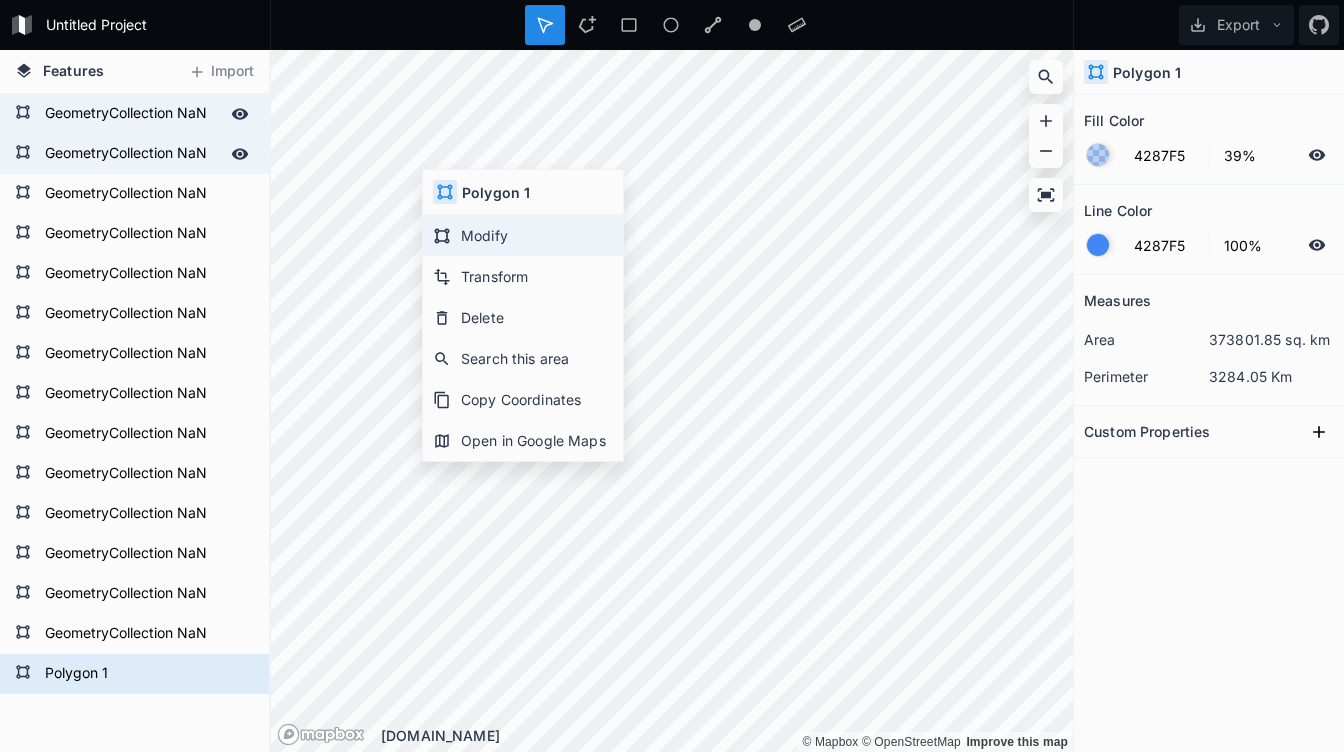 click on "Modify" 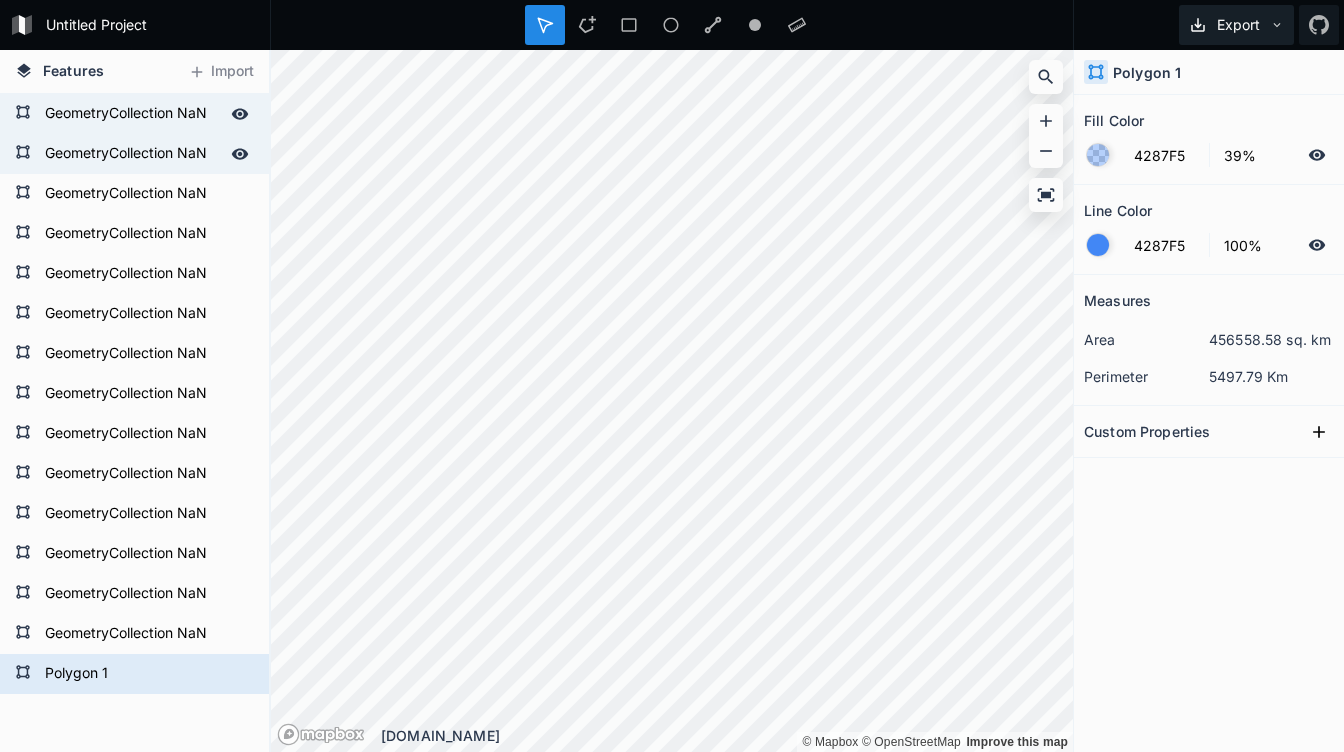click on "Export" at bounding box center (1236, 25) 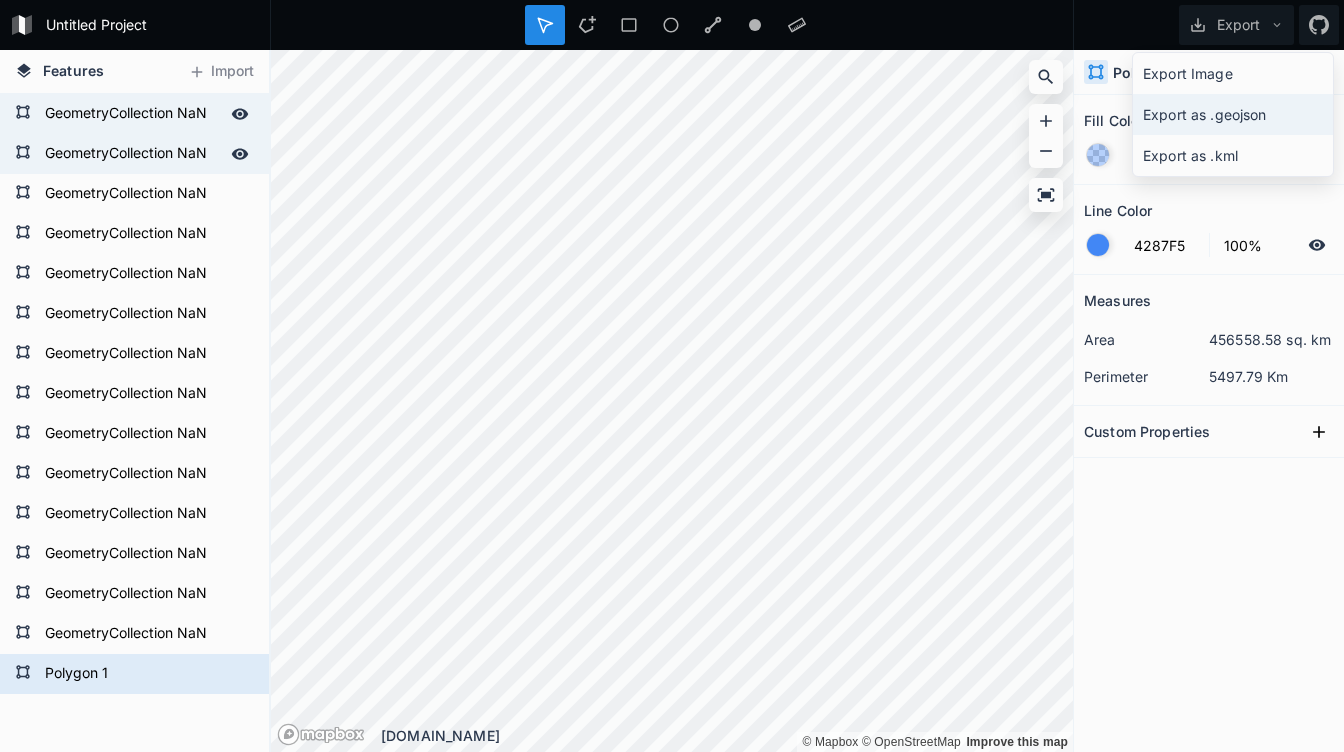 click on "Export as .geojson" 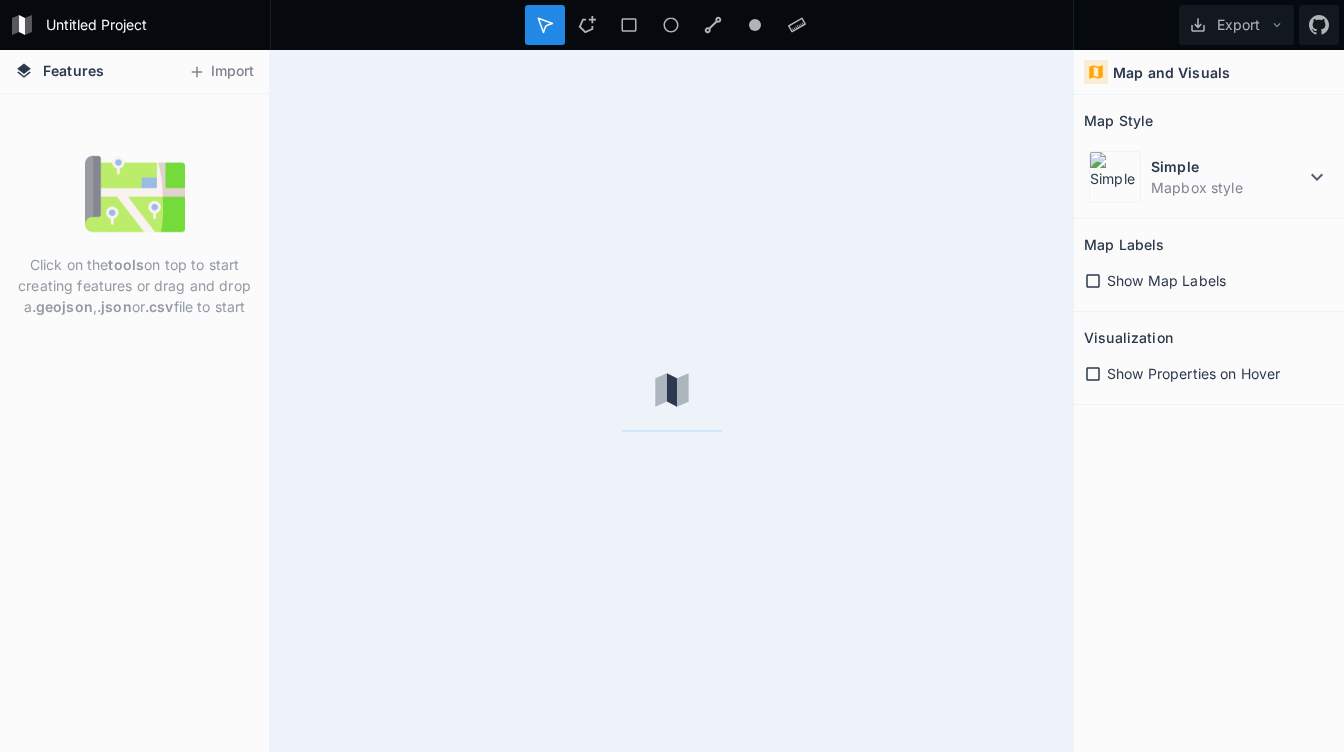 scroll, scrollTop: 0, scrollLeft: 0, axis: both 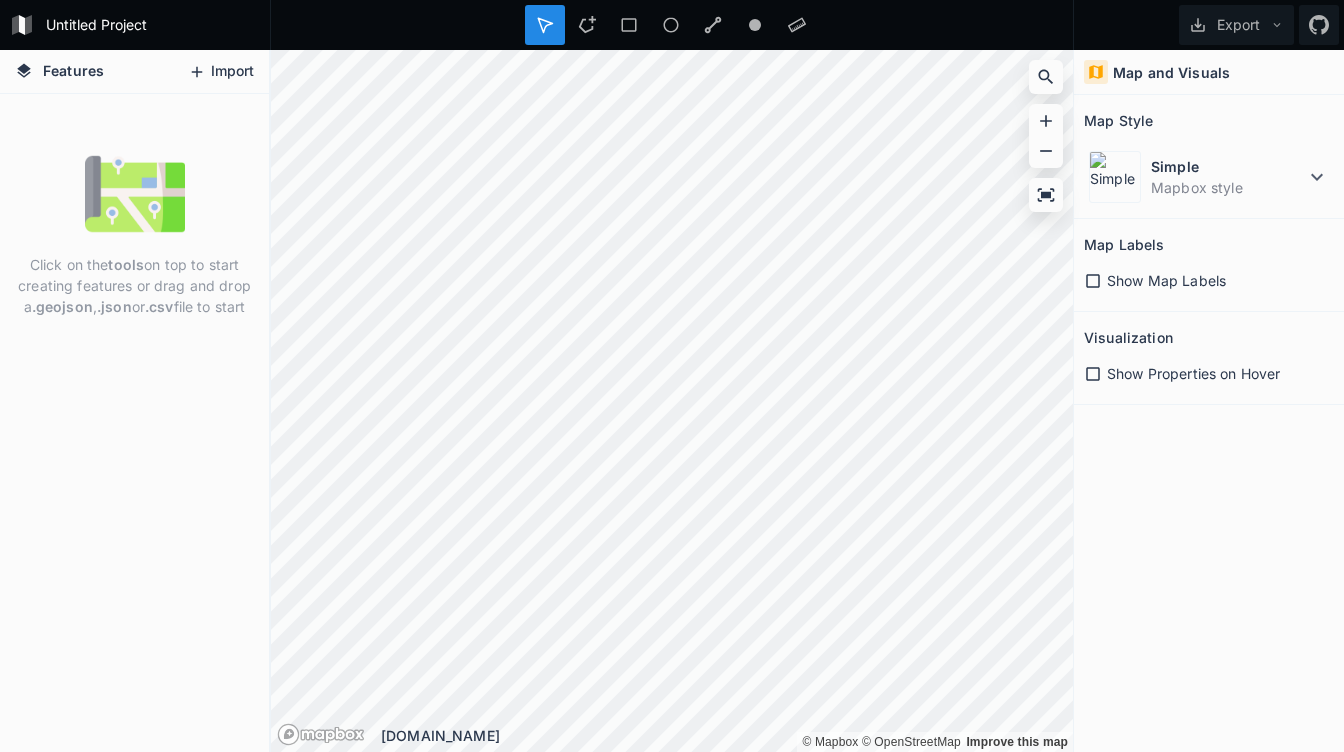 click on "Import" at bounding box center [221, 72] 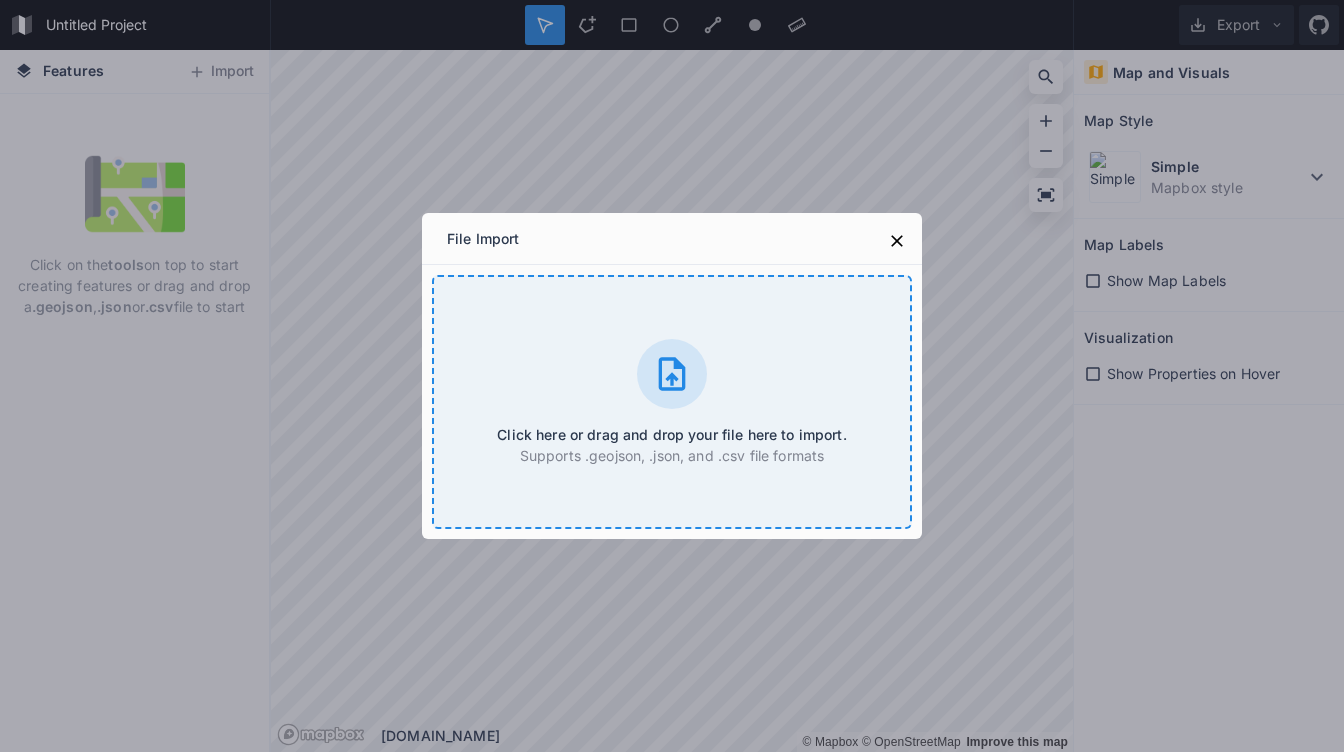 click on "Click here or drag and drop your file here to import. Supports .geojson, .json, and .csv file formats" at bounding box center [672, 402] 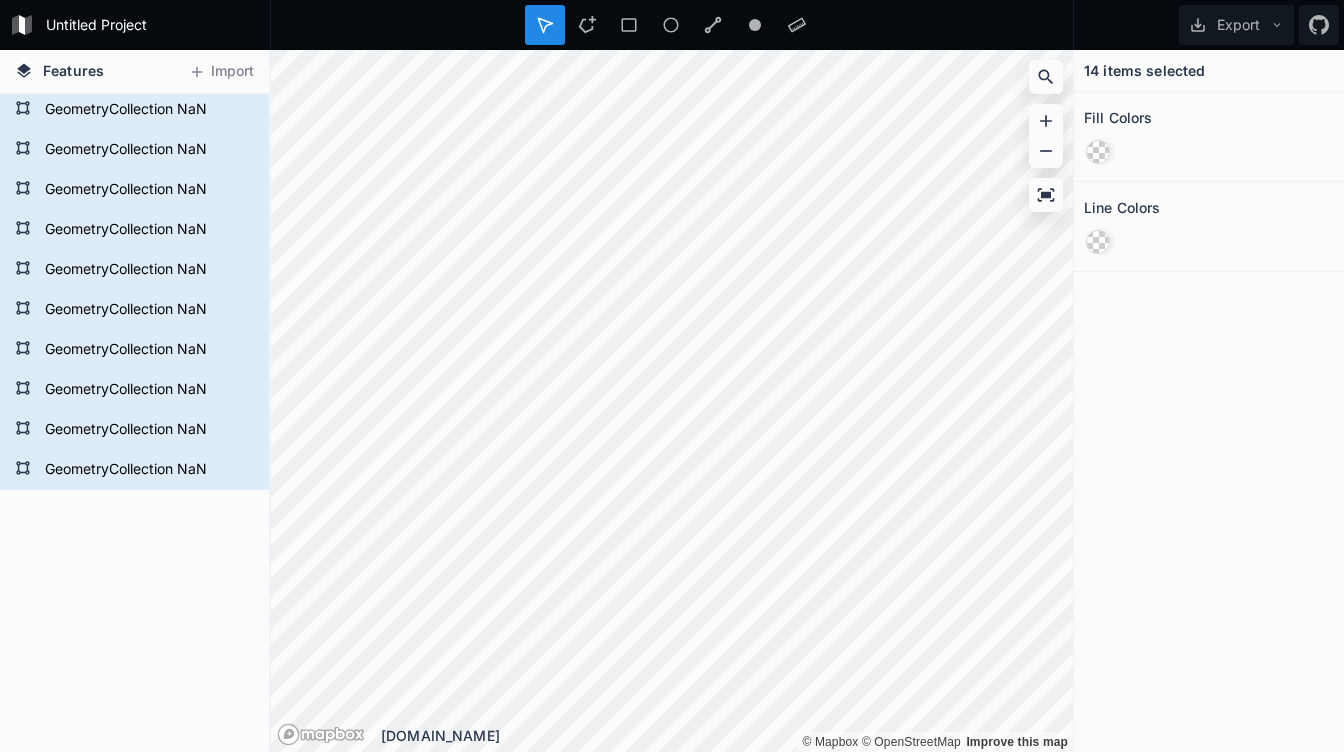 scroll, scrollTop: 201, scrollLeft: 0, axis: vertical 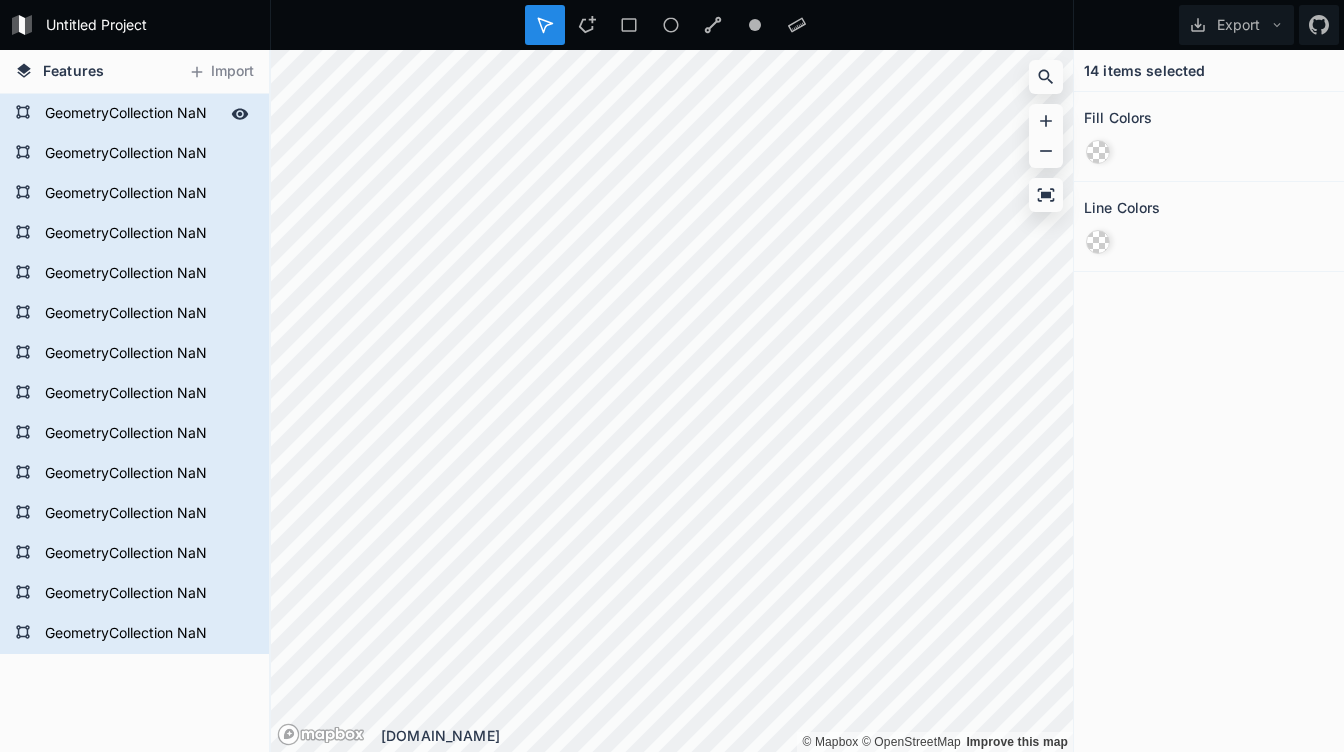 click on "GeometryCollection NaN" at bounding box center [132, 114] 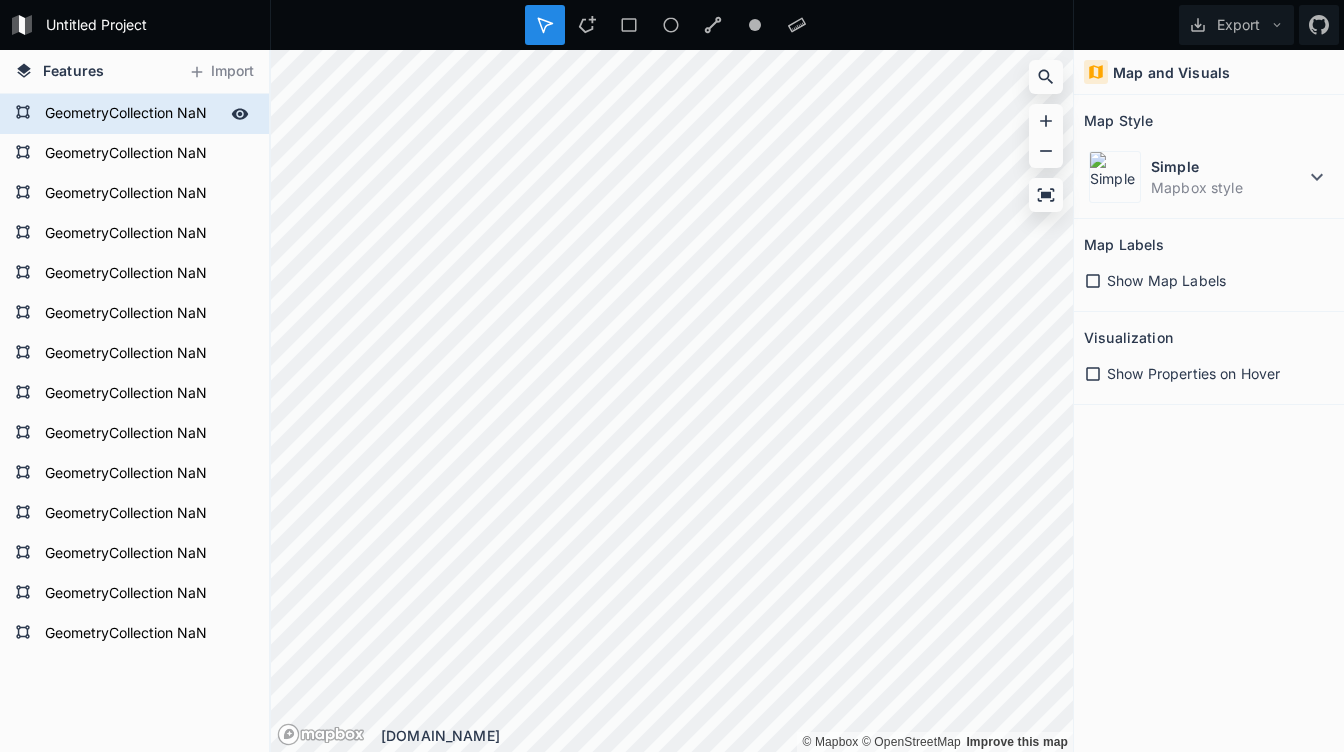 click on "GeometryCollection NaN" at bounding box center [132, 114] 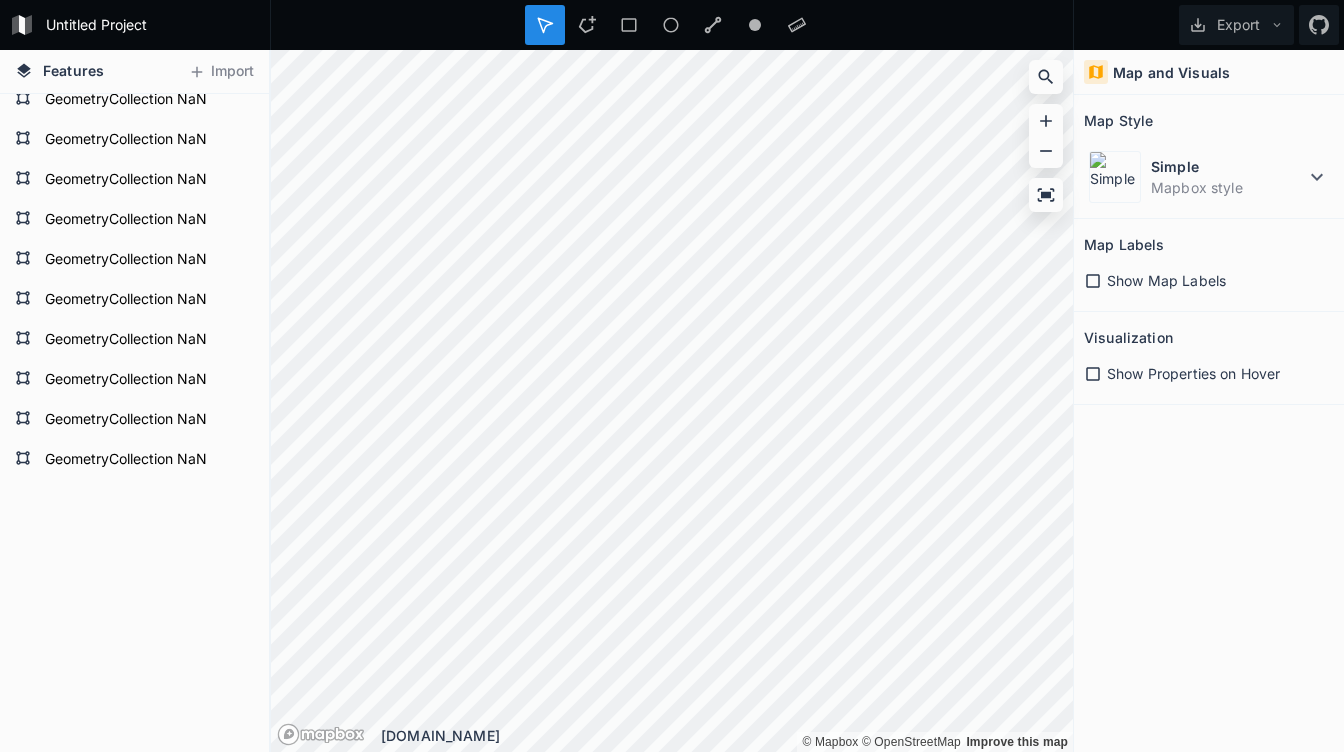 scroll, scrollTop: 201, scrollLeft: 0, axis: vertical 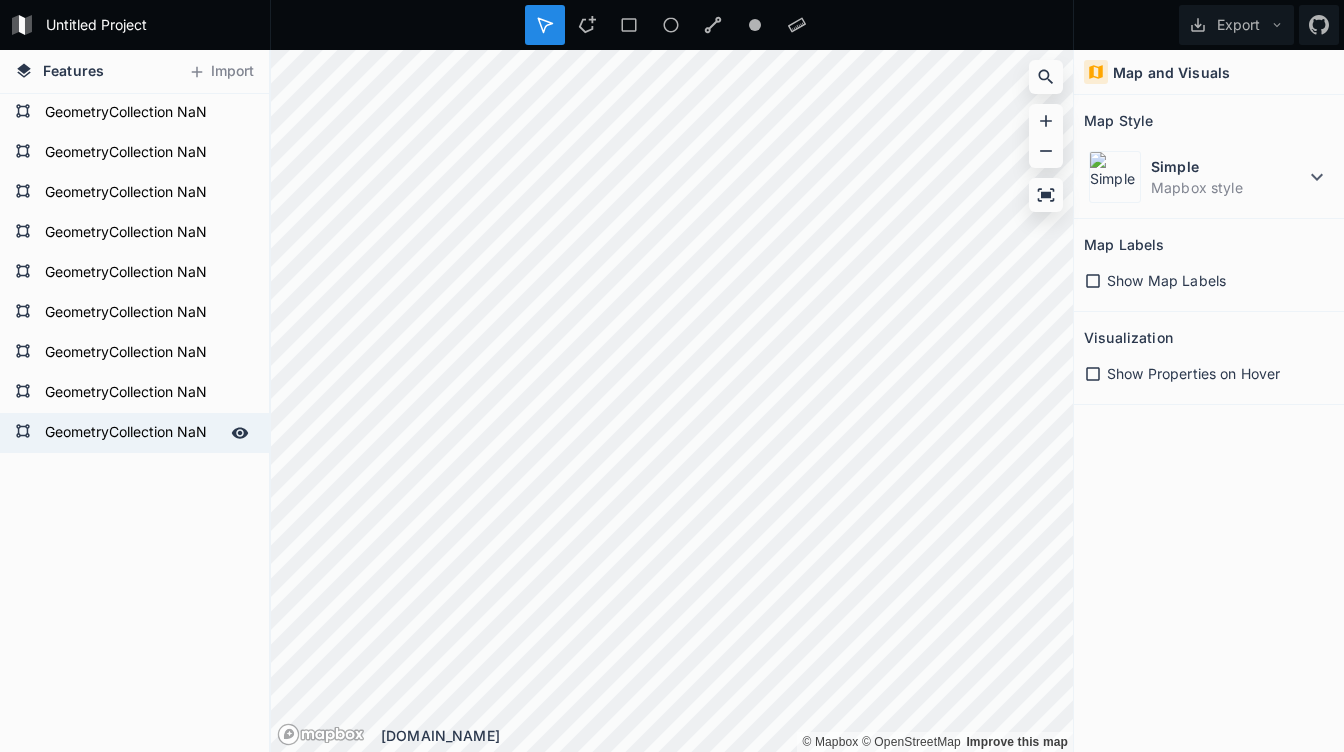 click on "GeometryCollection NaN" at bounding box center [132, 433] 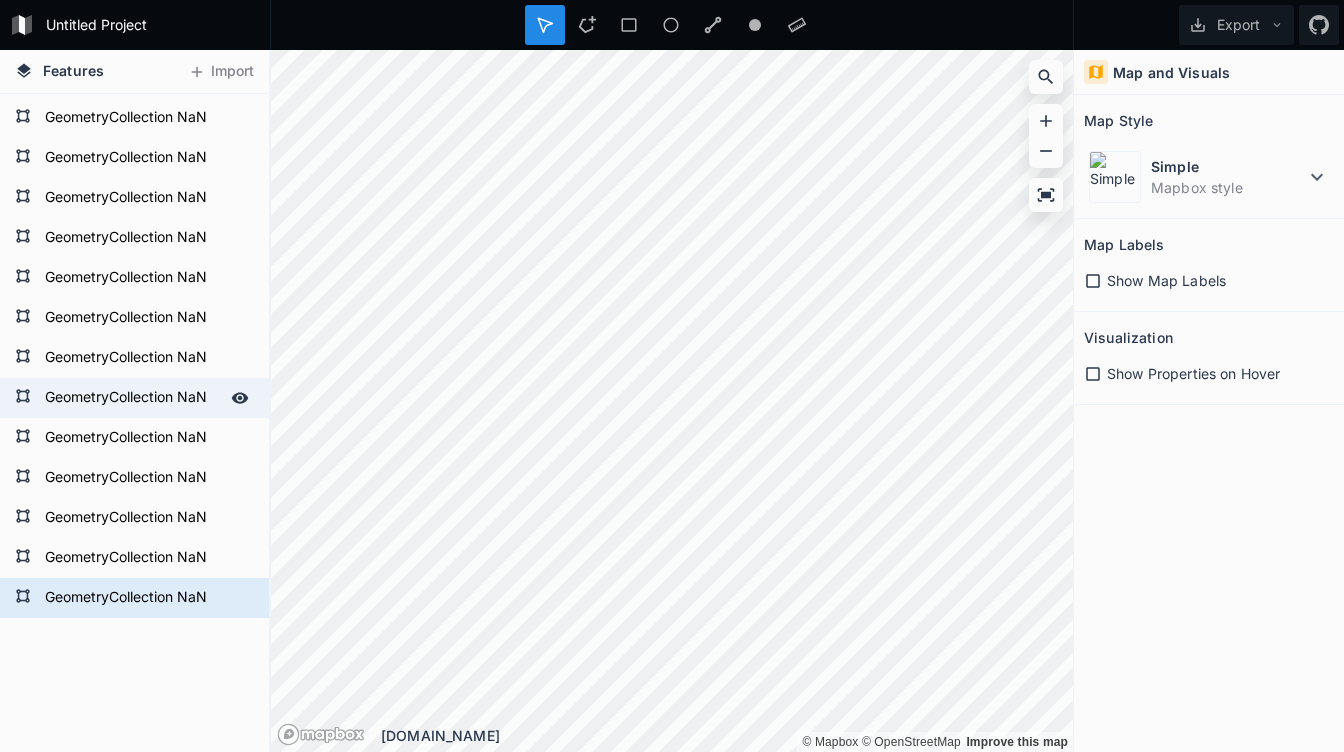 scroll, scrollTop: 0, scrollLeft: 0, axis: both 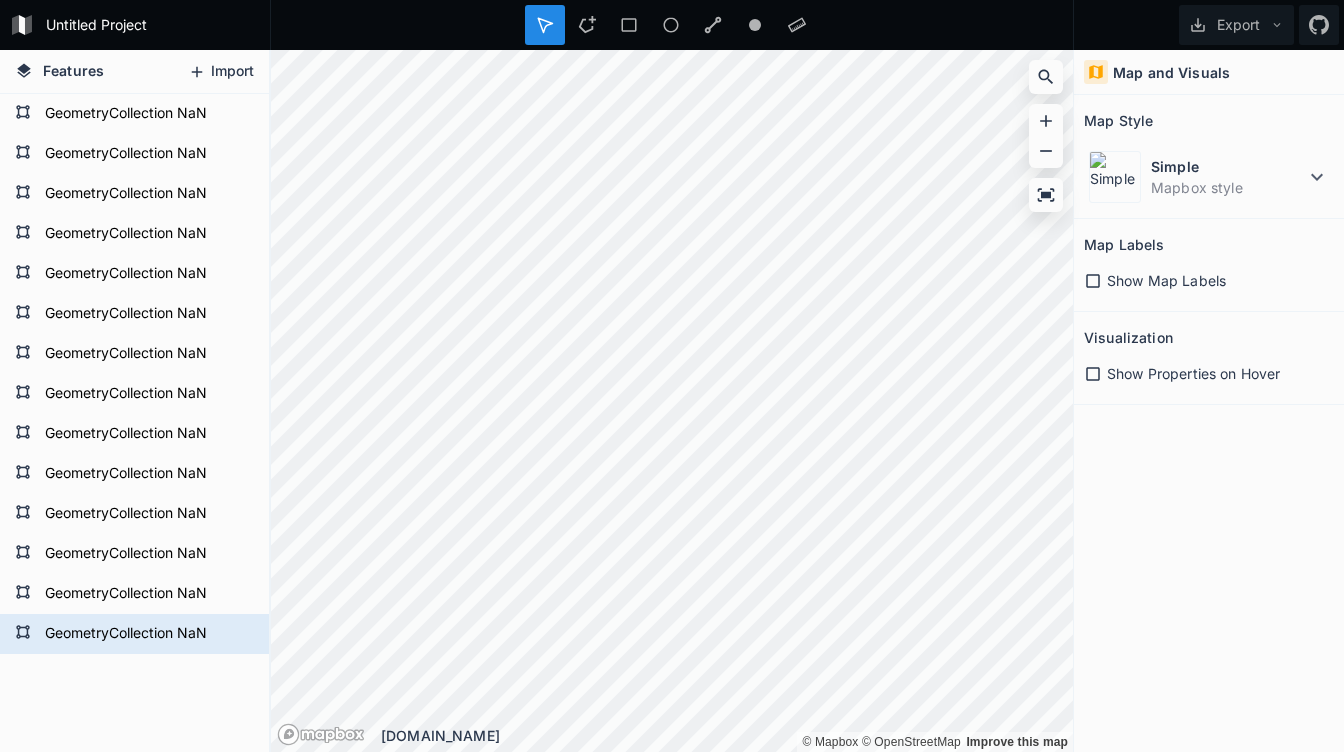 click on "Import" at bounding box center (221, 72) 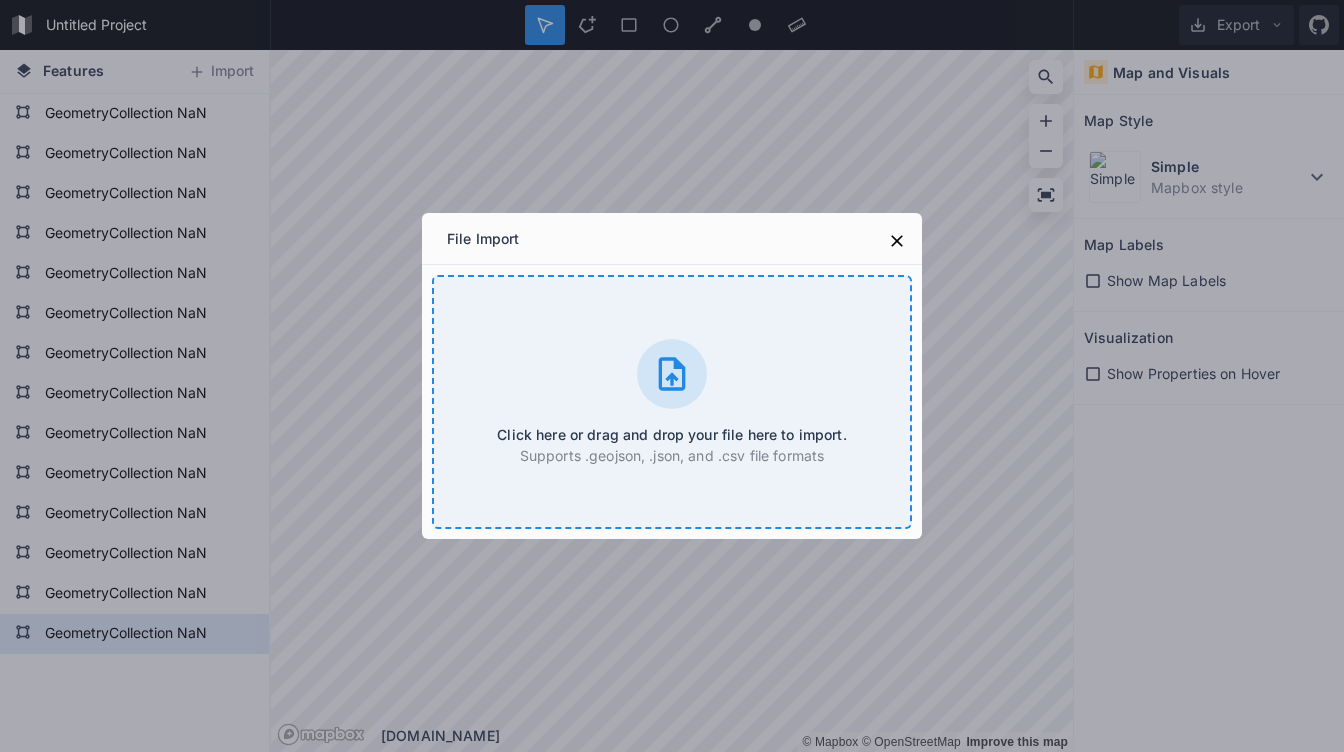click on "Click here or drag and drop your file here to import. Supports .geojson, .json, and .csv file formats" at bounding box center [672, 402] 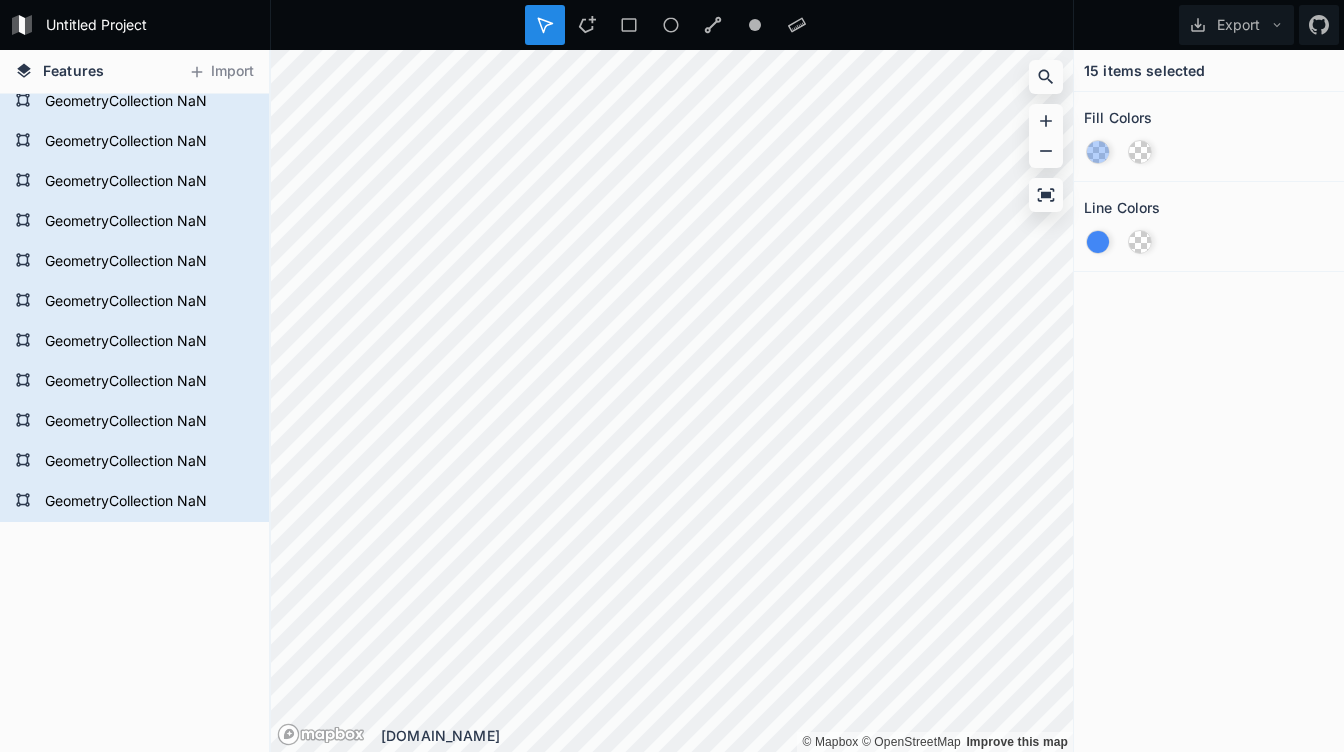 scroll, scrollTop: 801, scrollLeft: 0, axis: vertical 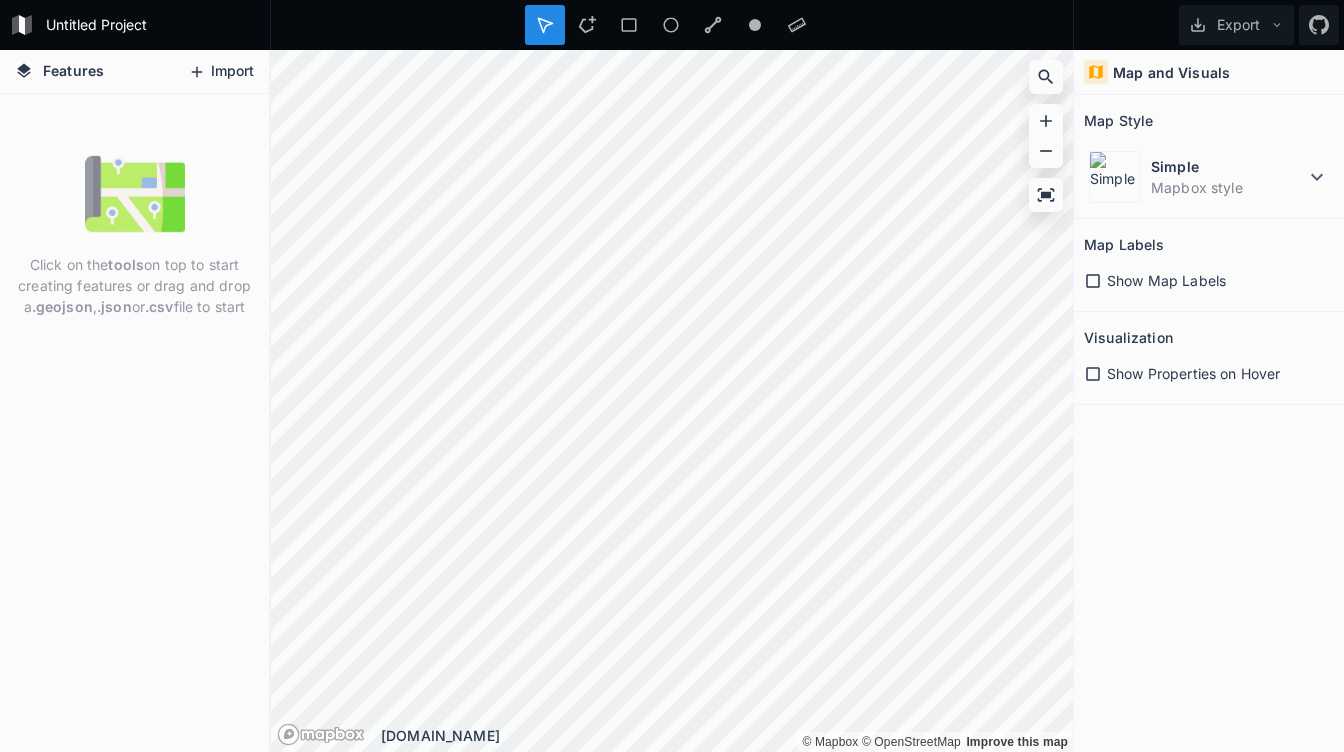 click 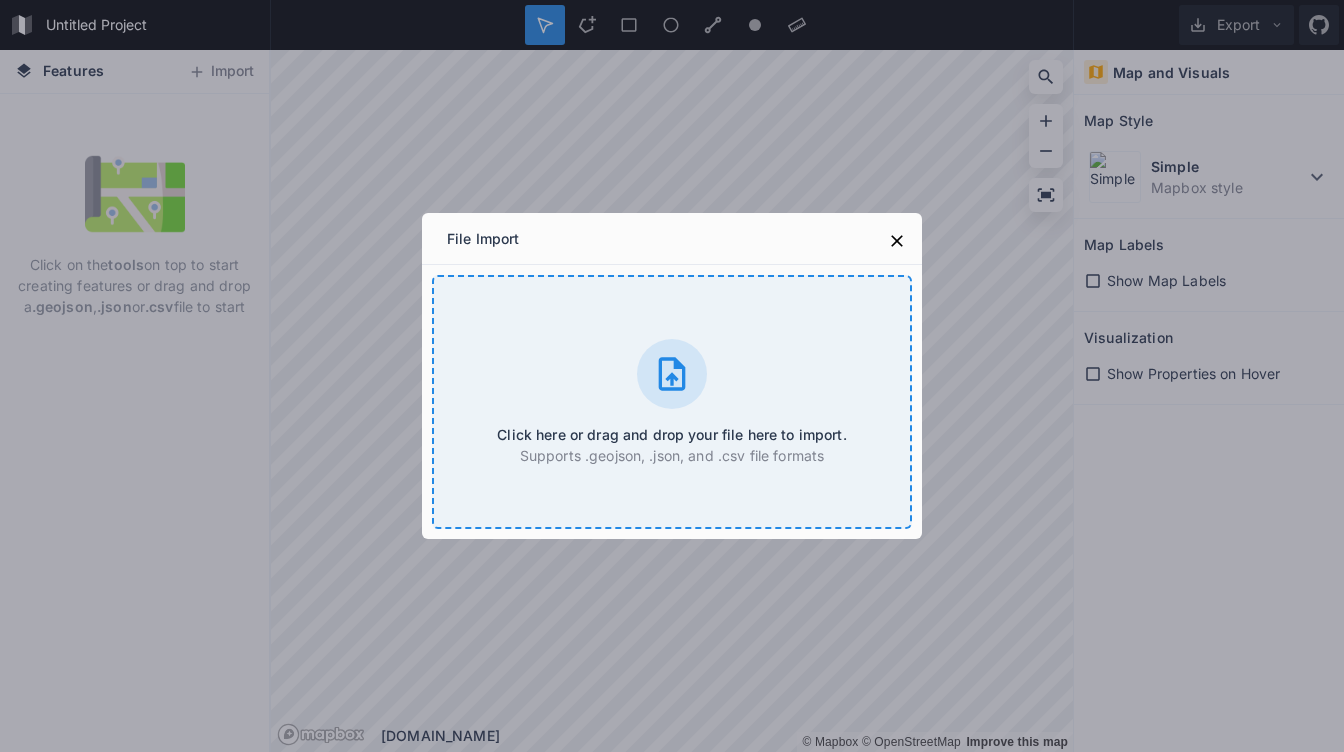 click on "Click here or drag and drop your file here to import. Supports .geojson, .json, and .csv file formats" at bounding box center (672, 402) 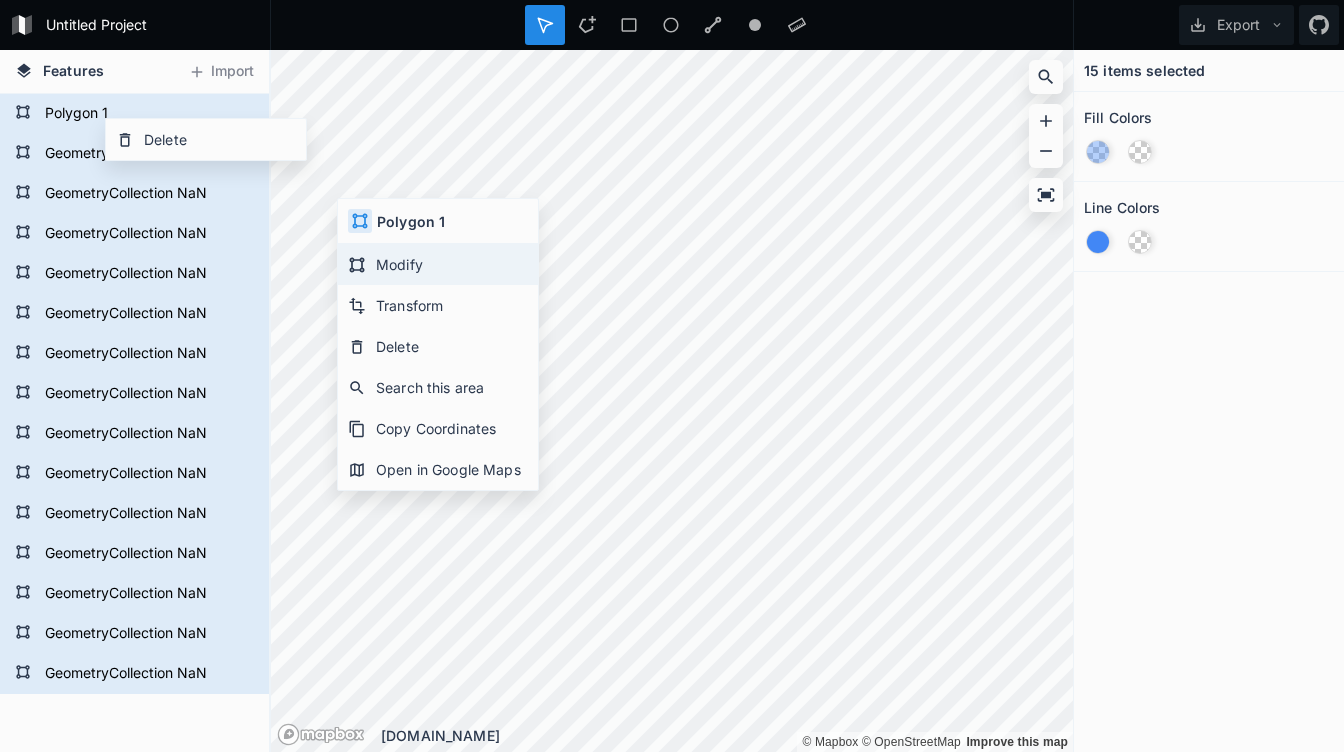 click on "Modify" 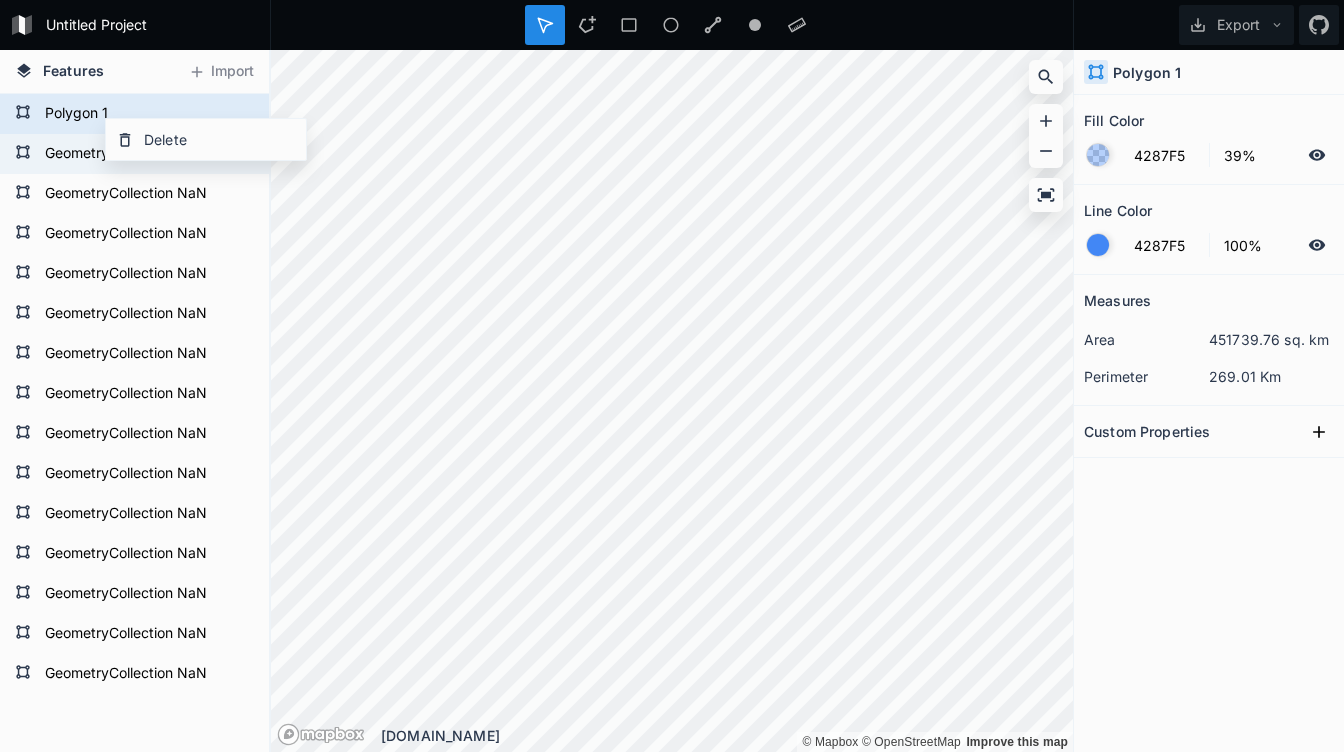click on "GeometryCollection NaN" at bounding box center (132, 154) 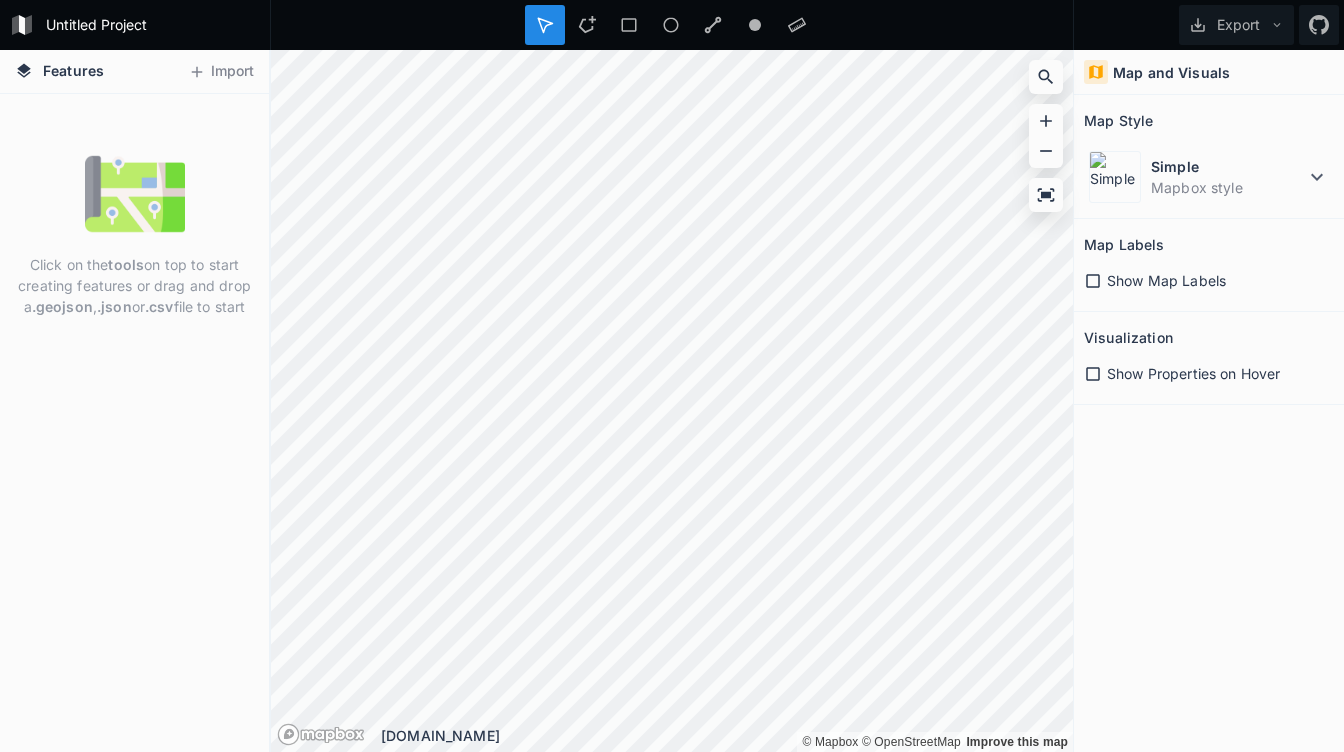 scroll, scrollTop: 0, scrollLeft: 0, axis: both 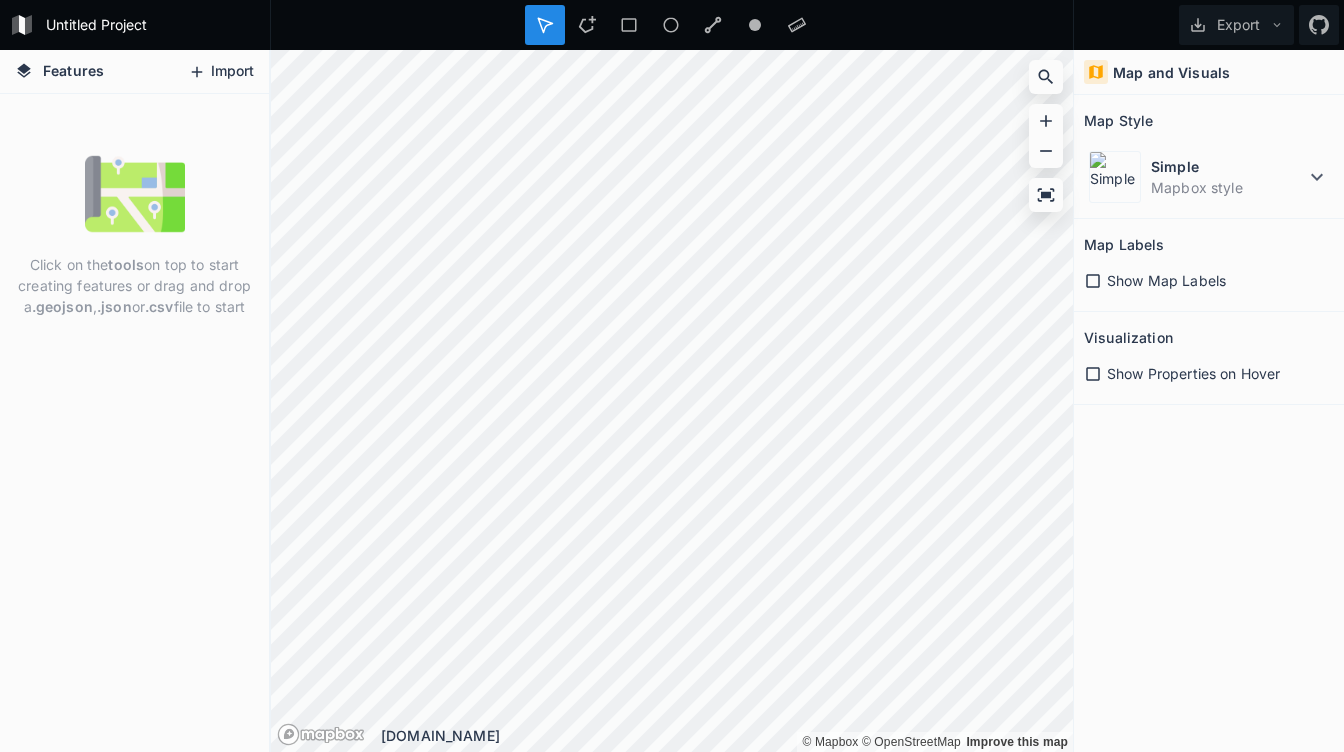 click on "Import" at bounding box center (221, 72) 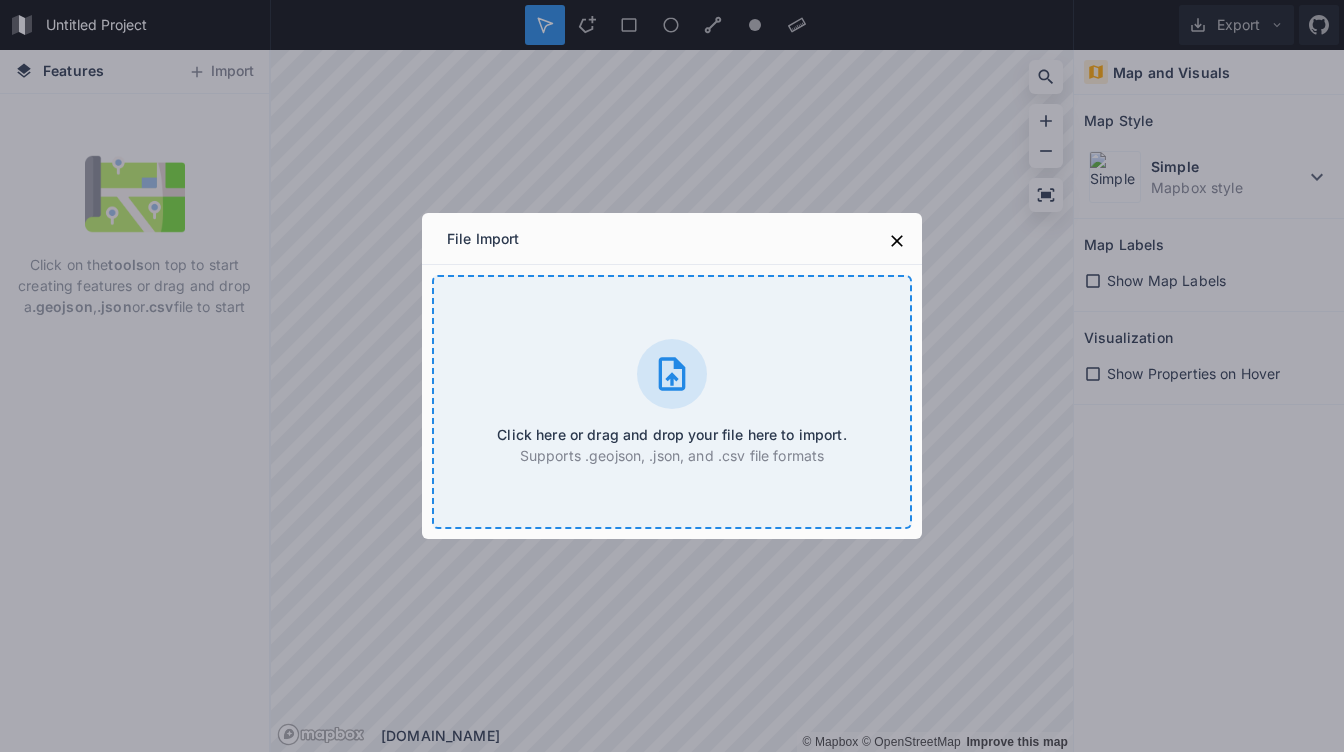 click on "Click here or drag and drop your file here to import. Supports .geojson, .json, and .csv file formats" at bounding box center (672, 402) 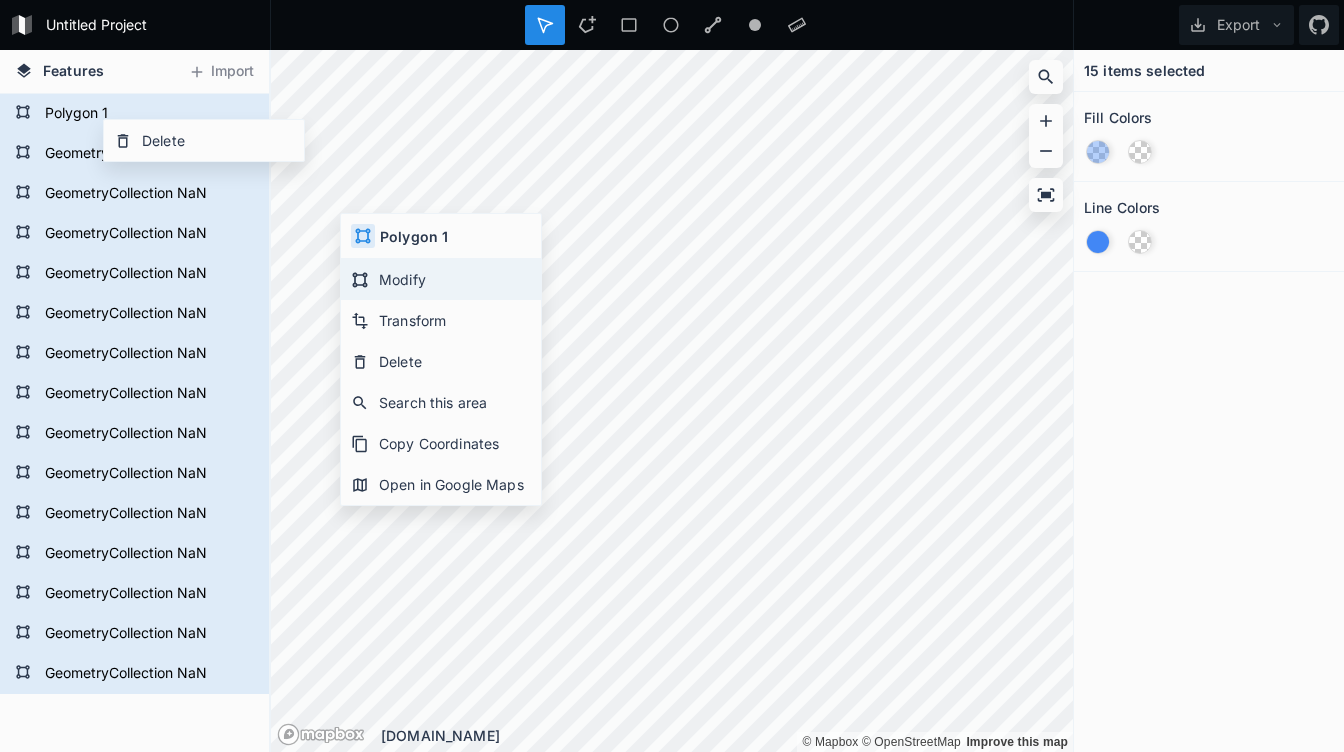 click on "Modify" 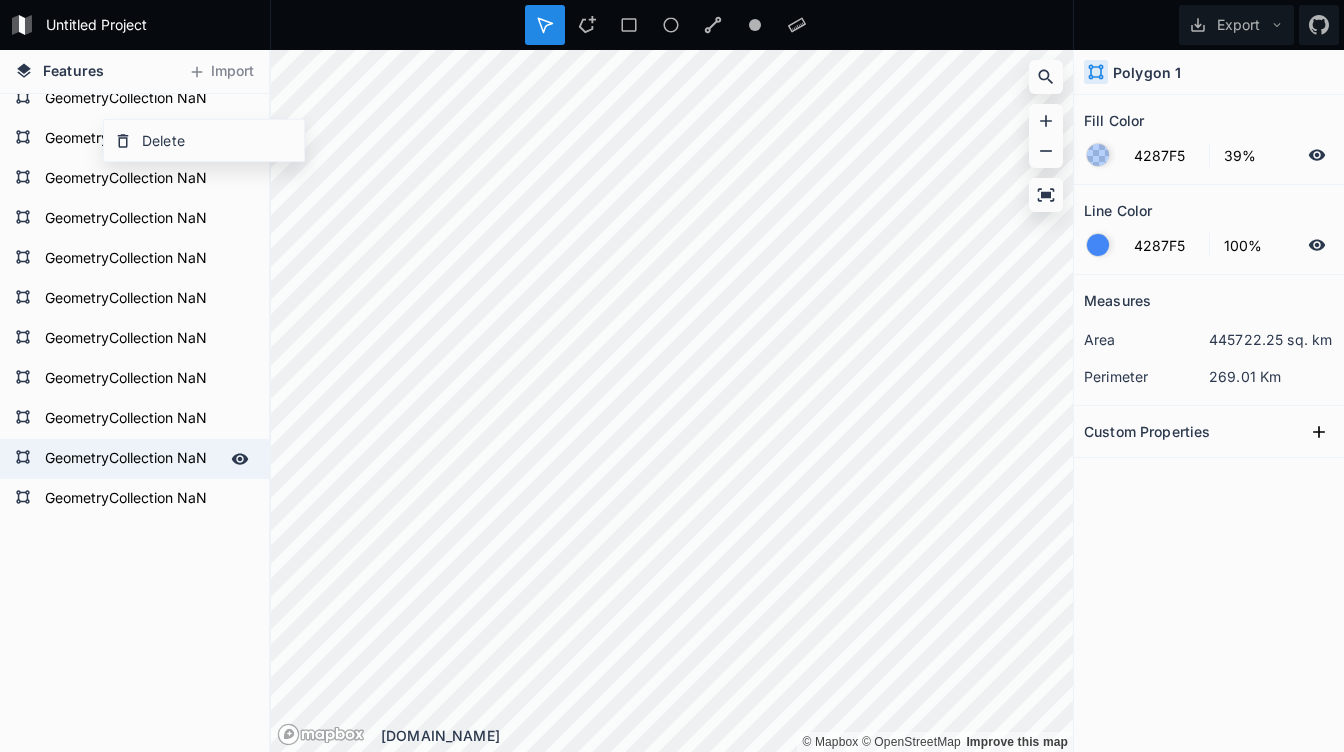 scroll, scrollTop: 0, scrollLeft: 0, axis: both 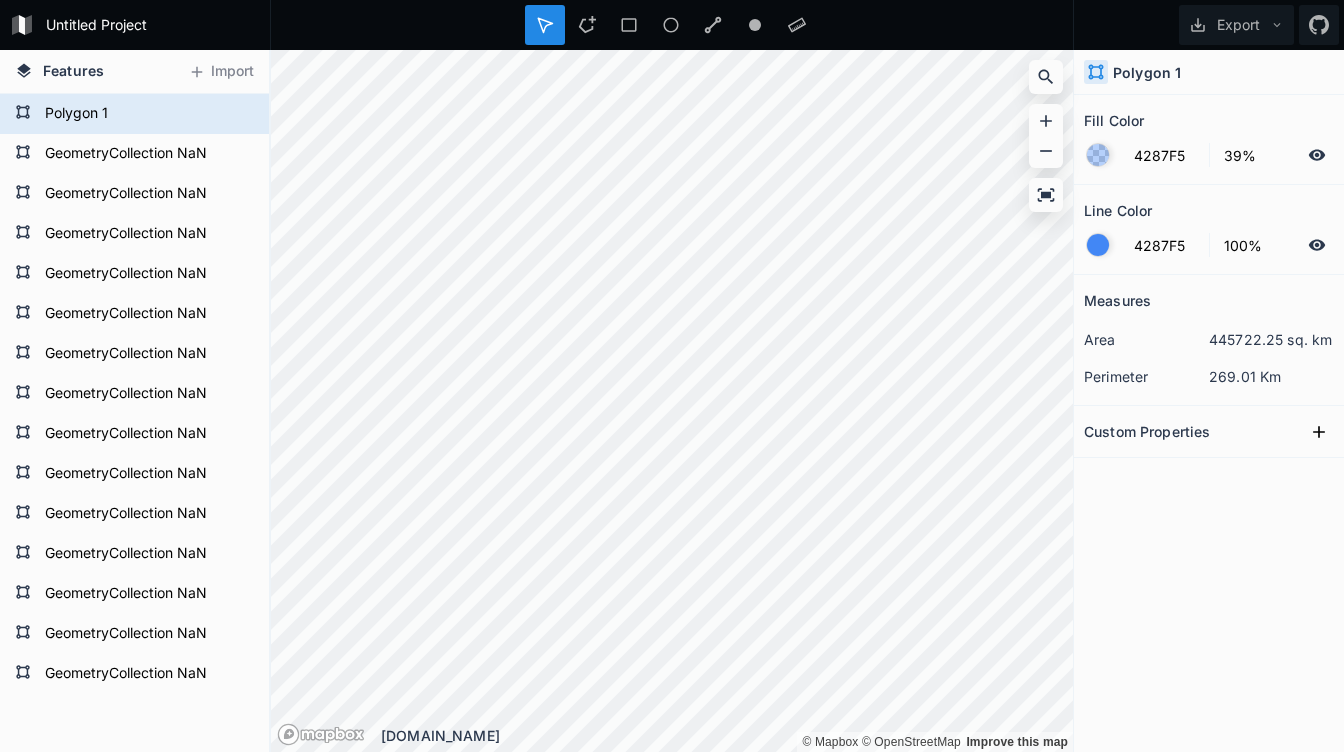 click on "Features  Import  GeometryCollection NaN GeometryCollection NaN GeometryCollection NaN GeometryCollection NaN GeometryCollection NaN GeometryCollection NaN GeometryCollection NaN GeometryCollection NaN GeometryCollection NaN GeometryCollection NaN GeometryCollection NaN GeometryCollection NaN GeometryCollection NaN GeometryCollection NaN Polygon 1 © Mapbox   © OpenStreetMap   Improve this map © Mapbox   © OpenStreetMap   Improve this map [DOMAIN_NAME] Polygon 1 Fill Color 4287F5 39% Line Color 4287F5 100% Measures area 445722.25 sq. km perimeter 269.01 Km Custom Properties" at bounding box center [672, 401] 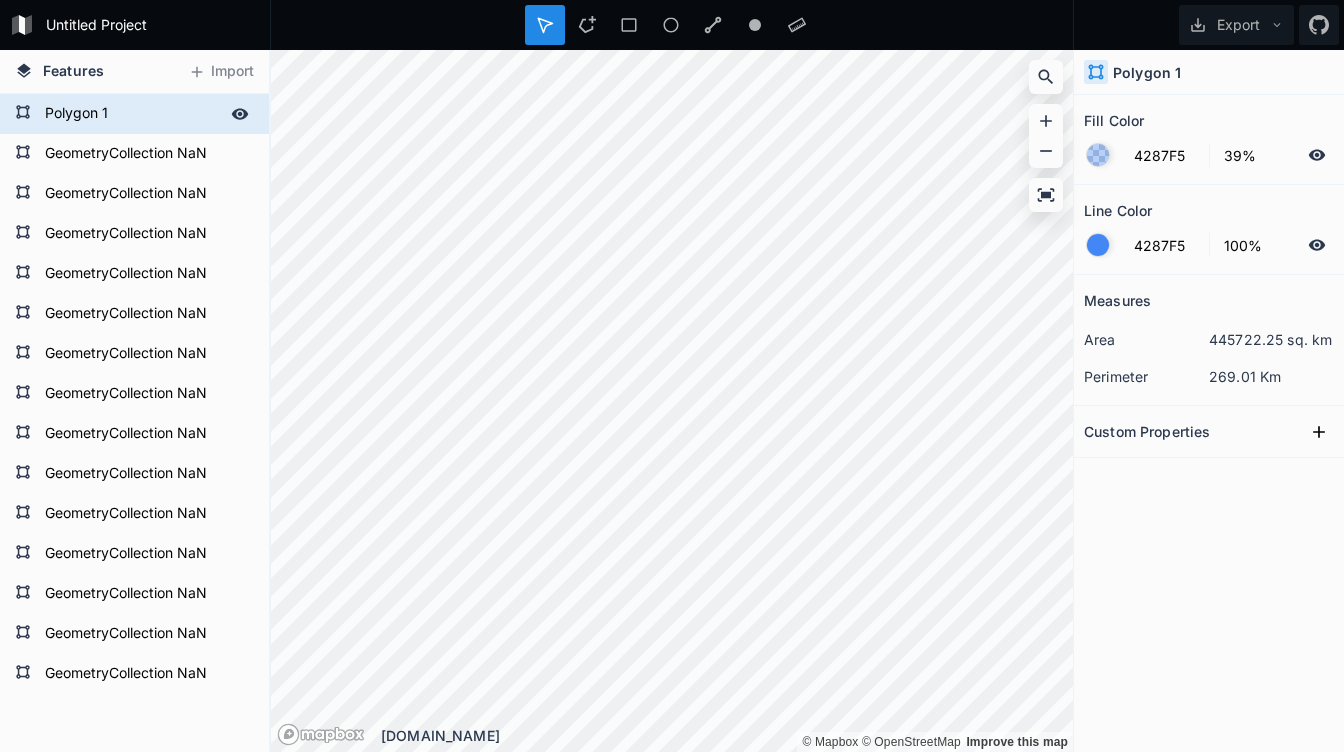click on "Features  Import  GeometryCollection NaN GeometryCollection NaN GeometryCollection NaN GeometryCollection NaN GeometryCollection NaN GeometryCollection NaN GeometryCollection NaN GeometryCollection NaN GeometryCollection NaN GeometryCollection NaN GeometryCollection NaN GeometryCollection NaN GeometryCollection NaN GeometryCollection NaN Polygon 1 © Mapbox   © OpenStreetMap   Improve this map © Mapbox   © OpenStreetMap   Improve this map [DOMAIN_NAME] Polygon 1 Fill Color 4287F5 39% Line Color 4287F5 100% Measures area 445722.25 sq. km perimeter 269.01 Km Custom Properties" at bounding box center (672, 401) 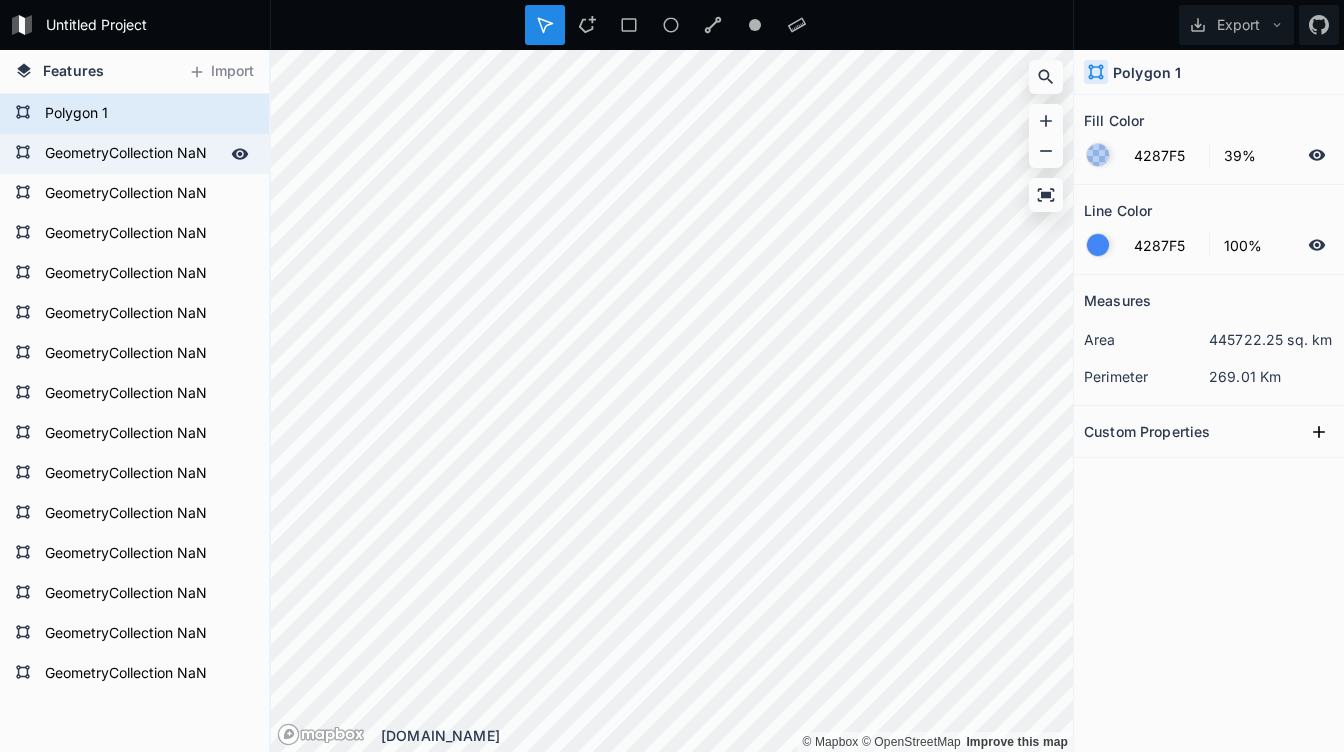 click on "Features  Import  GeometryCollection NaN GeometryCollection NaN GeometryCollection NaN GeometryCollection NaN GeometryCollection NaN GeometryCollection NaN GeometryCollection NaN GeometryCollection NaN GeometryCollection NaN GeometryCollection NaN GeometryCollection NaN GeometryCollection NaN GeometryCollection NaN GeometryCollection NaN Polygon 1 © Mapbox   © OpenStreetMap   Improve this map © Mapbox   © OpenStreetMap   Improve this map [DOMAIN_NAME] Polygon 1 Fill Color 4287F5 39% Line Color 4287F5 100% Measures area 445722.25 sq. km perimeter 269.01 Km Custom Properties" at bounding box center [672, 401] 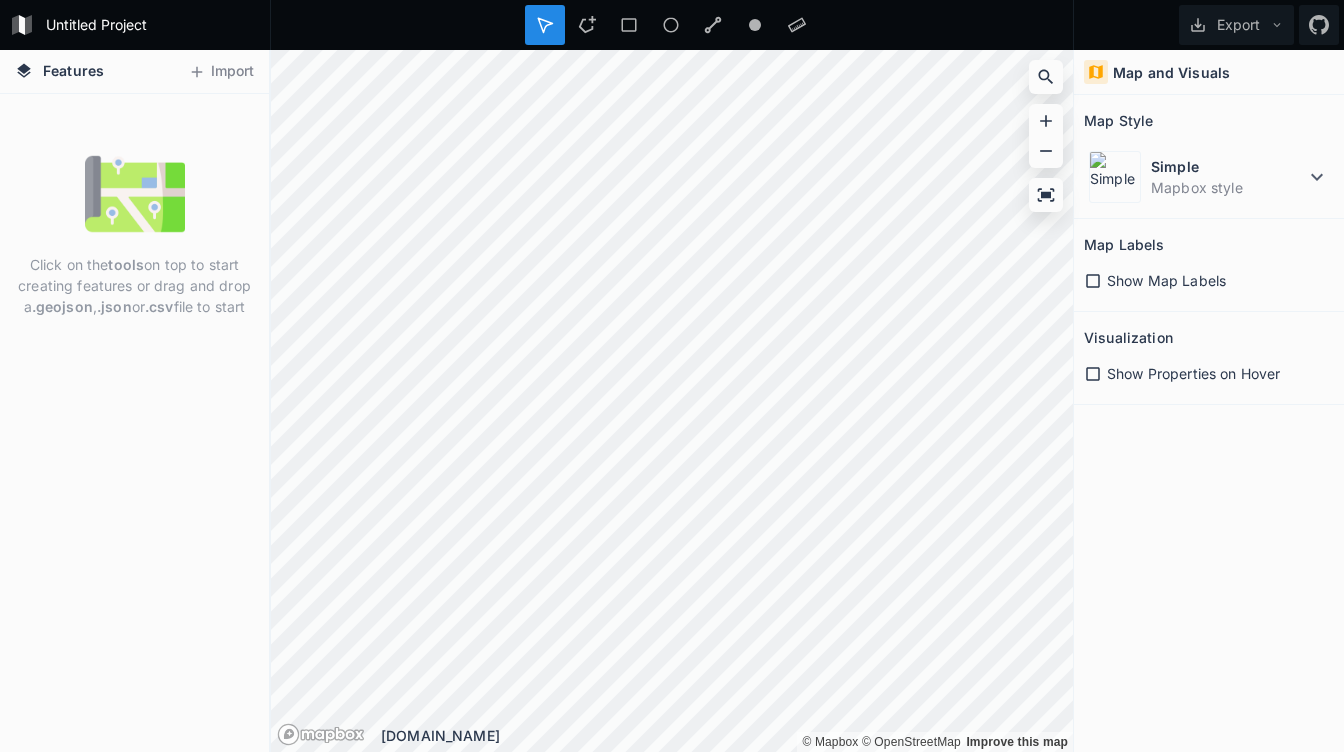 scroll, scrollTop: 0, scrollLeft: 0, axis: both 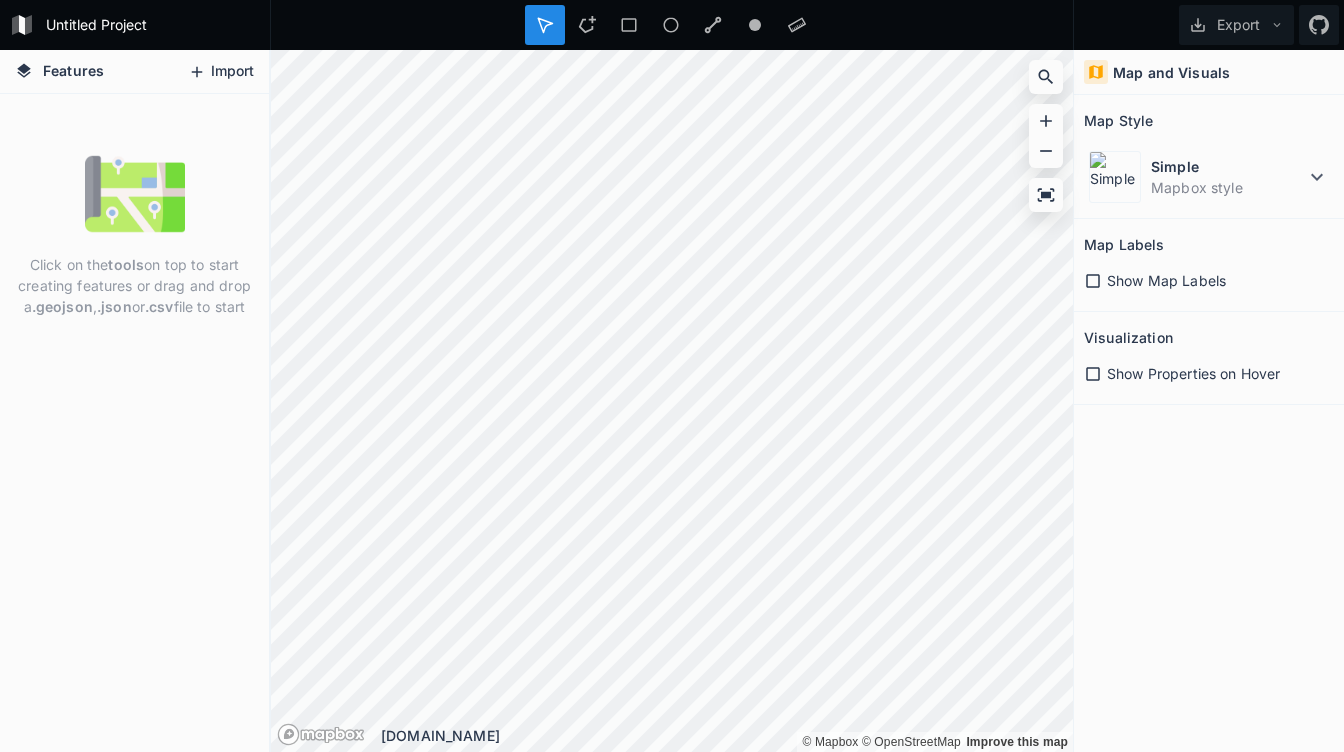click on "Import" at bounding box center (221, 72) 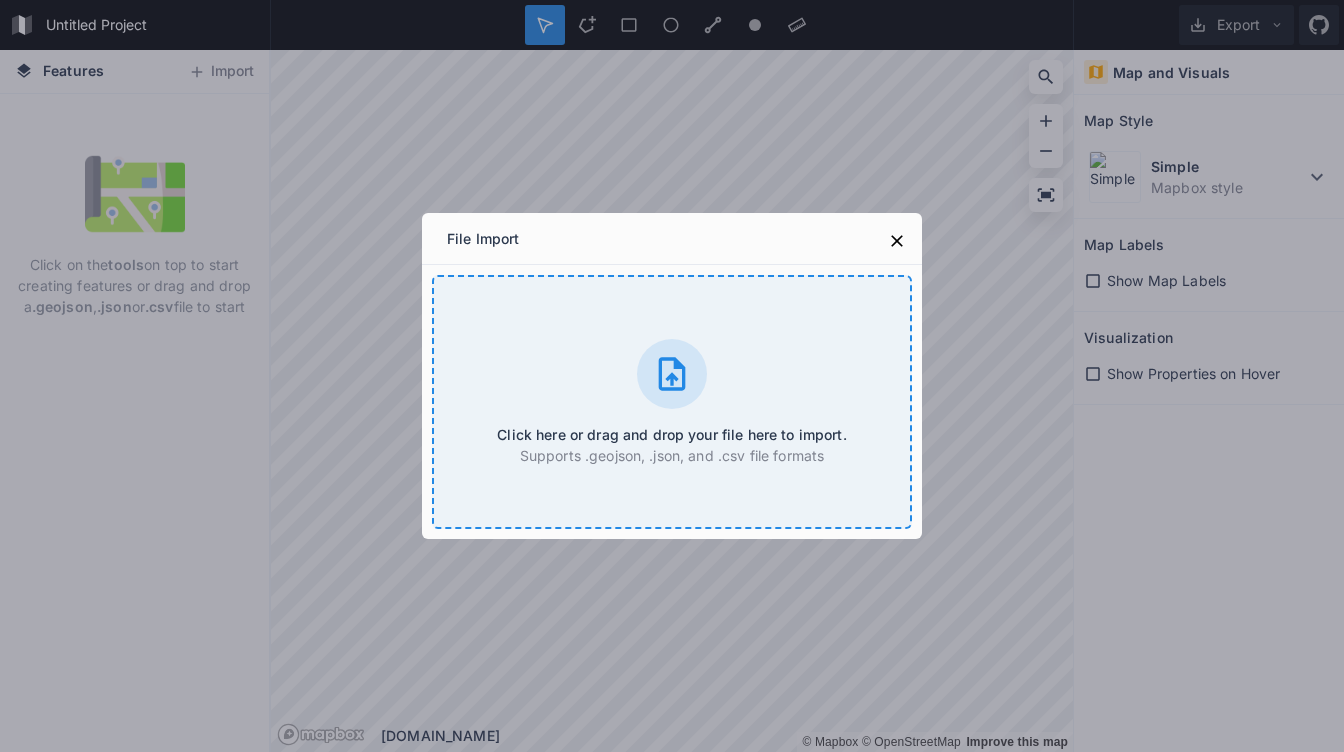 click on "Click here or drag and drop your file here to import. Supports .geojson, .json, and .csv file formats" at bounding box center (672, 402) 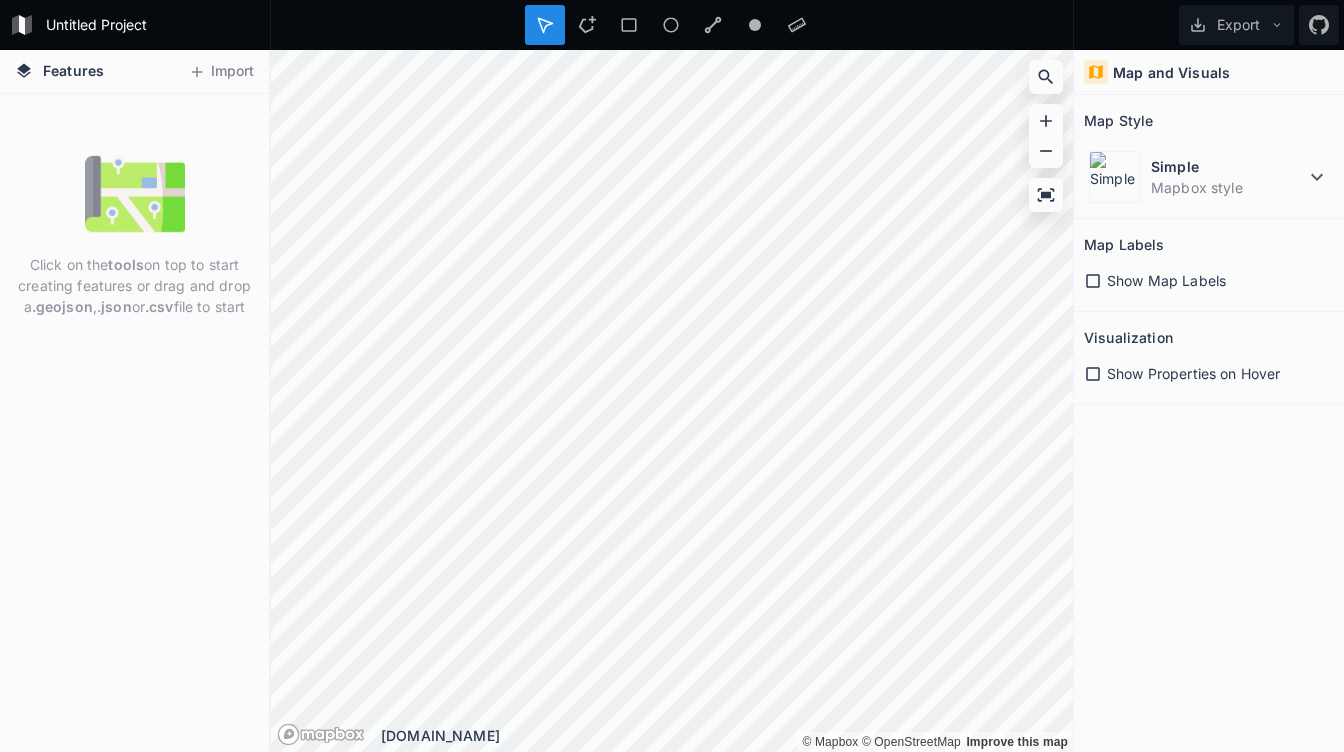 click on "Click on the  tools  on top to start creating features or drag and drop a  .geojson ,  .json or  .csv  file to start" at bounding box center (134, 235) 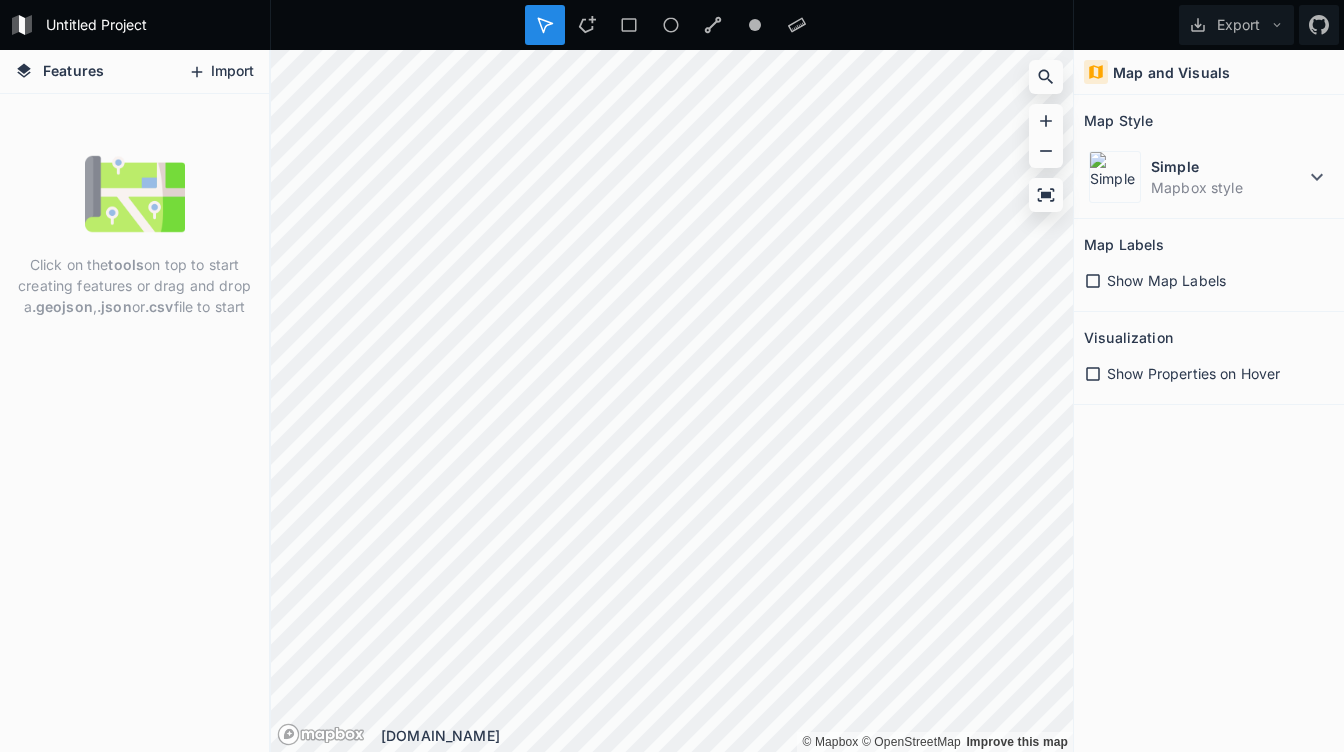 click on "Import" at bounding box center [221, 72] 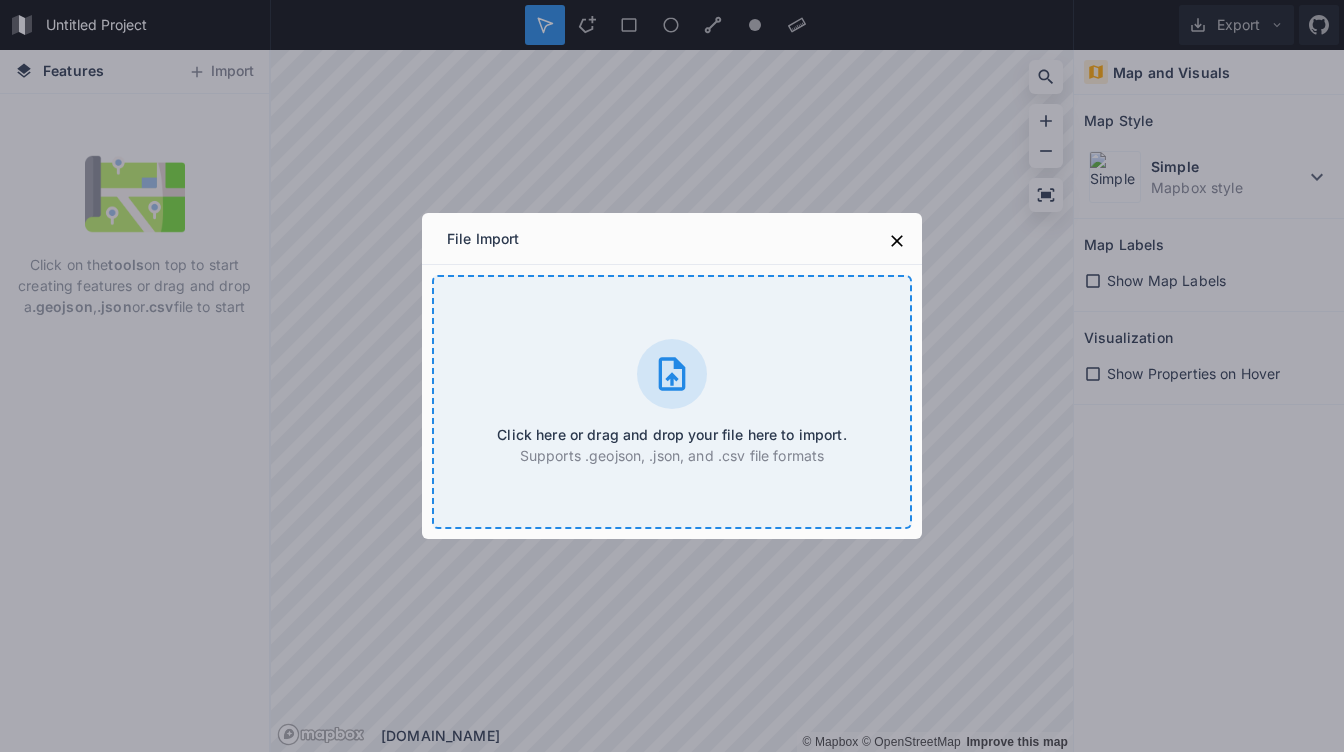 click 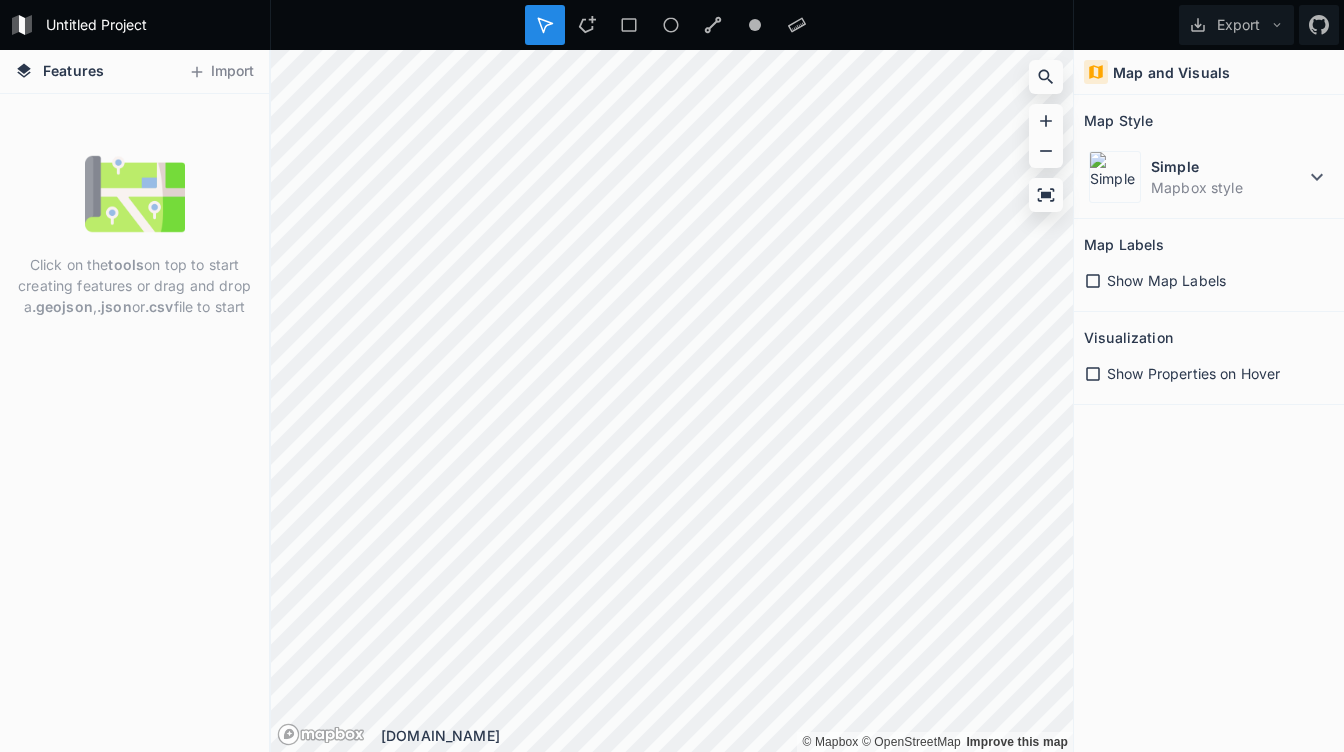 click on "Click on the  tools  on top to start creating features or drag and drop a  .geojson ,  .json or  .csv  file to start" 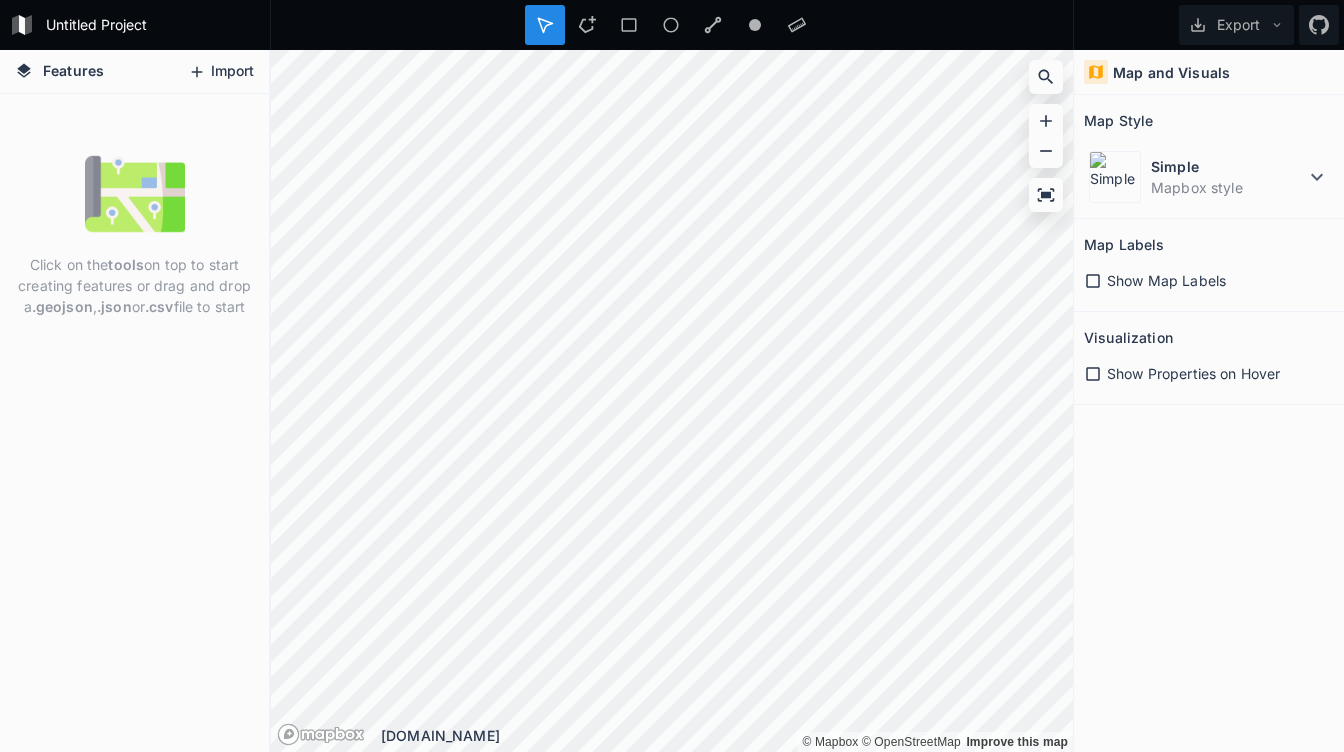click on "Import" at bounding box center (221, 72) 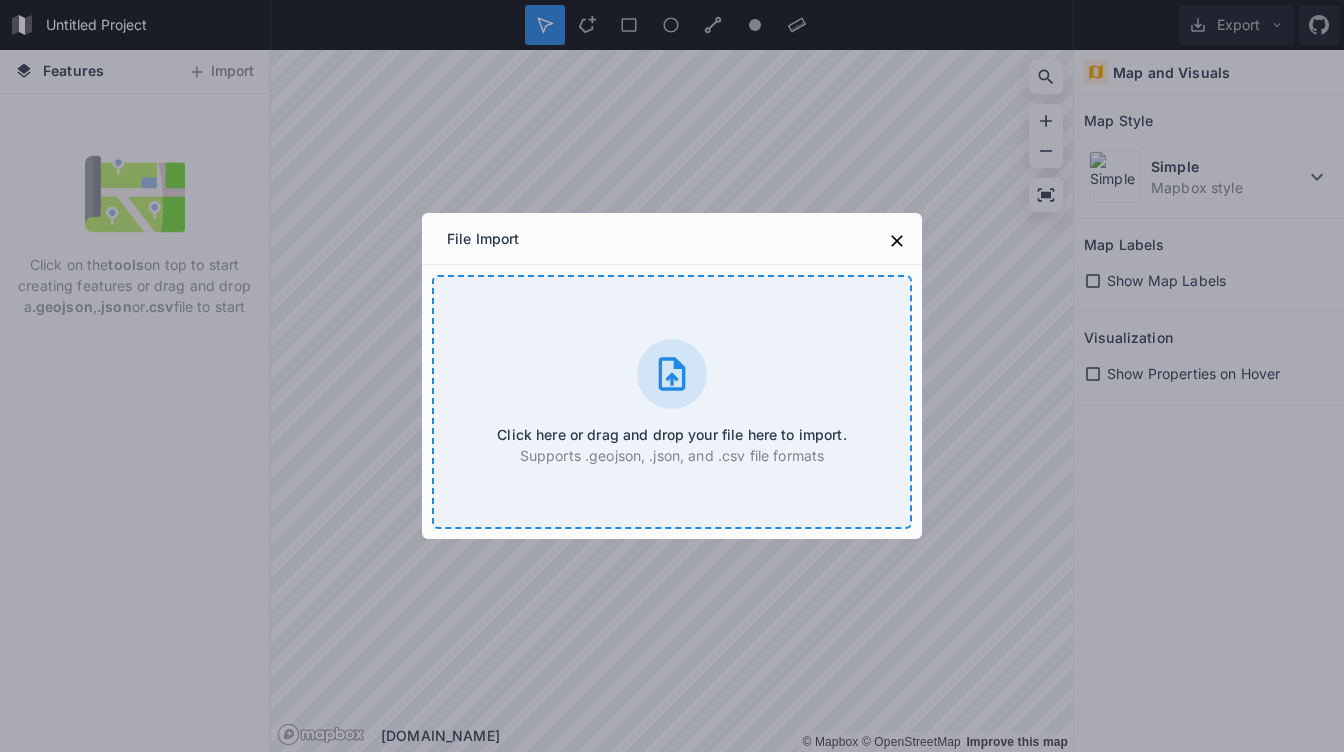 click on "Click here or drag and drop your file here to import. Supports .geojson, .json, and .csv file formats" at bounding box center [672, 402] 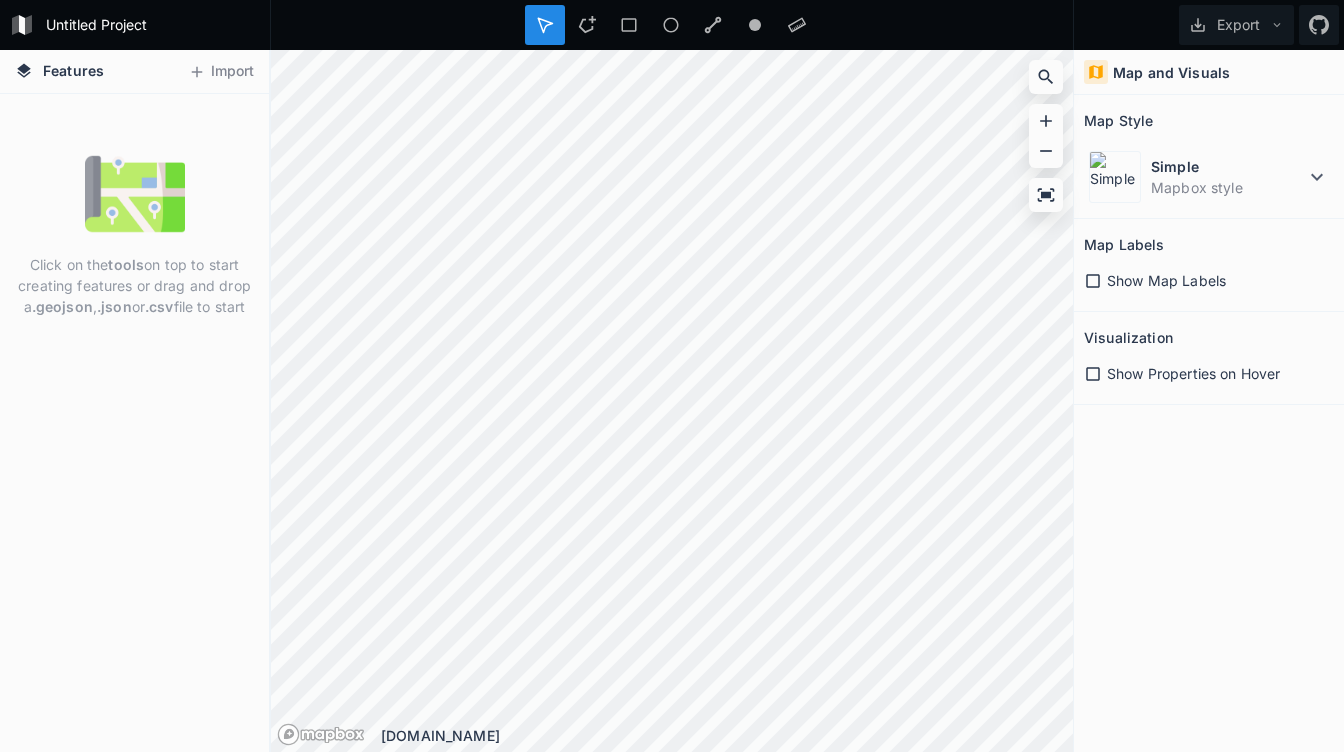 scroll, scrollTop: 0, scrollLeft: 0, axis: both 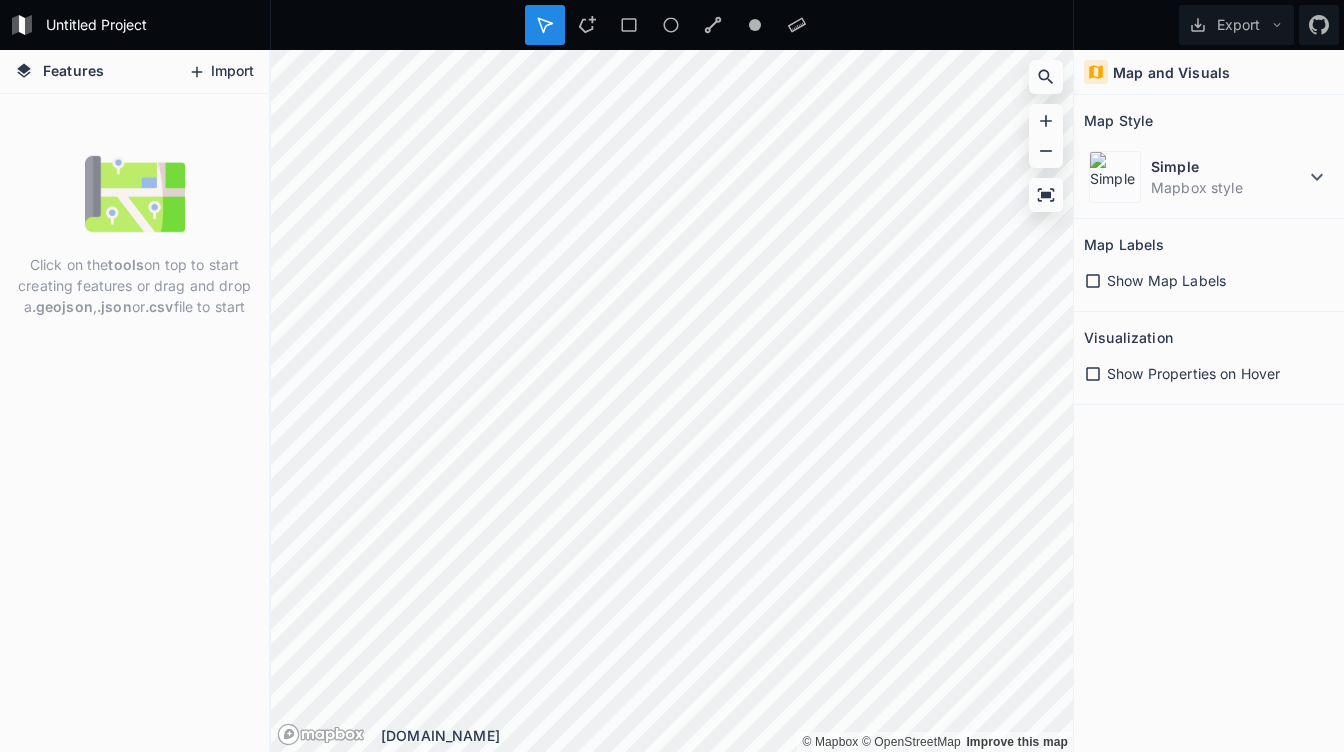 click on "Import" at bounding box center (221, 72) 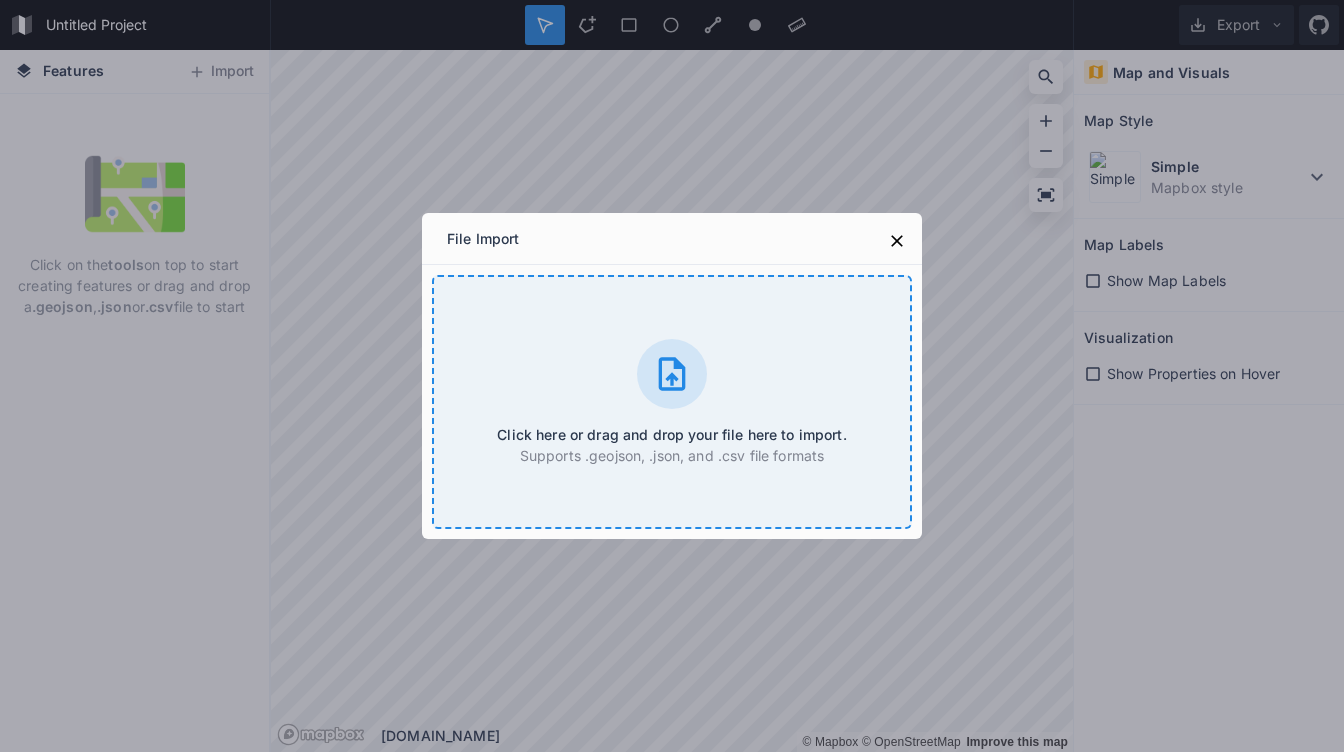 type 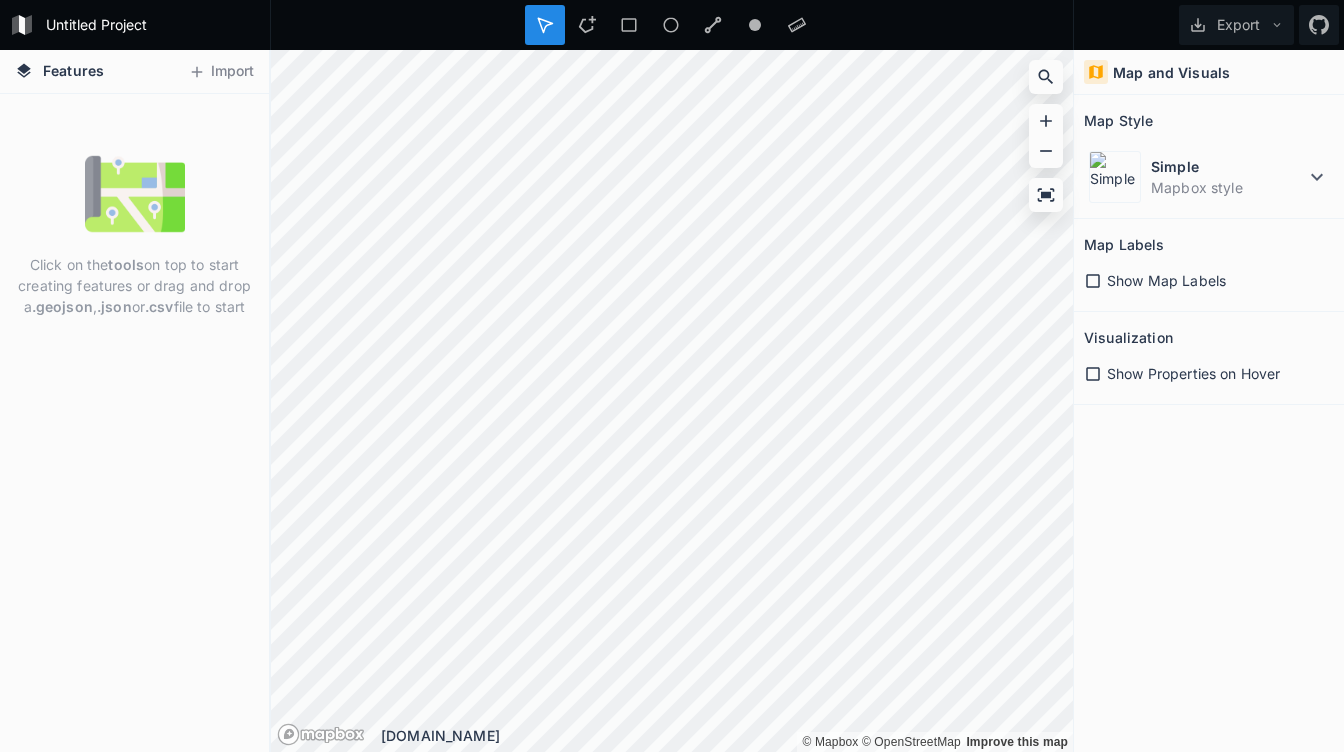 click on "Show Map Labels" at bounding box center [1166, 280] 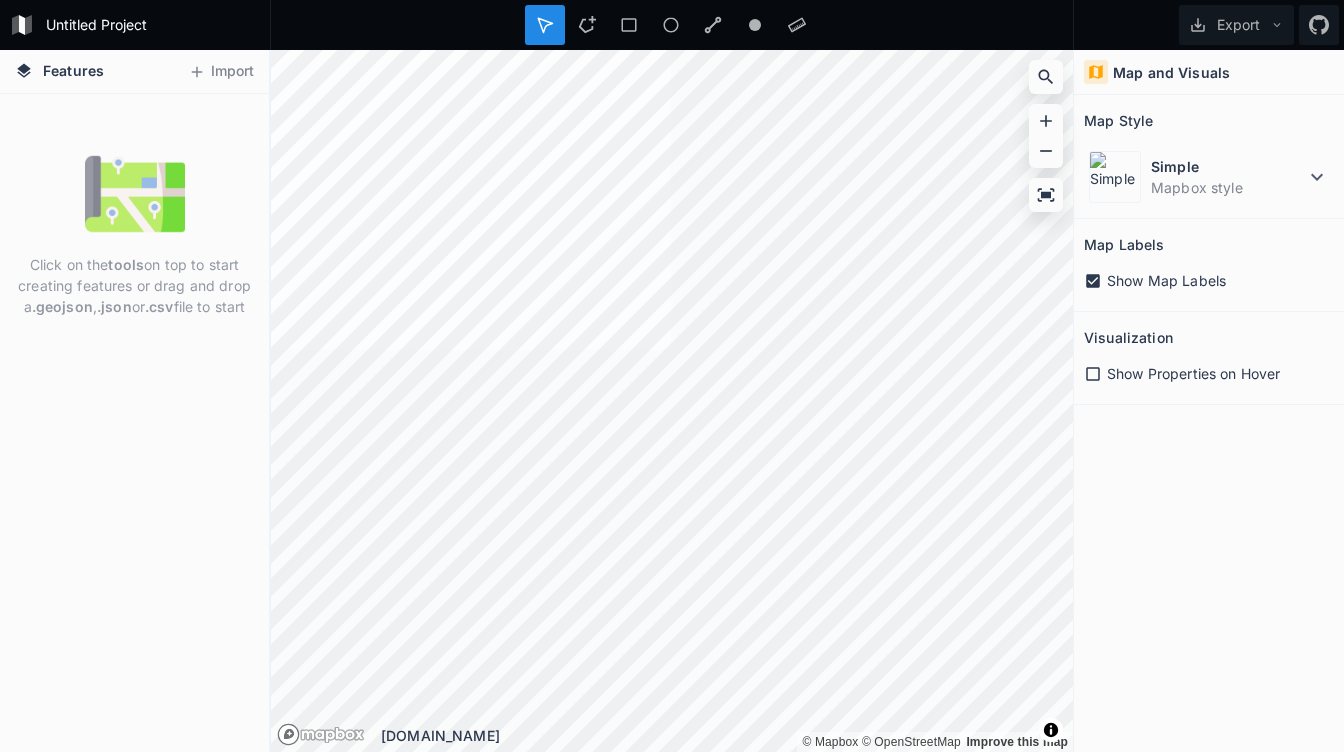 click on "Show Map Labels" at bounding box center (1166, 280) 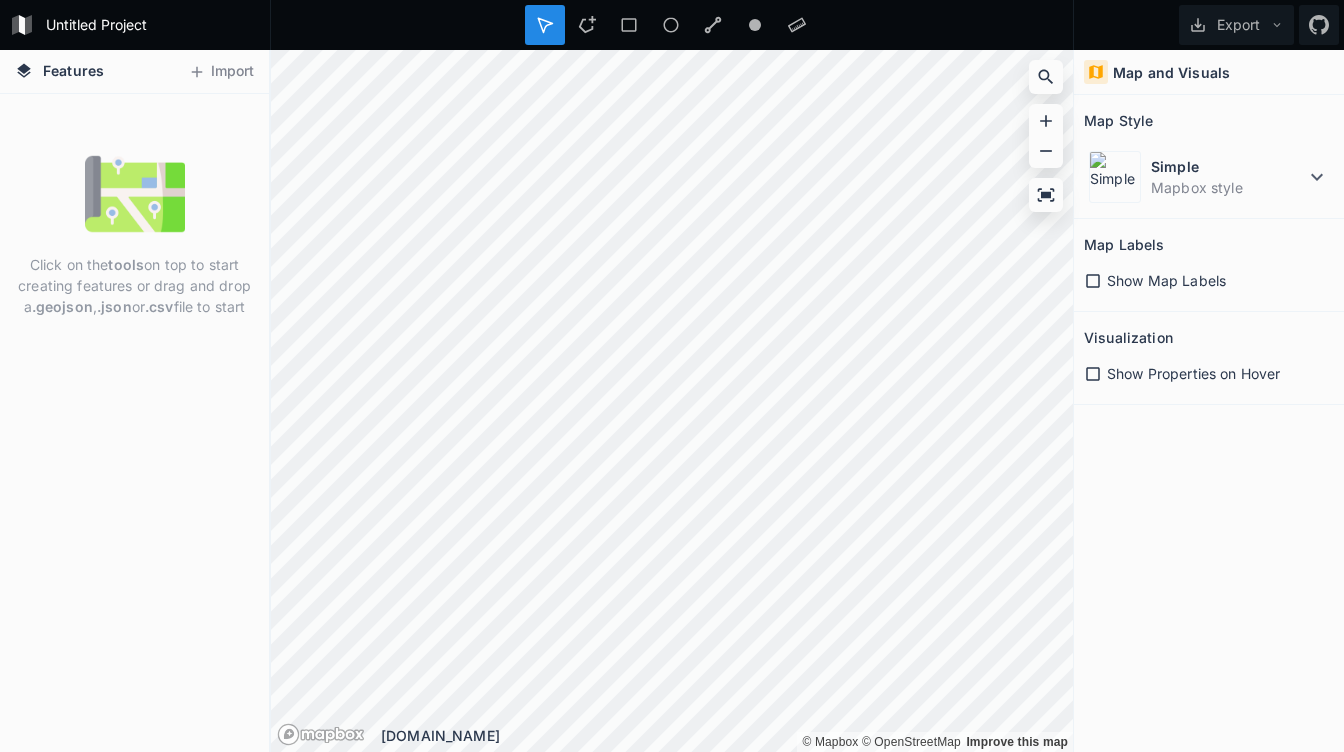 click on "Show Properties on Hover" at bounding box center (1193, 373) 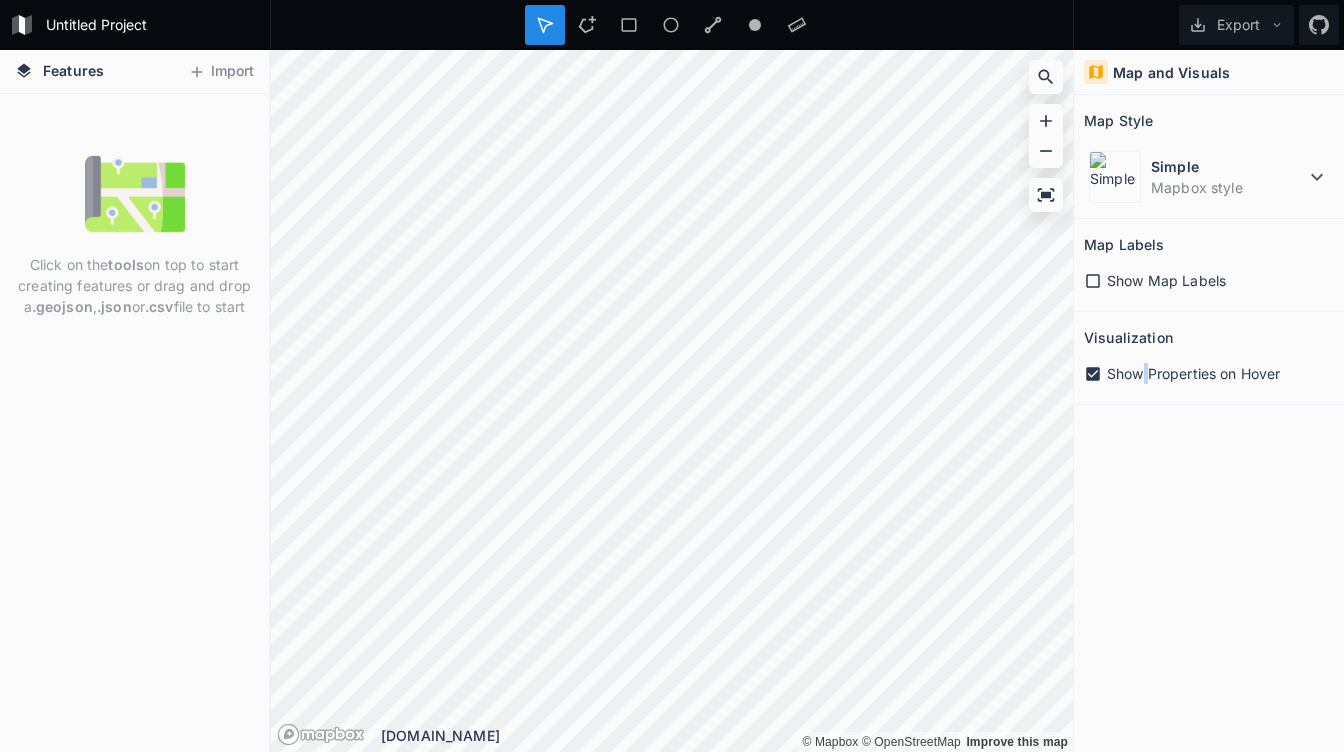 click on "Show Properties on Hover" at bounding box center [1193, 373] 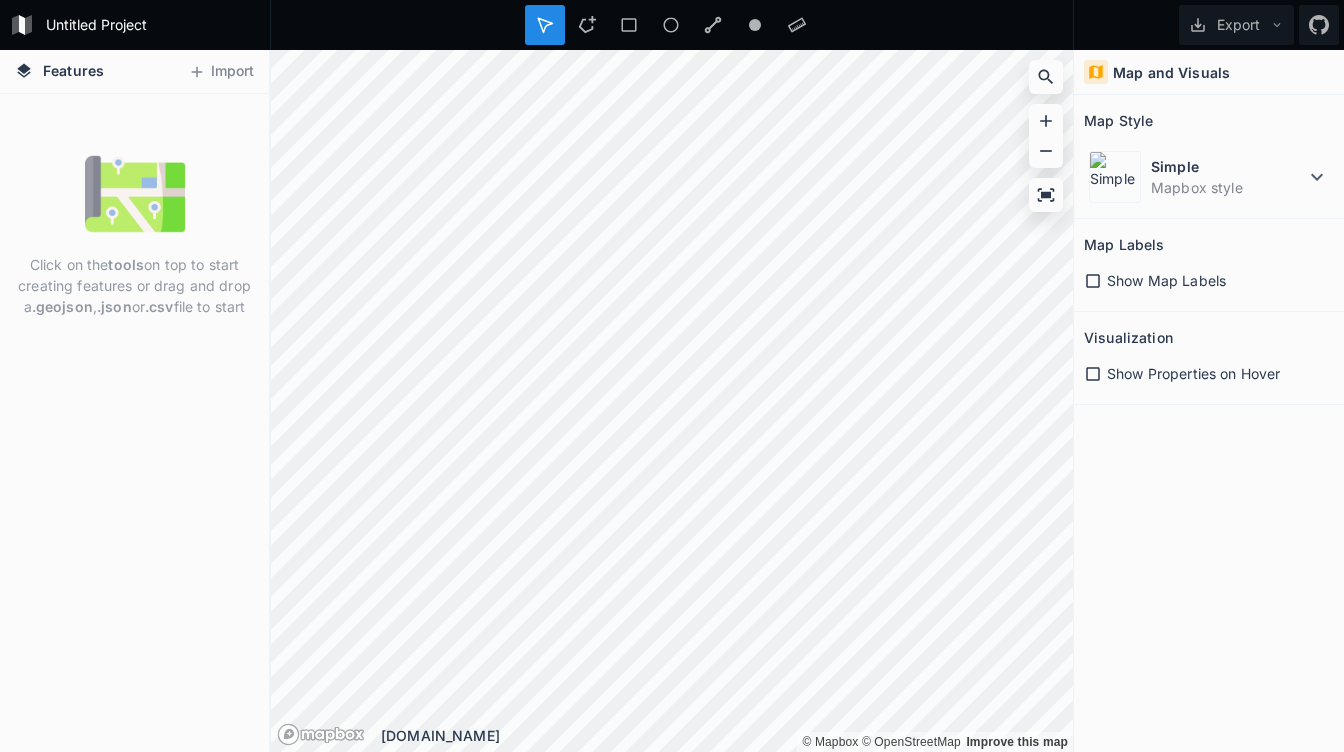 click on "Click on the  tools  on top to start creating features or drag and drop a  .geojson ,  .json or  .csv  file to start" at bounding box center [134, 285] 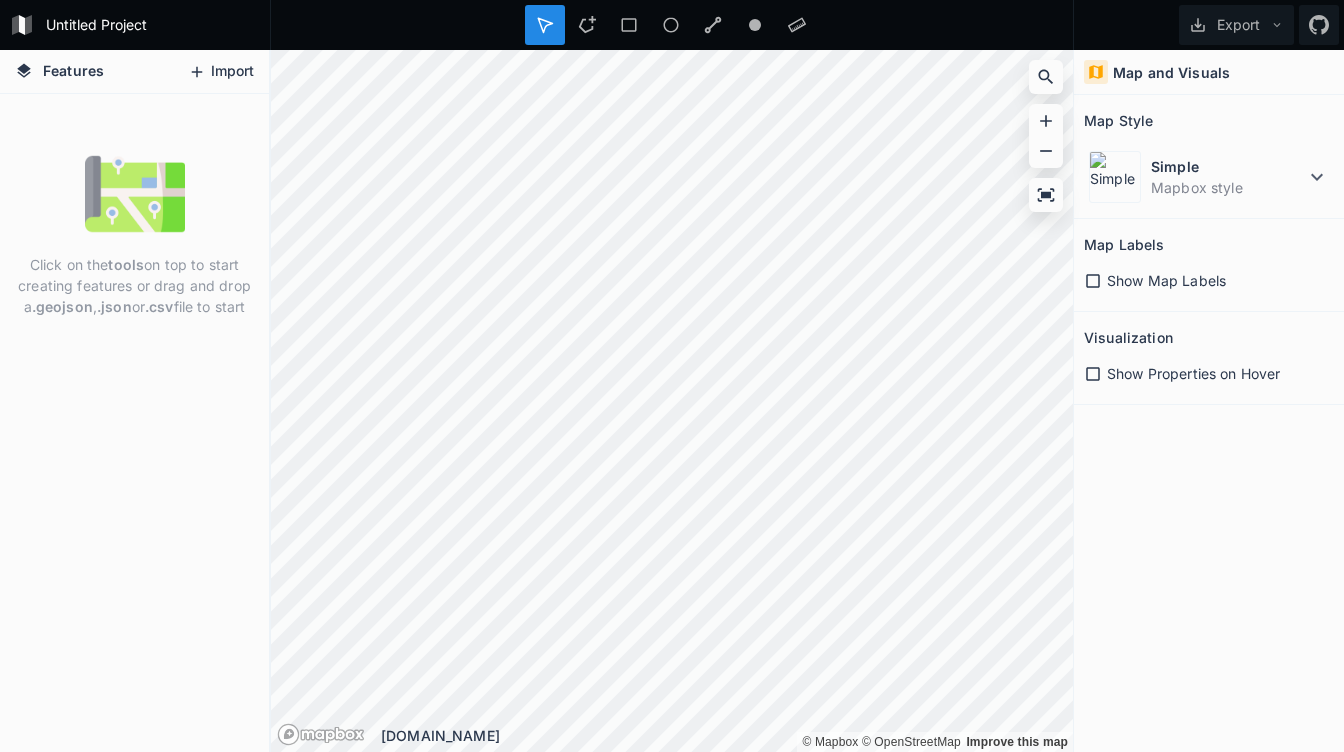 click on "Import" at bounding box center [221, 72] 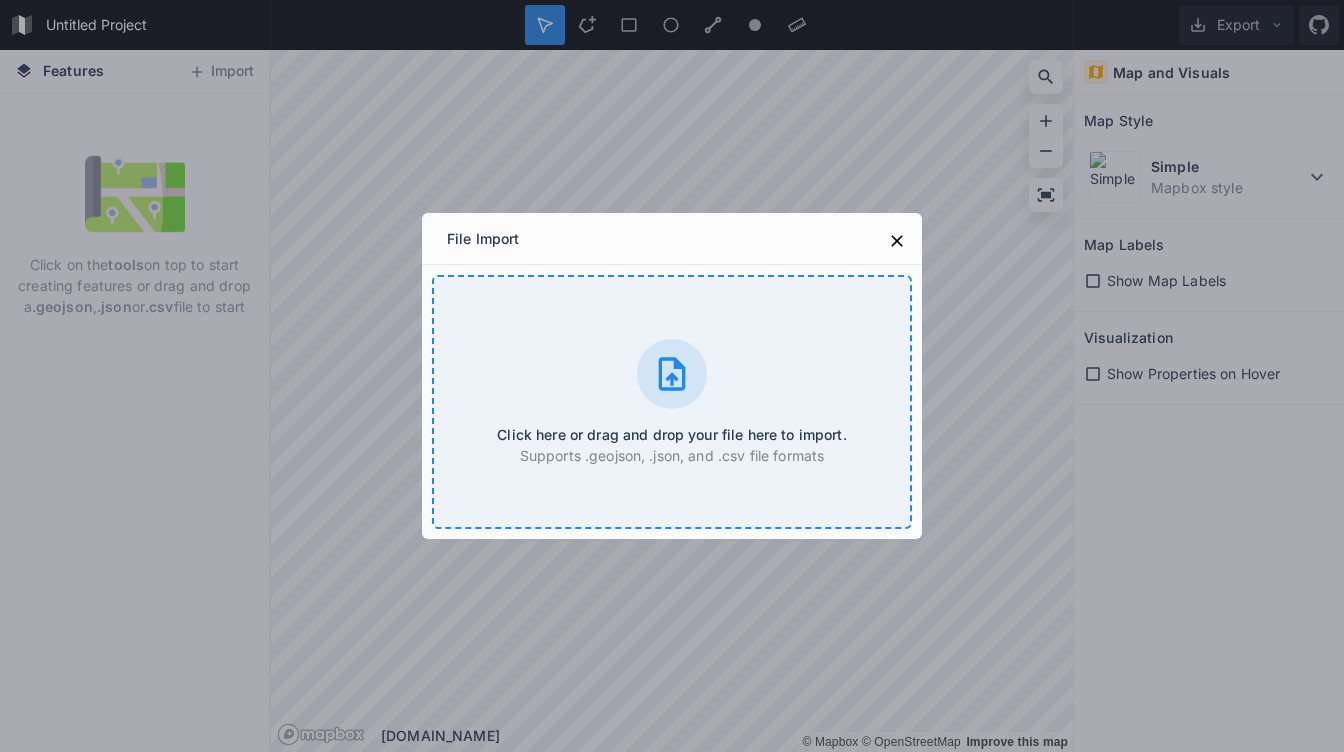 click on "Click here or drag and drop your file here to import. Supports .geojson, .json, and .csv file formats" at bounding box center [672, 402] 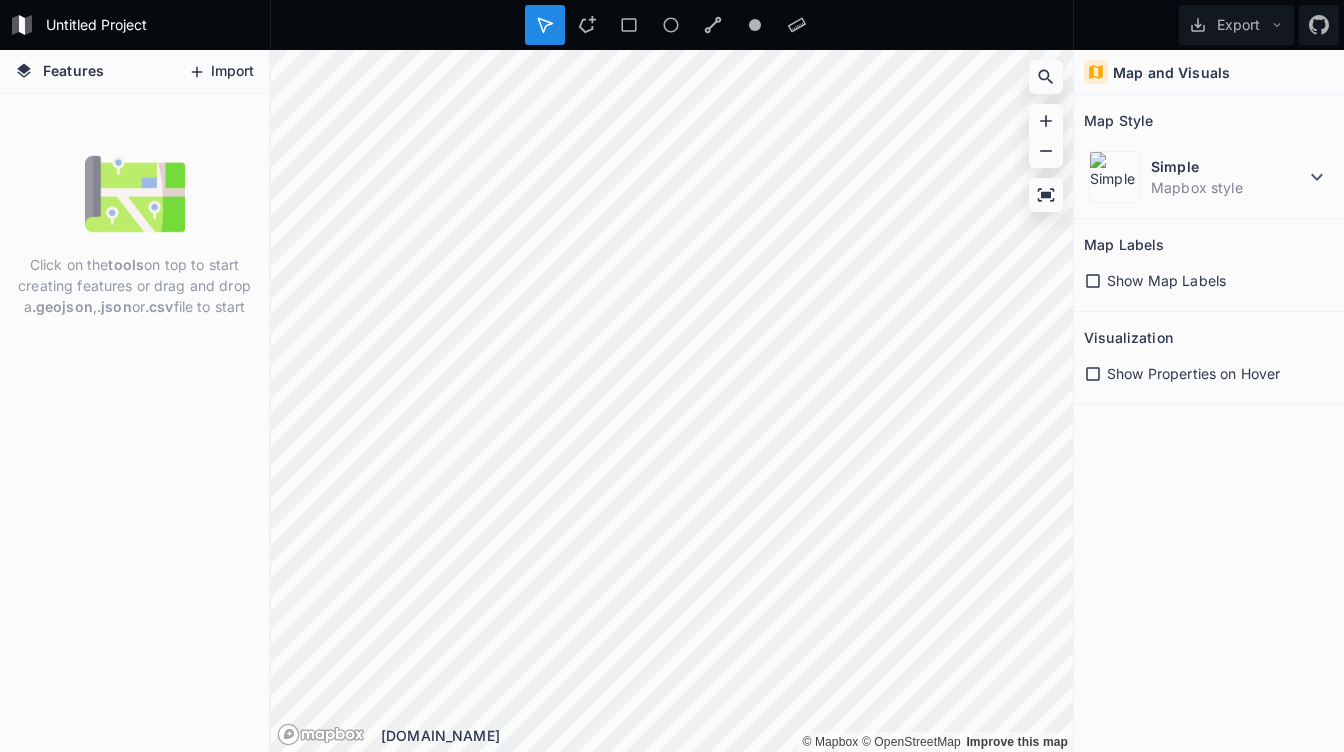 scroll, scrollTop: 0, scrollLeft: 0, axis: both 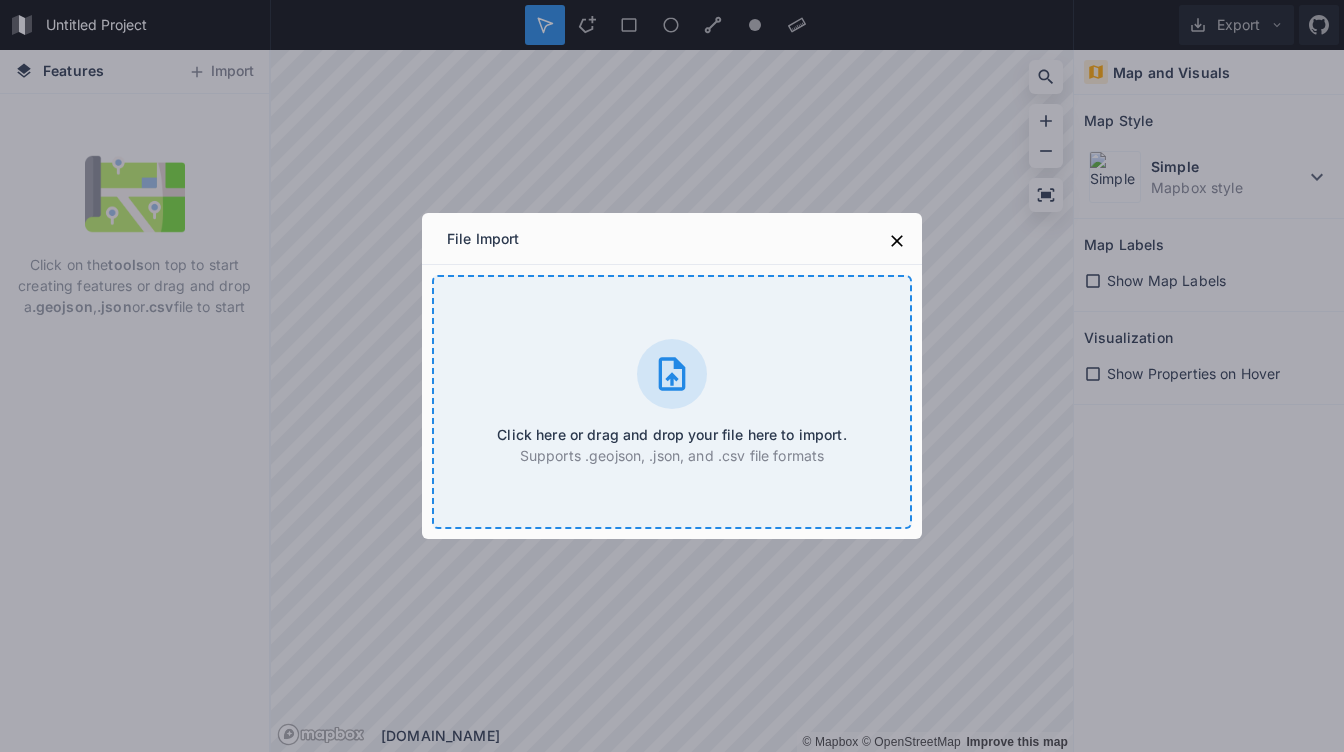 click 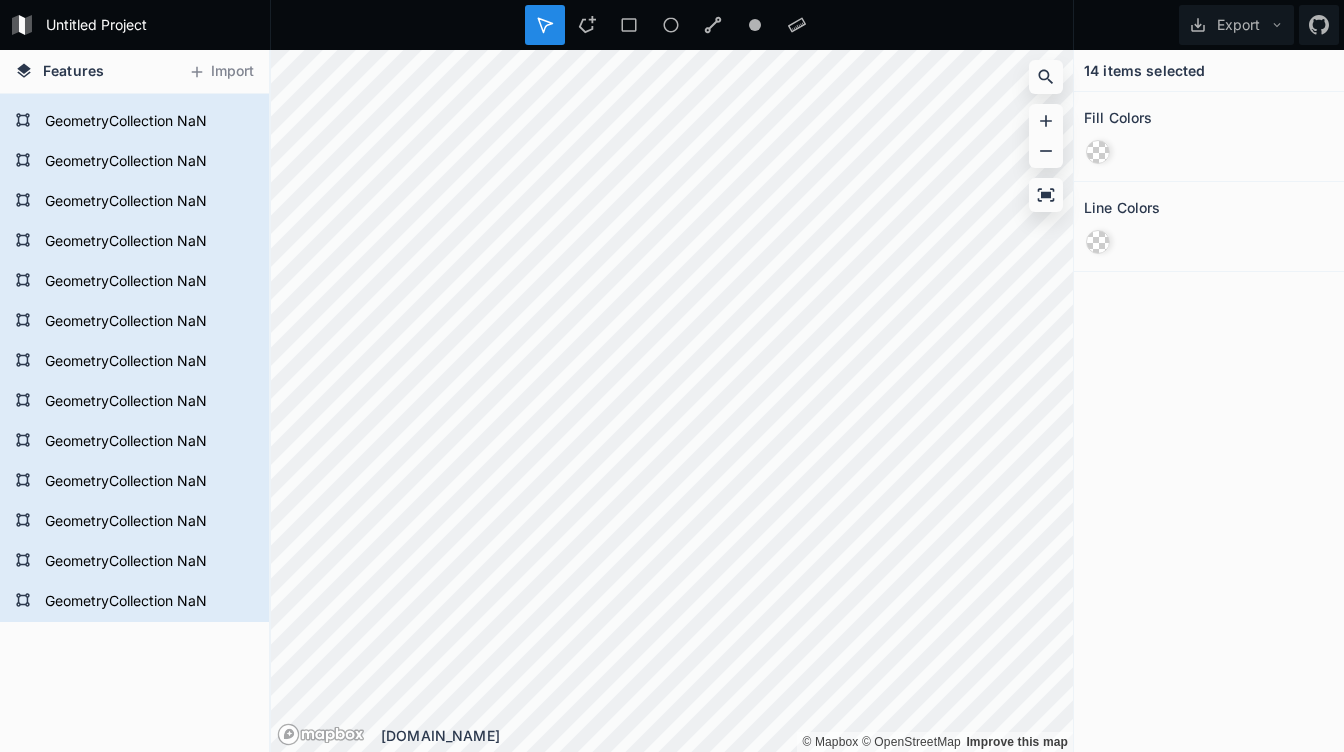scroll, scrollTop: 0, scrollLeft: 0, axis: both 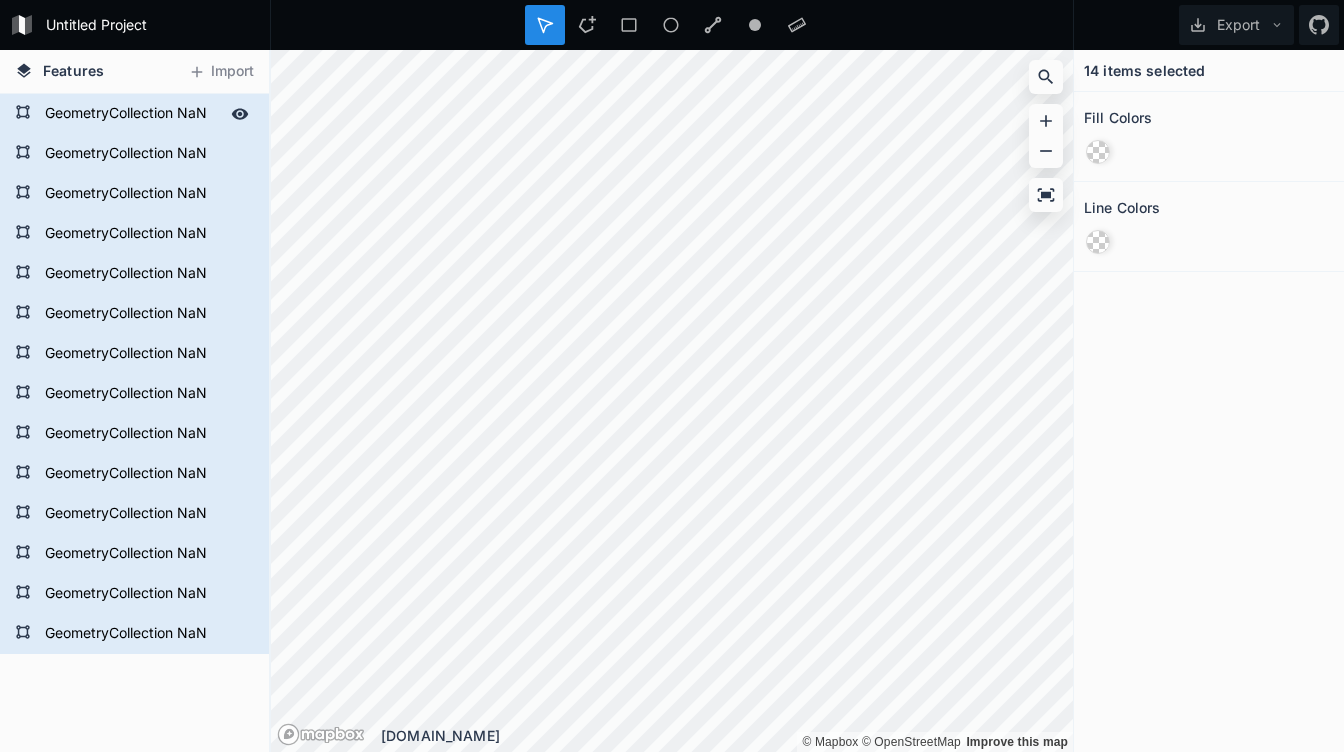 click on "GeometryCollection NaN" at bounding box center [132, 114] 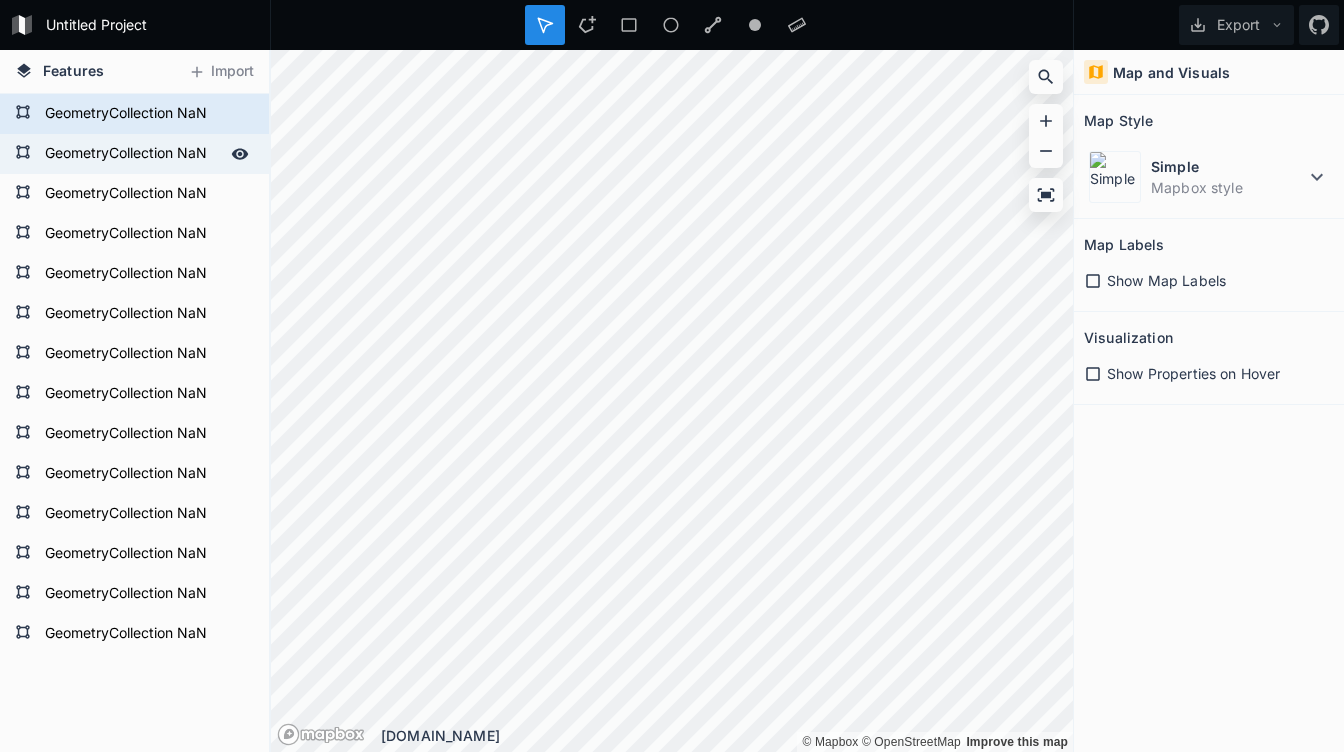 click on "GeometryCollection NaN" at bounding box center [132, 154] 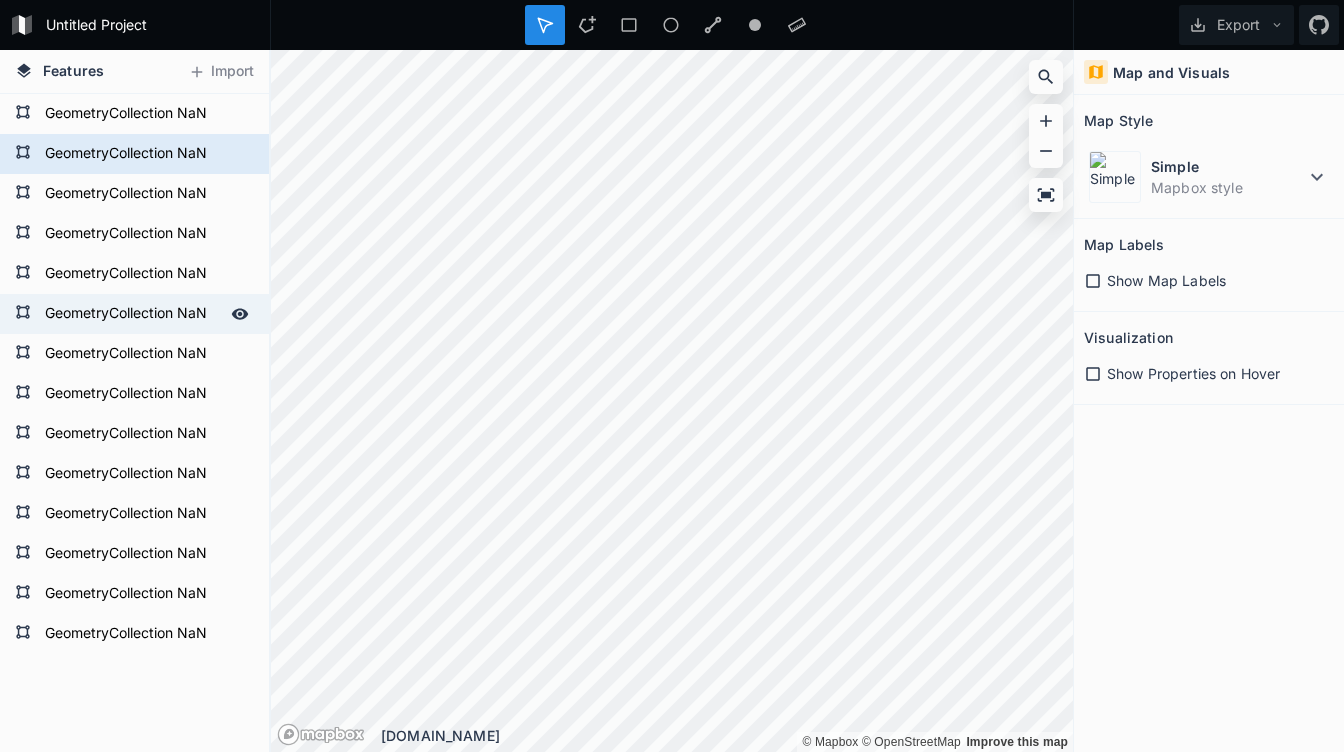 click on "GeometryCollection NaN" at bounding box center (132, 314) 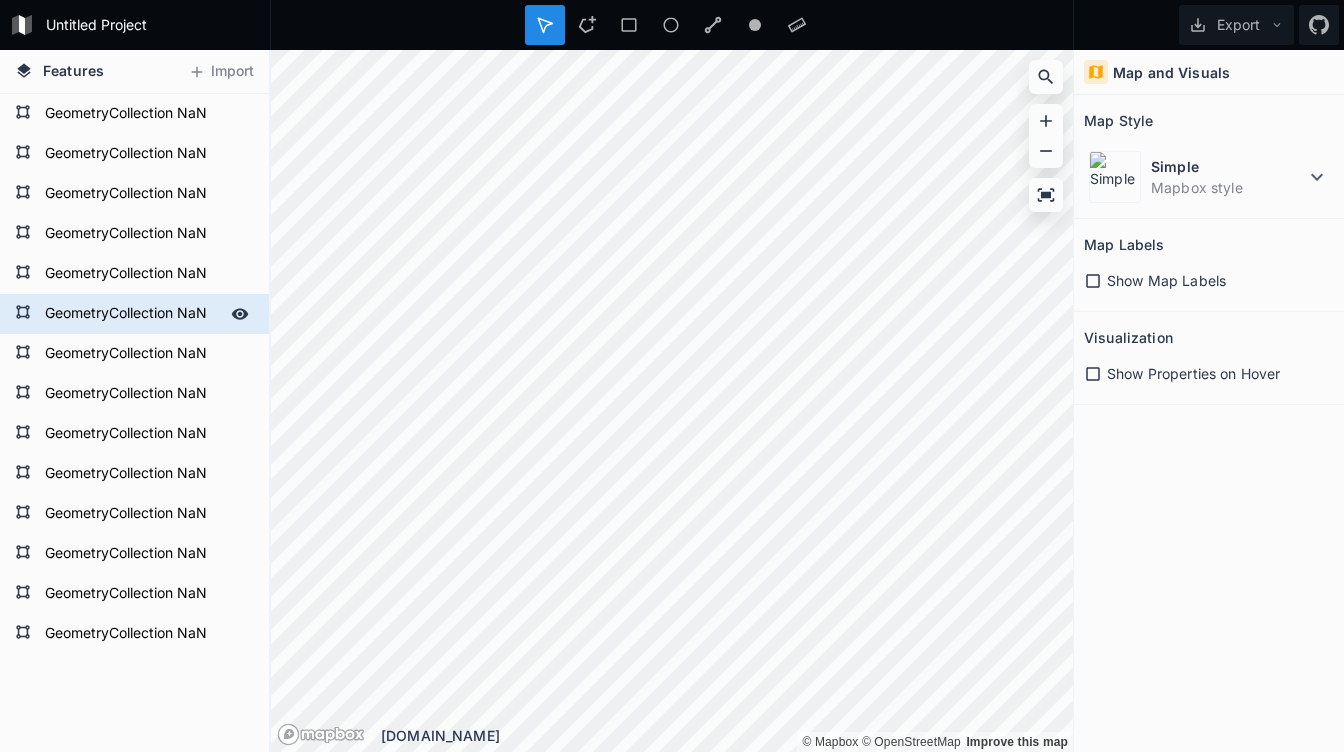 click on "GeometryCollection NaN" at bounding box center (132, 314) 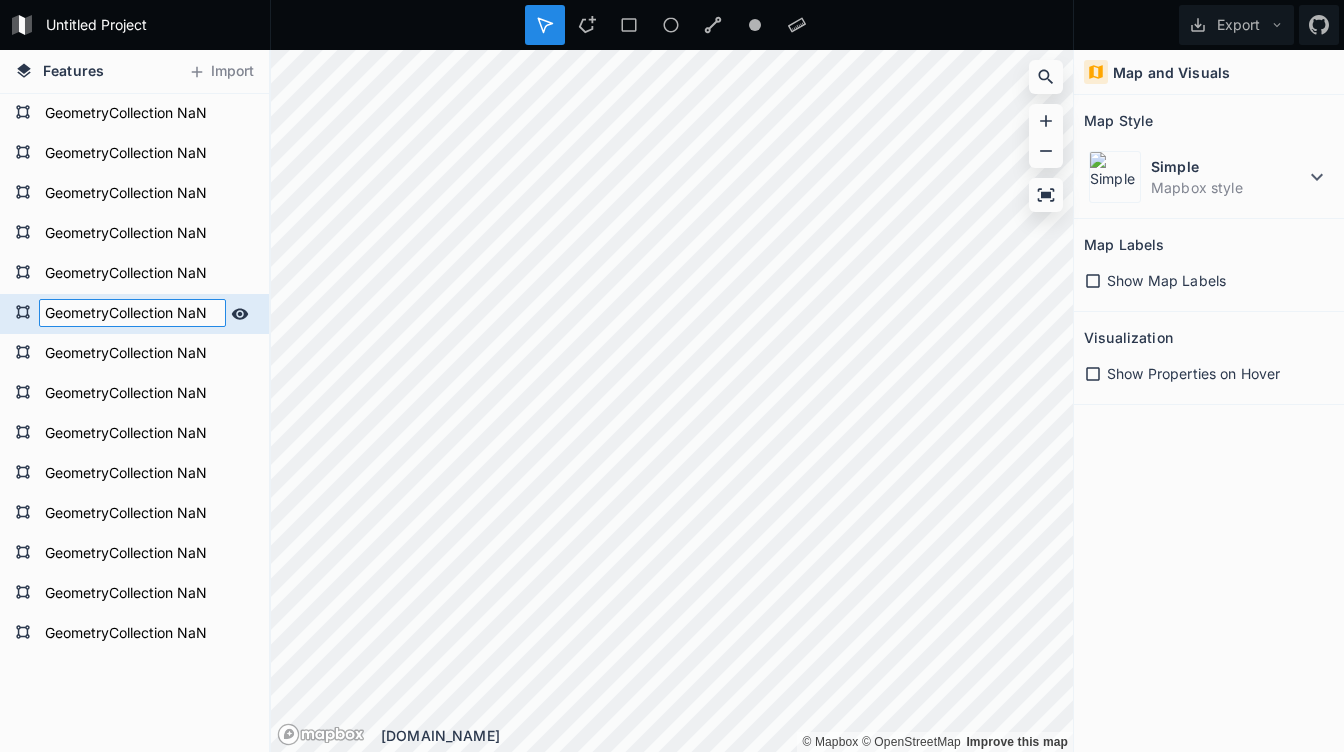 click on "GeometryCollection NaN" at bounding box center (132, 313) 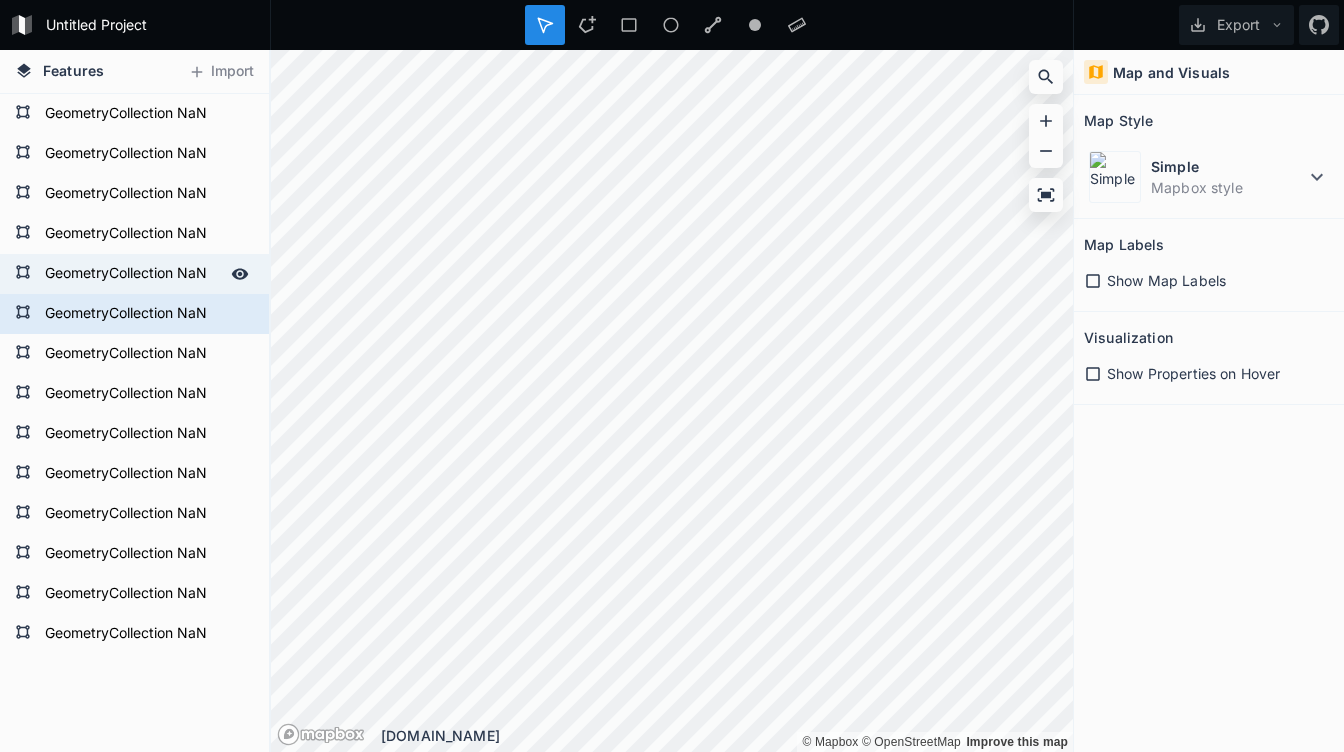 click on "GeometryCollection NaN" at bounding box center (132, 274) 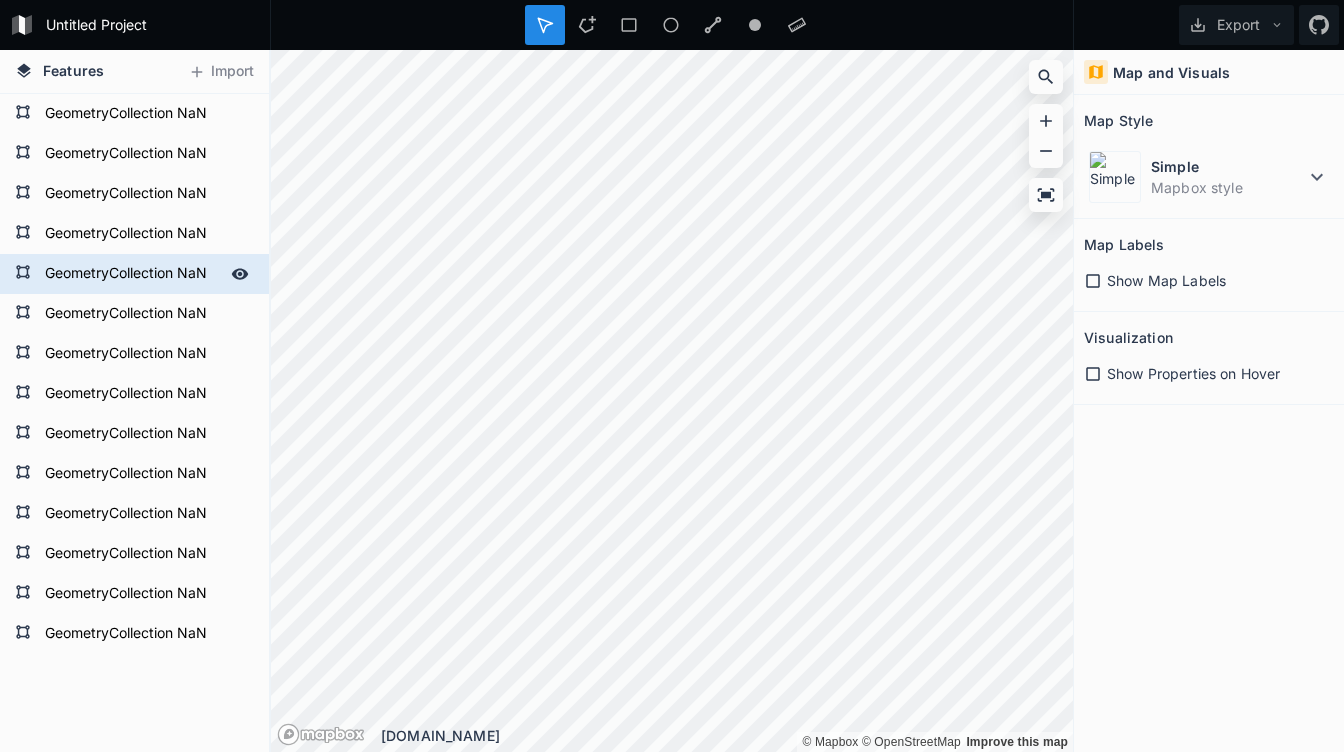 click on "GeometryCollection NaN" at bounding box center (132, 274) 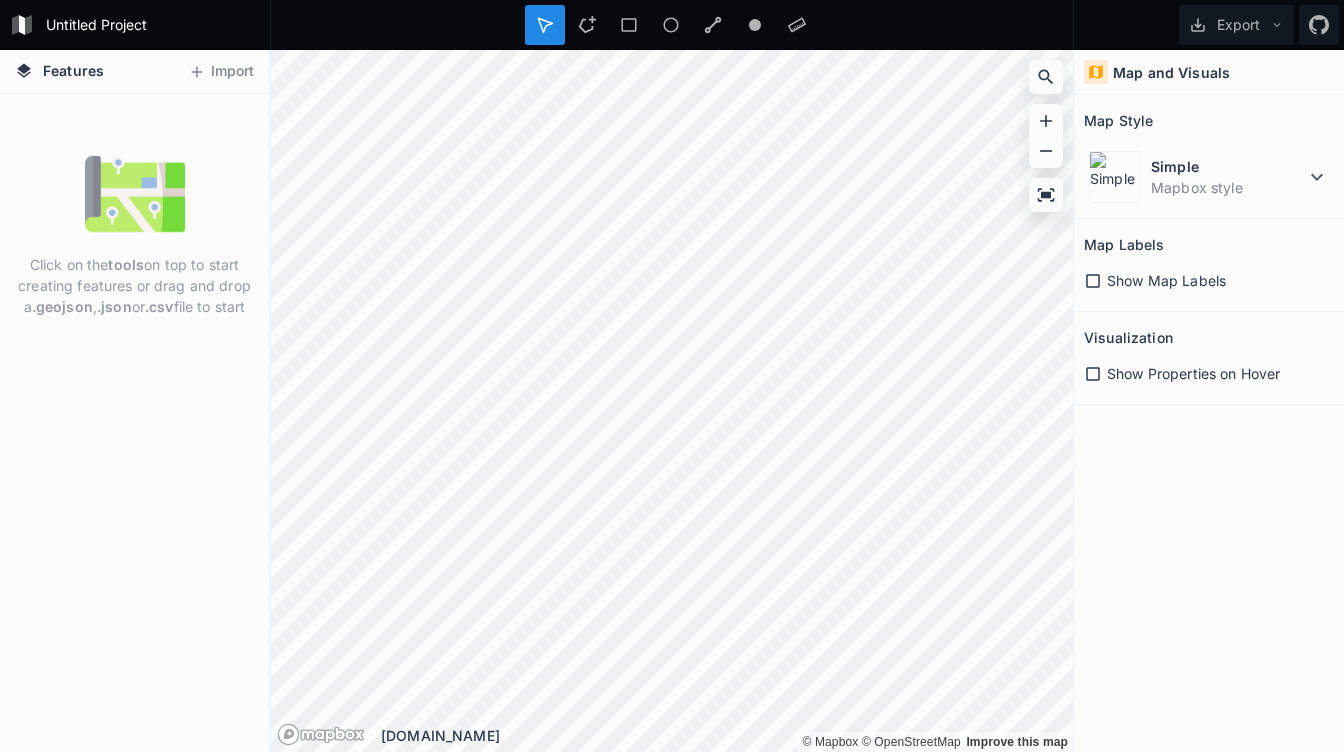 scroll, scrollTop: 0, scrollLeft: 0, axis: both 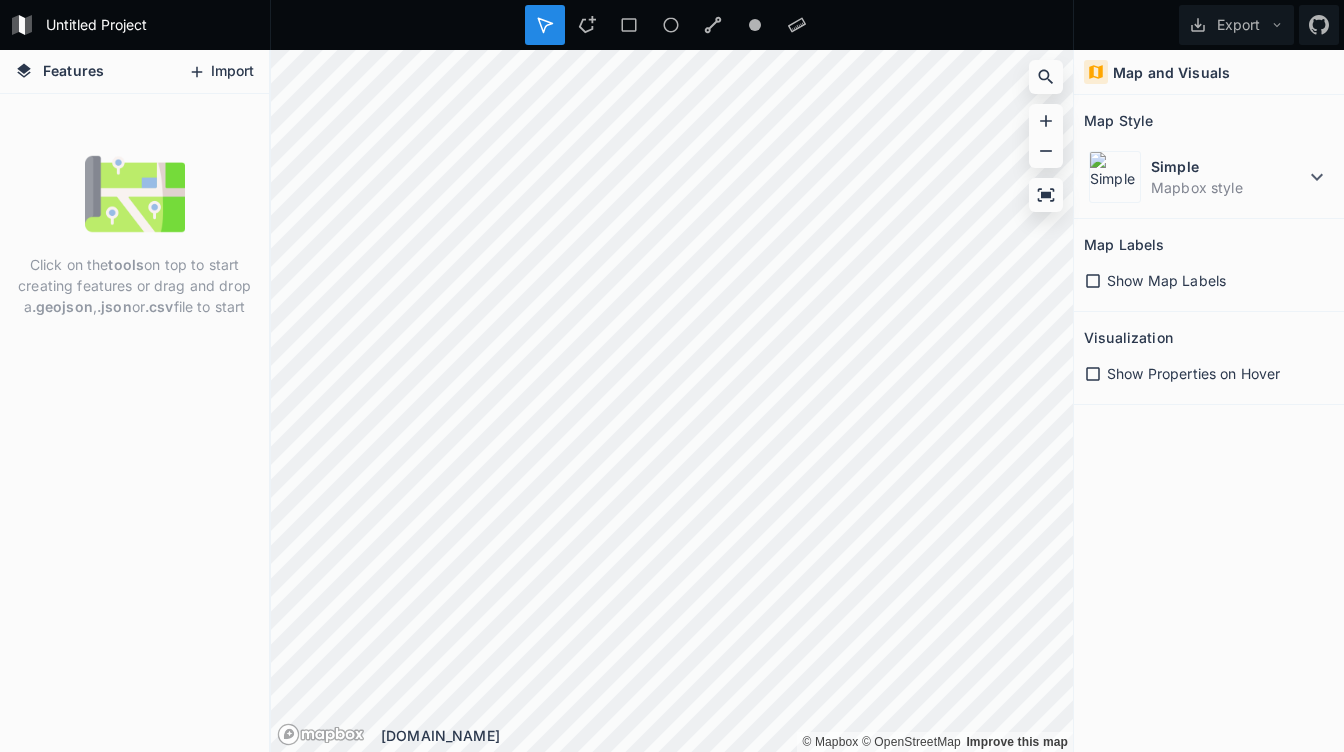 click 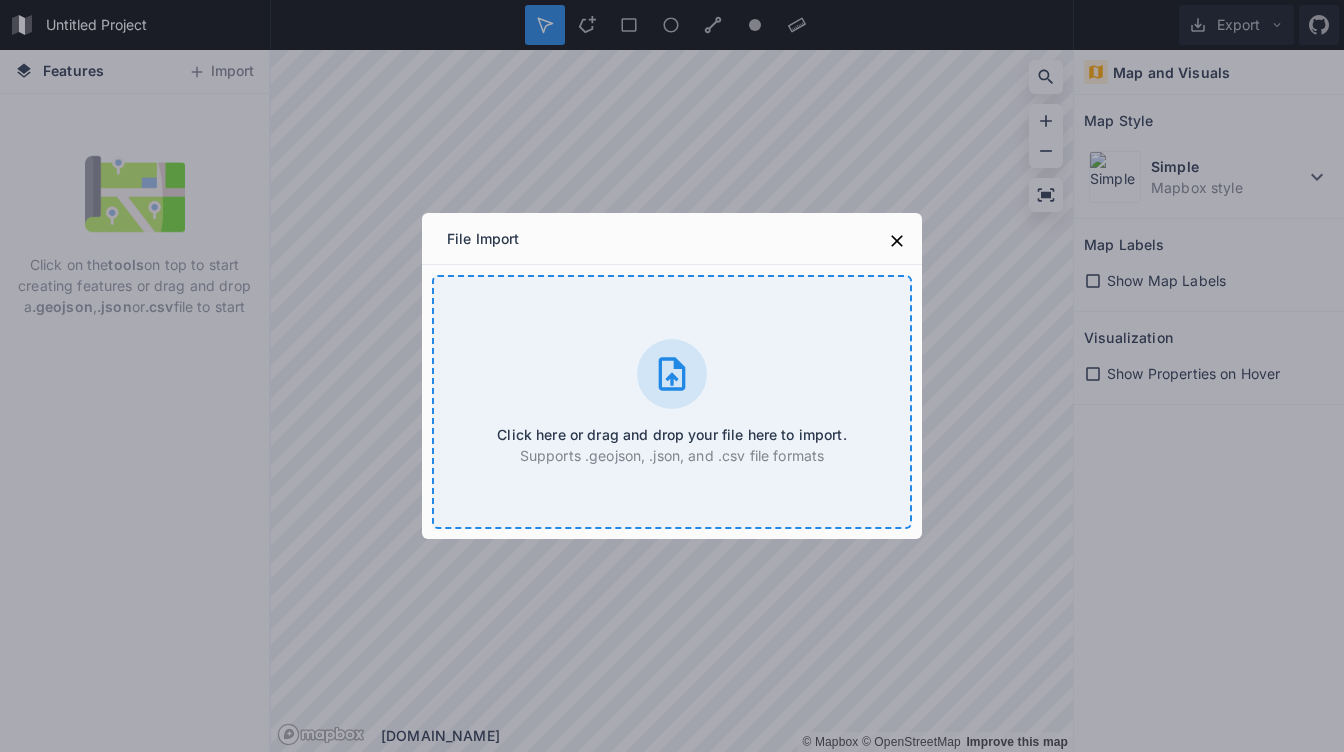click at bounding box center (672, 374) 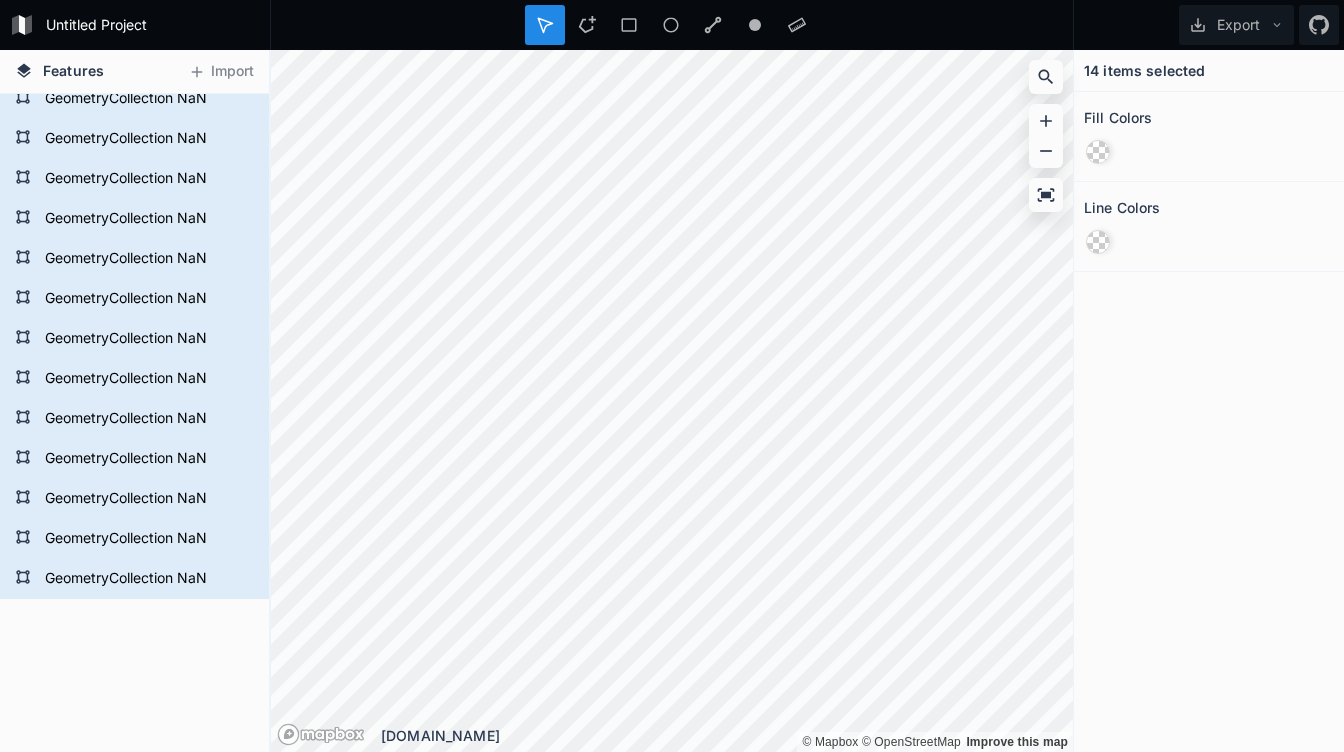scroll, scrollTop: 0, scrollLeft: 0, axis: both 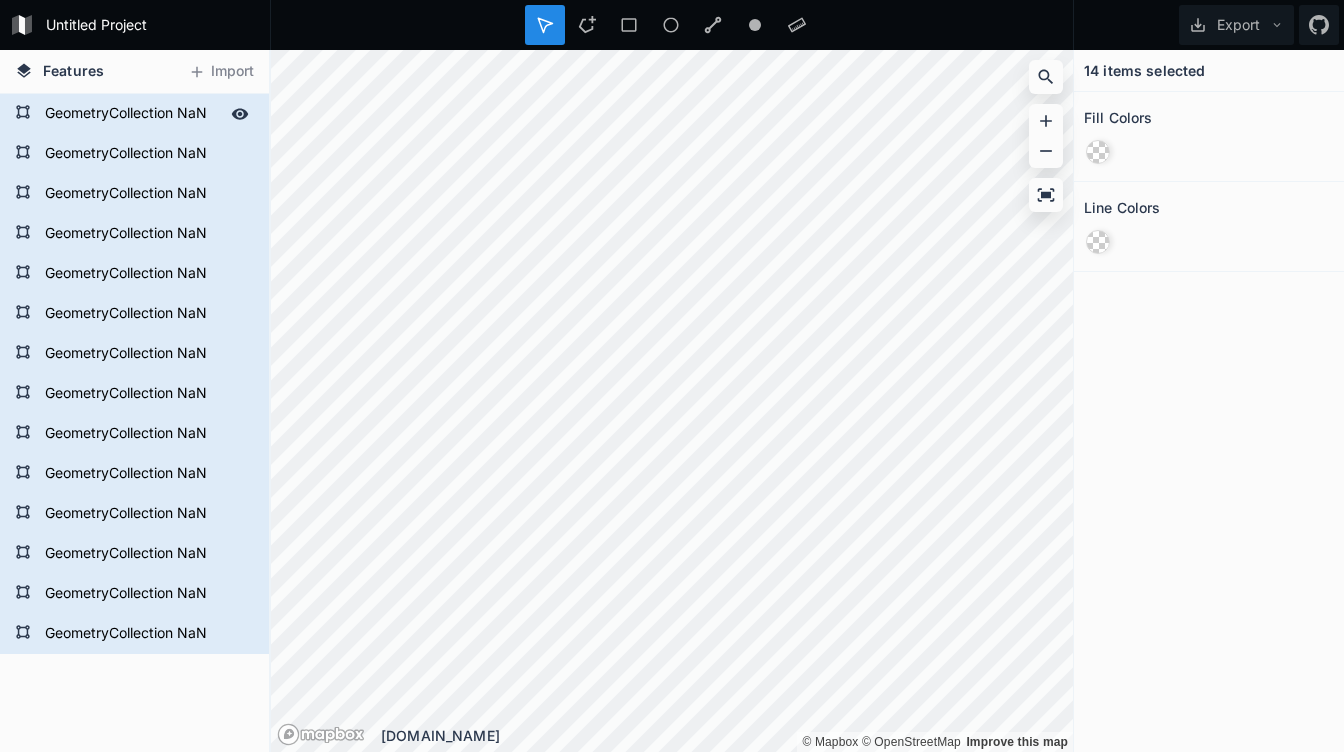 click on "GeometryCollection NaN" at bounding box center (132, 114) 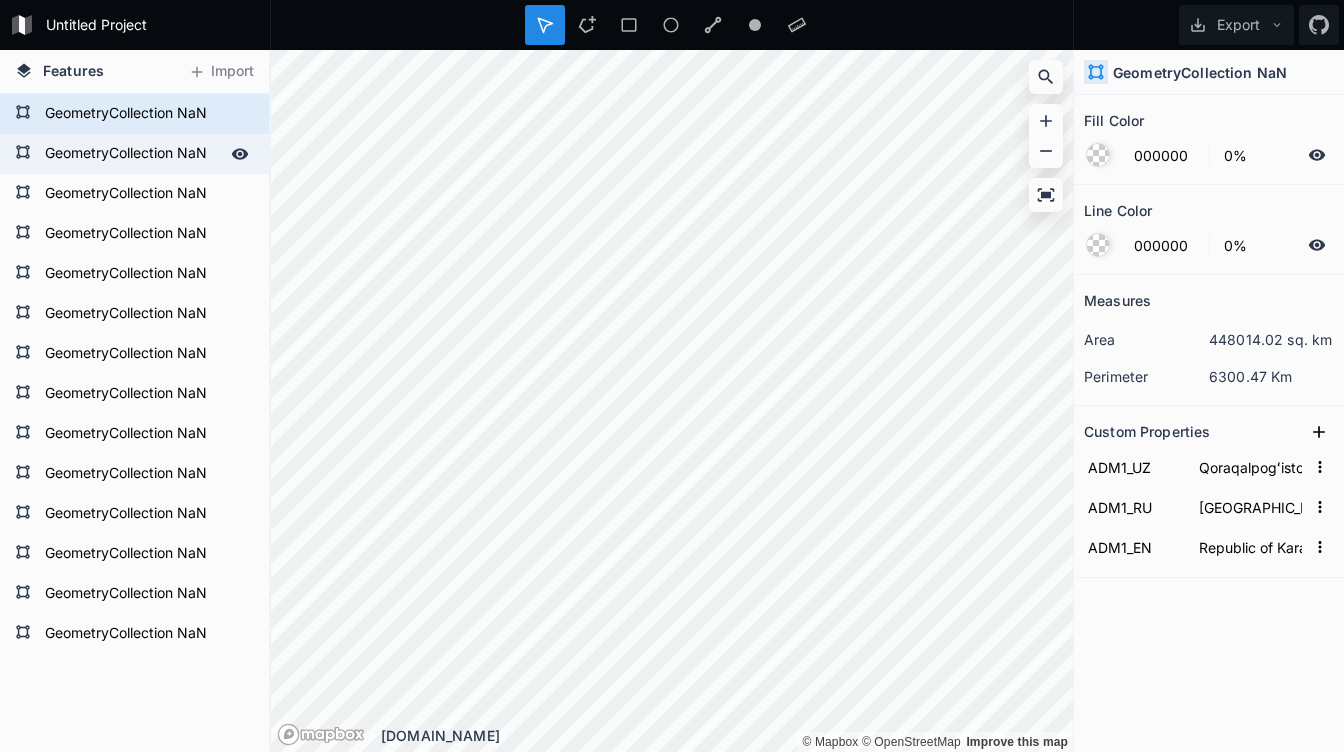 click on "GeometryCollection NaN" at bounding box center (132, 154) 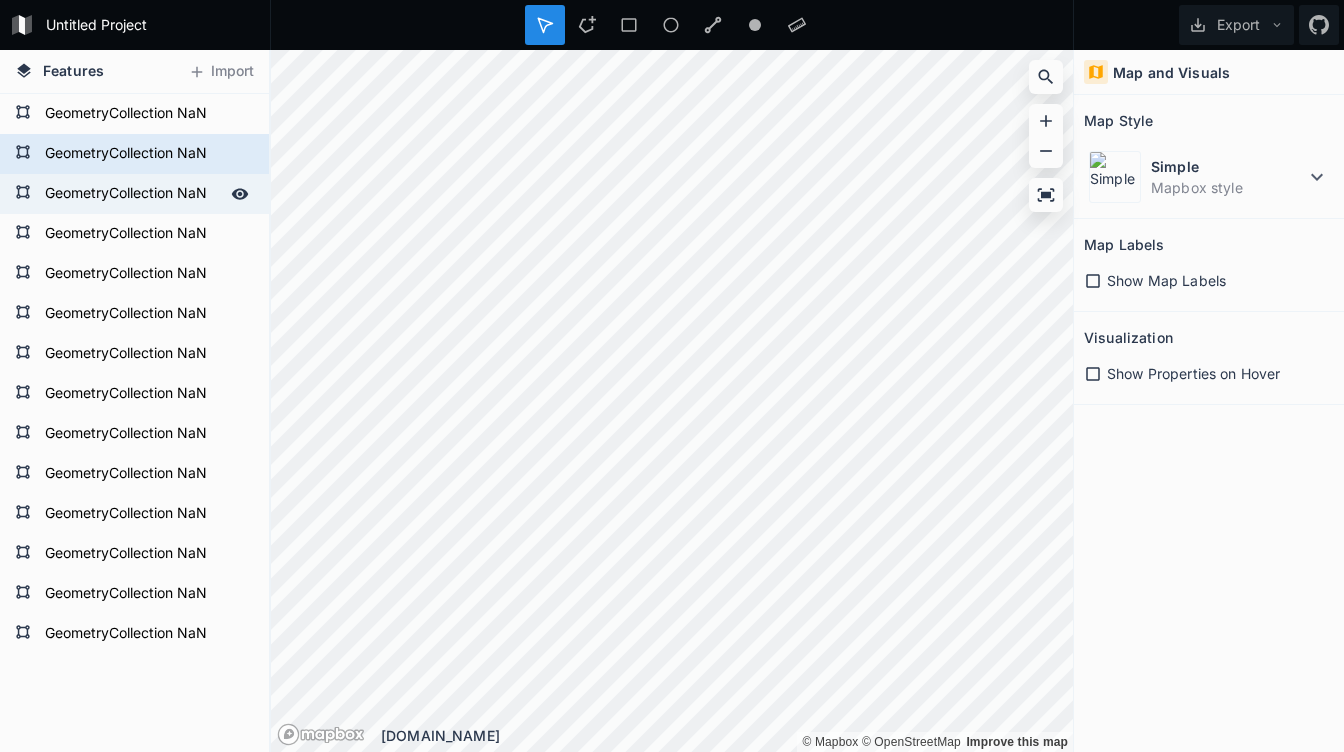 click on "GeometryCollection NaN" at bounding box center [132, 194] 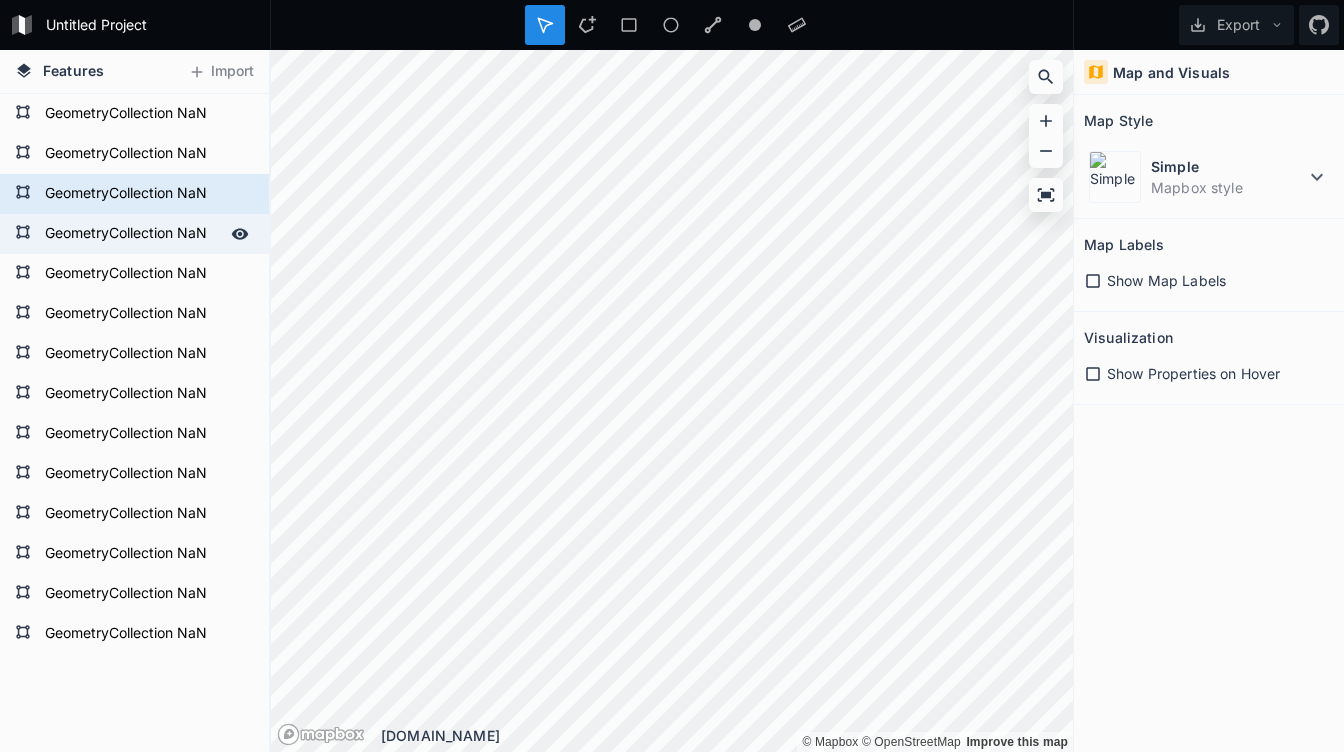 click on "GeometryCollection NaN" at bounding box center [132, 234] 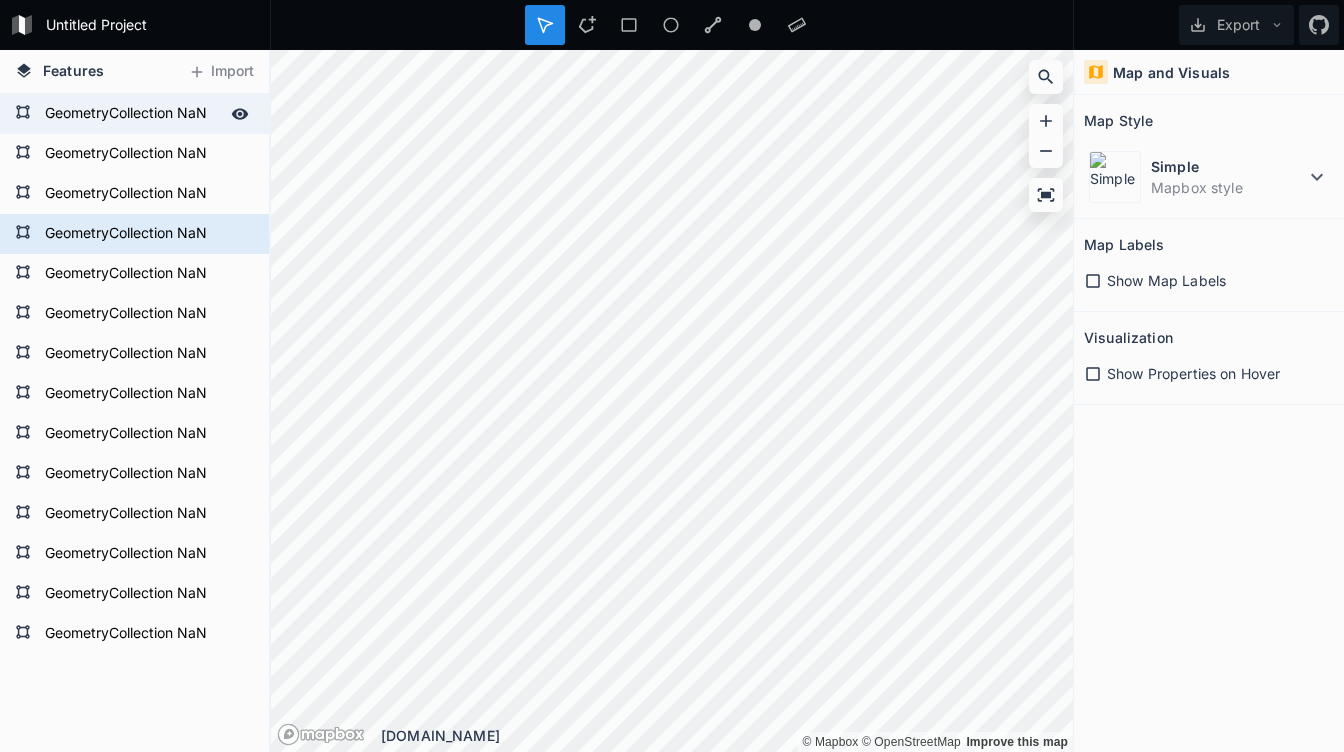 click on "GeometryCollection NaN" at bounding box center (132, 114) 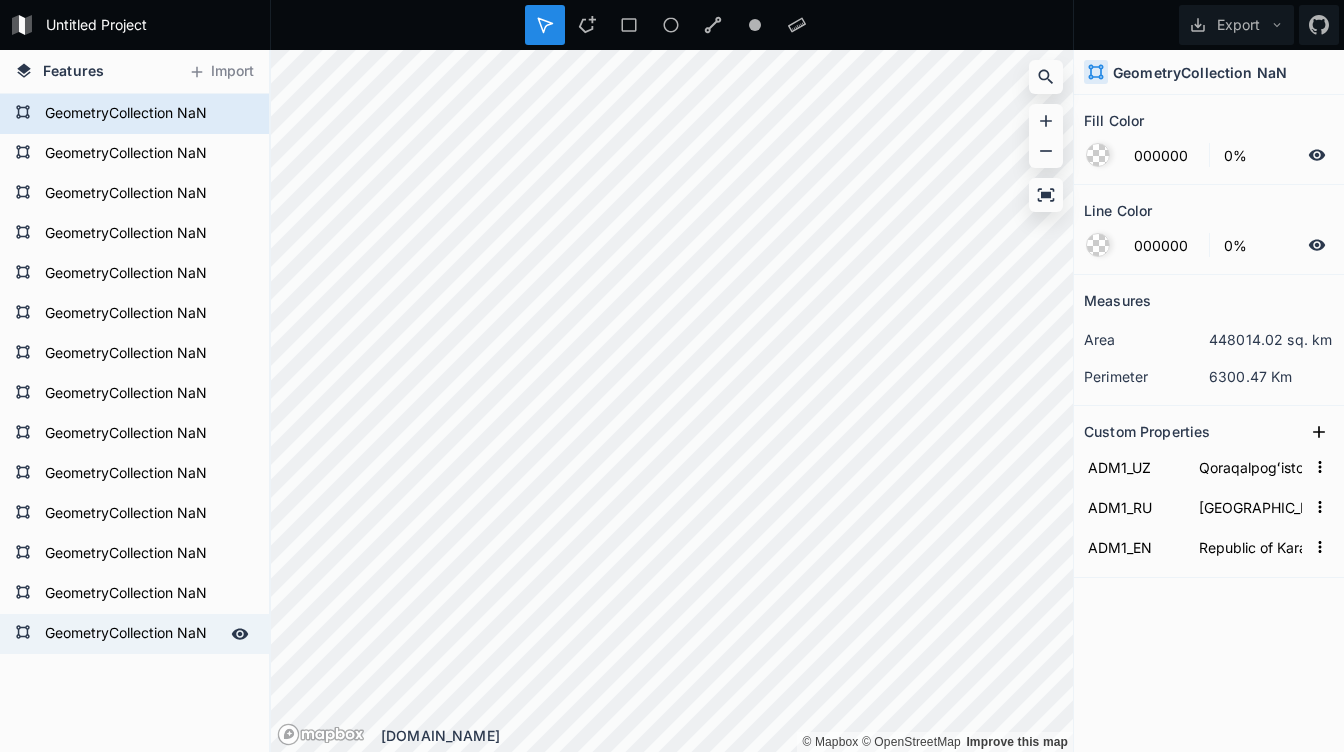 click on "GeometryCollection NaN" at bounding box center [132, 634] 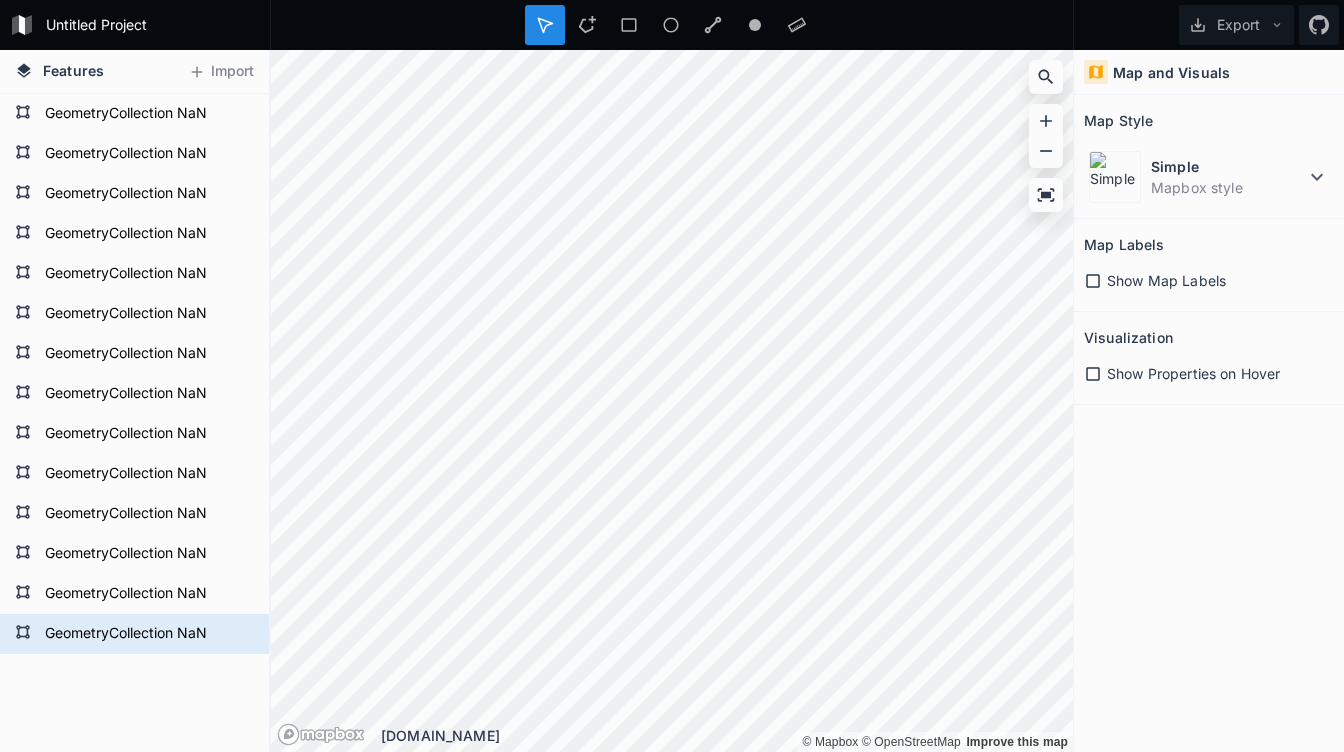 click 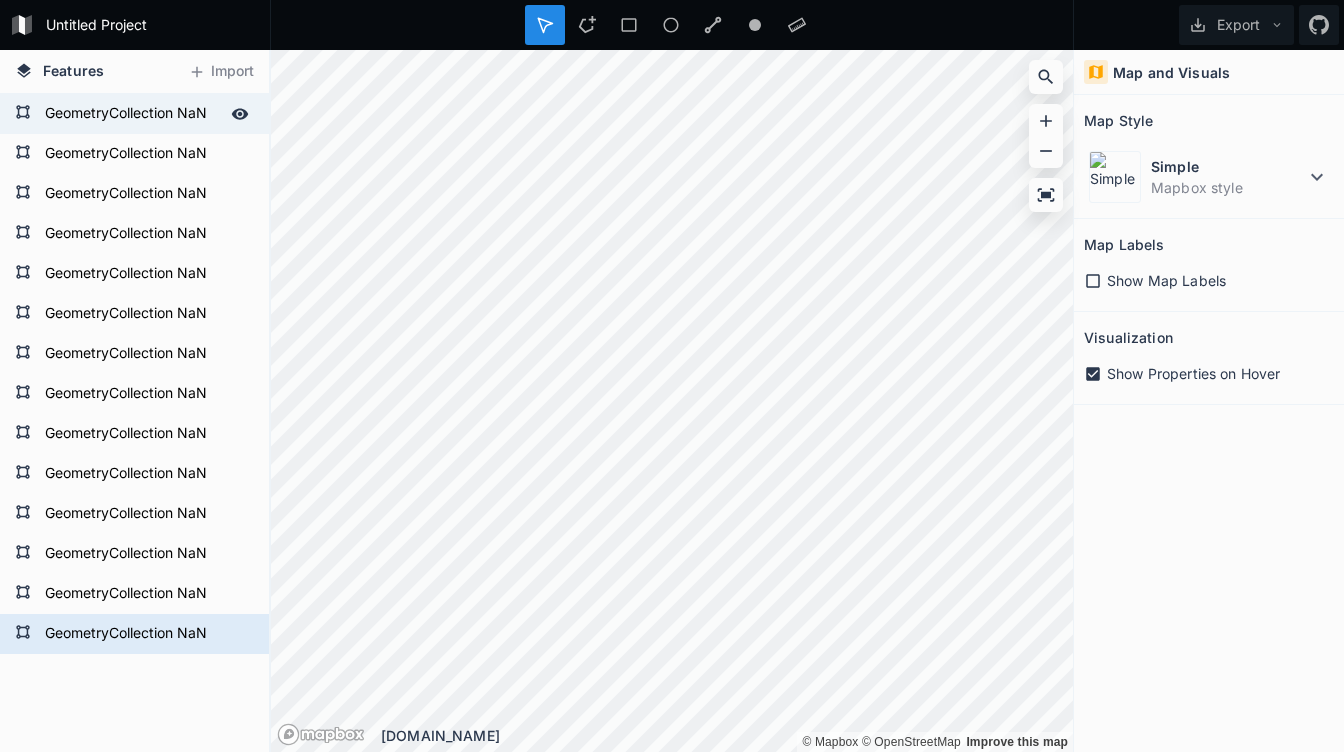 click 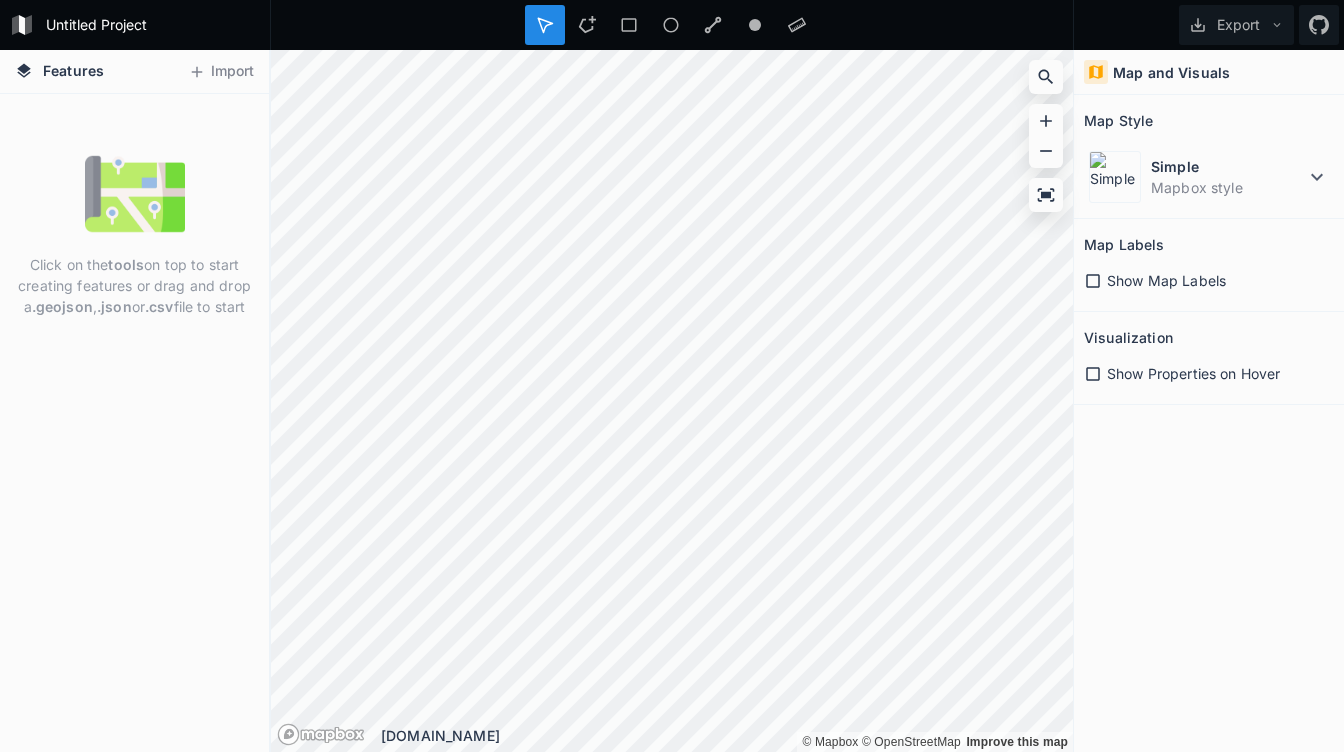 scroll, scrollTop: 0, scrollLeft: 0, axis: both 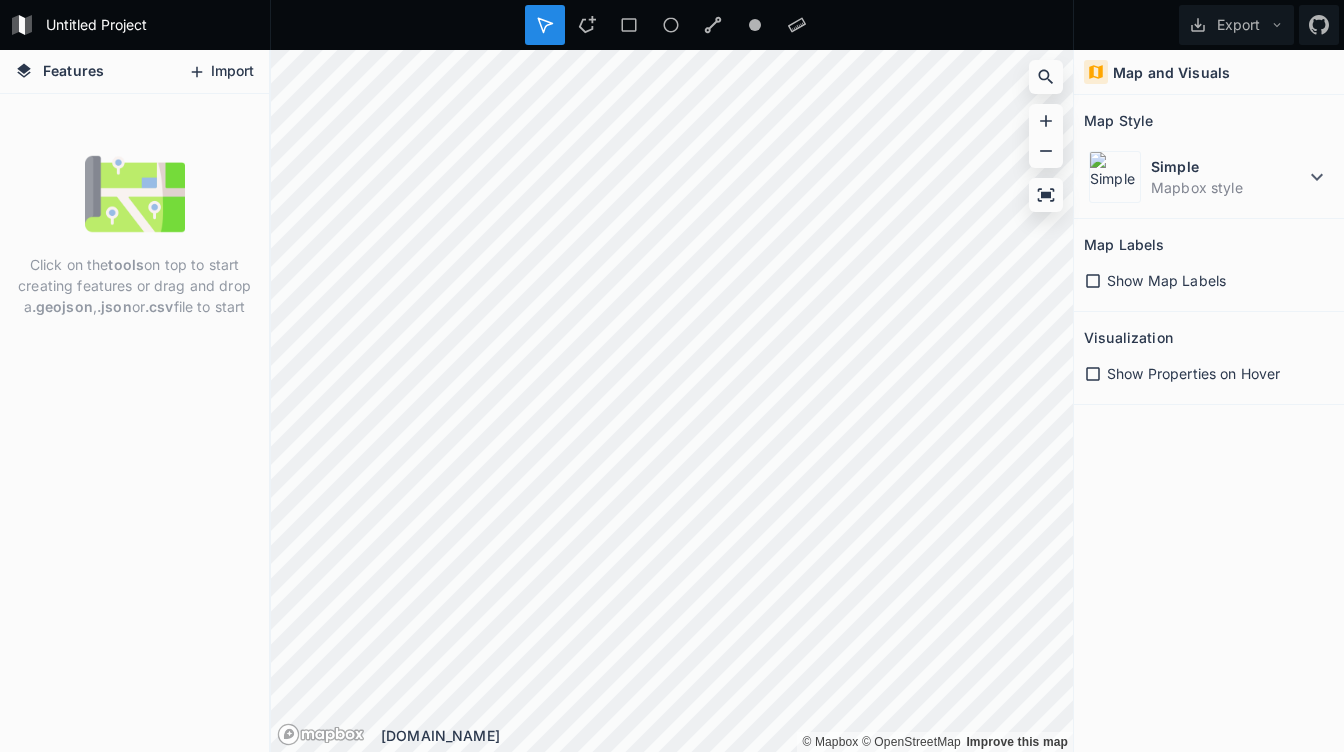 click on "Import" at bounding box center [221, 72] 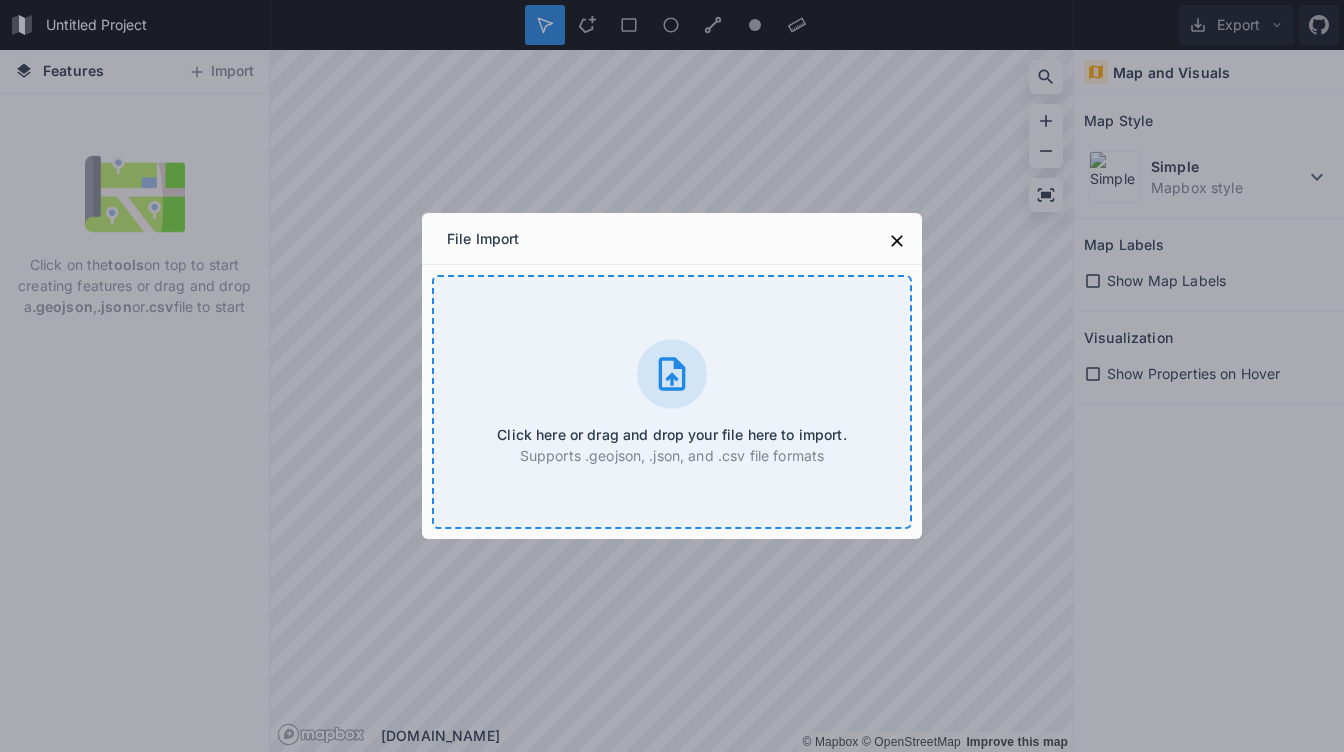 click at bounding box center (672, 374) 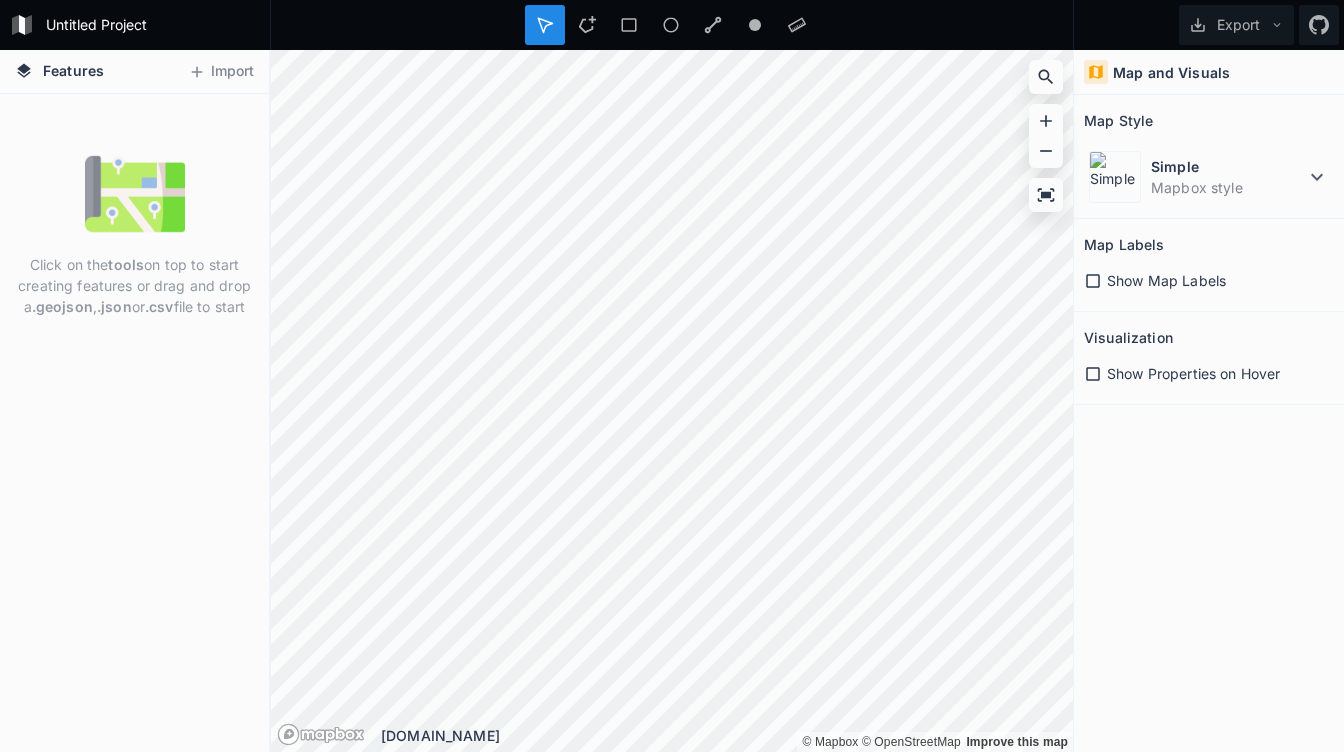 click on "Click on the  tools  on top to start creating features or drag and drop a  .geojson ,  .json or  .csv  file to start" 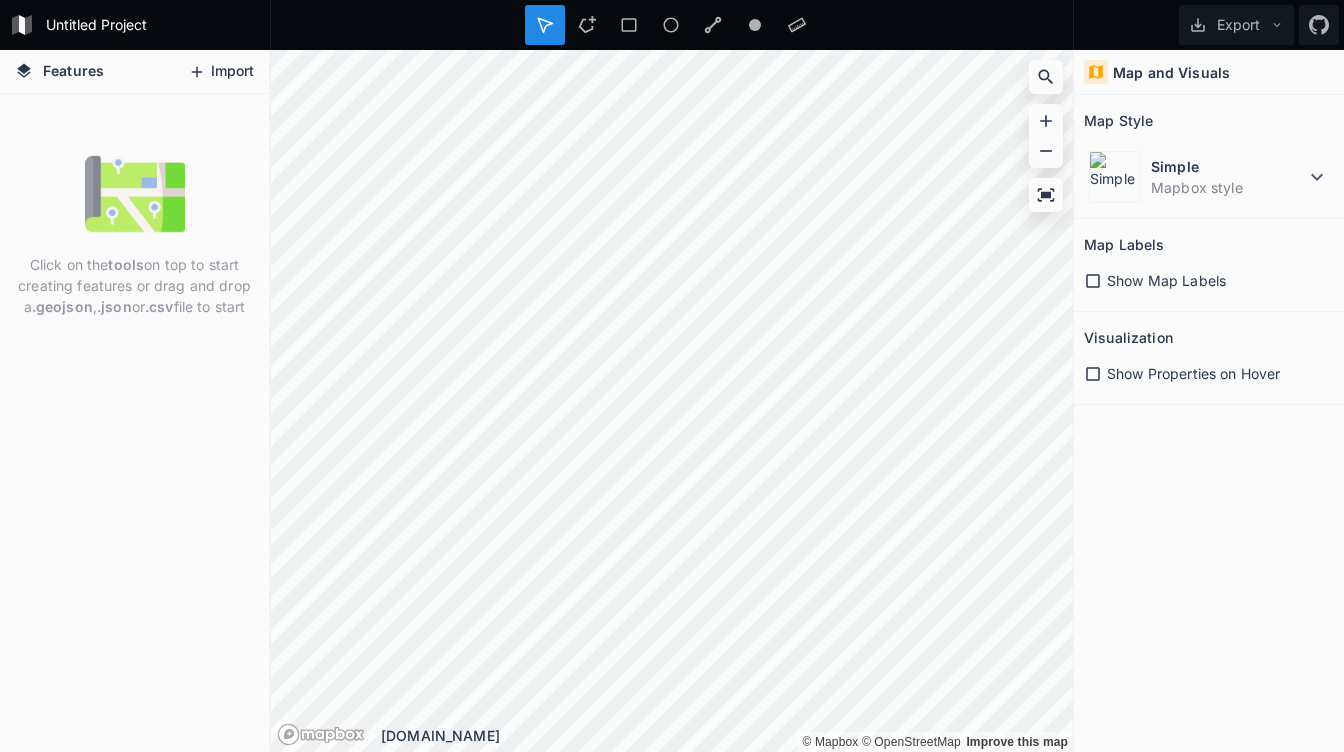 click on "Import" at bounding box center (221, 72) 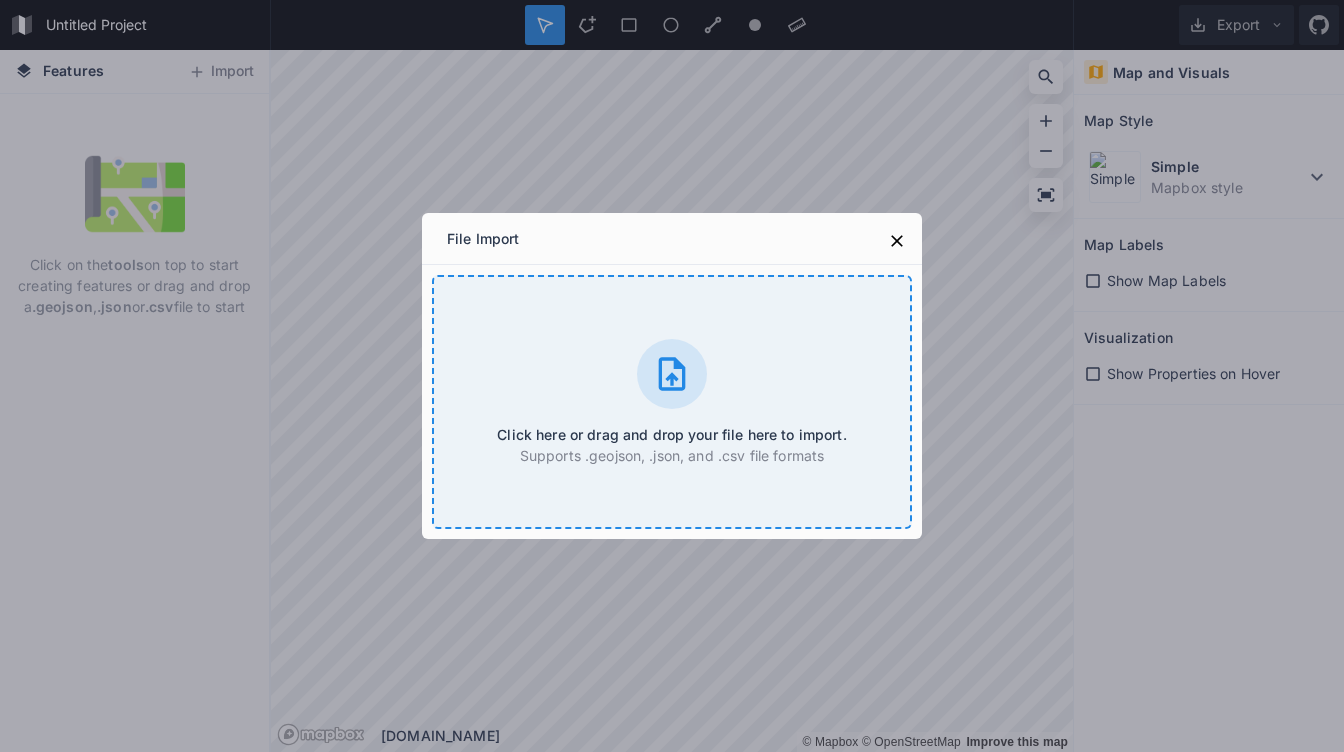 click at bounding box center [672, 374] 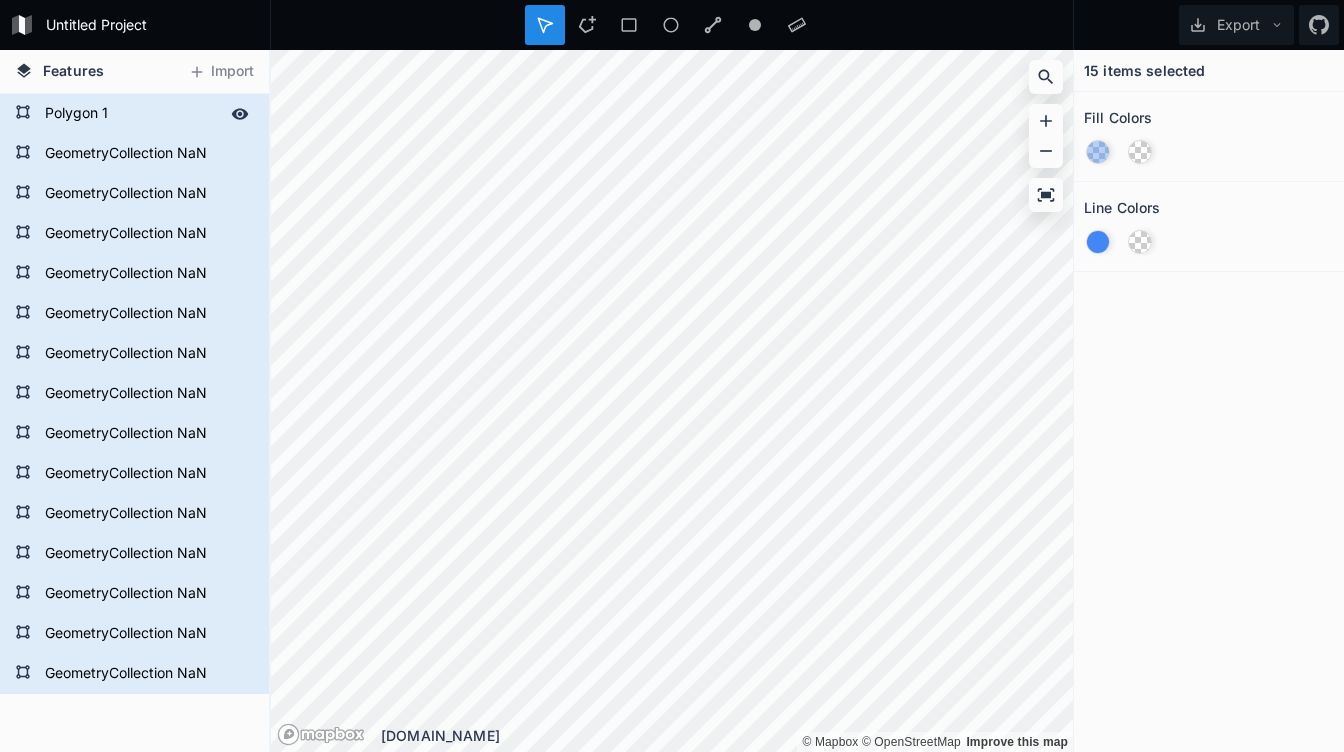 click on "Polygon 1" at bounding box center (132, 114) 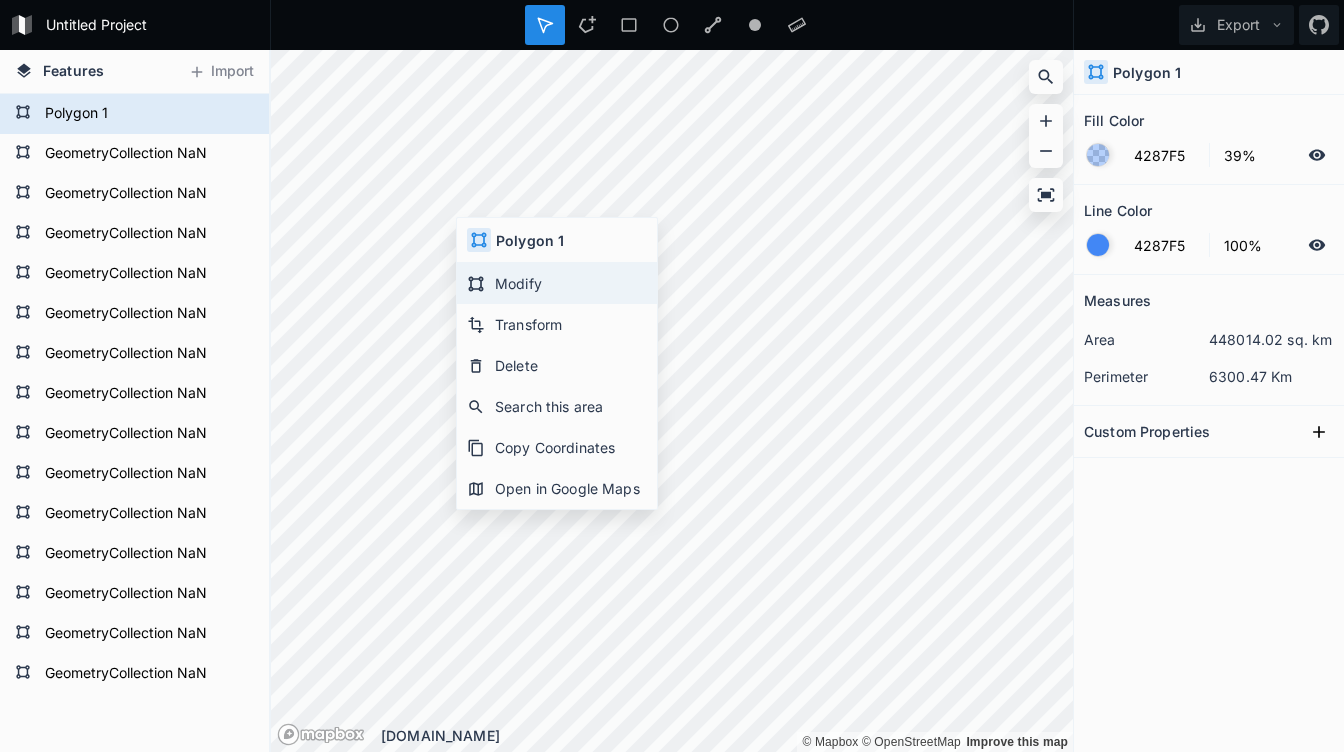 click on "Modify" 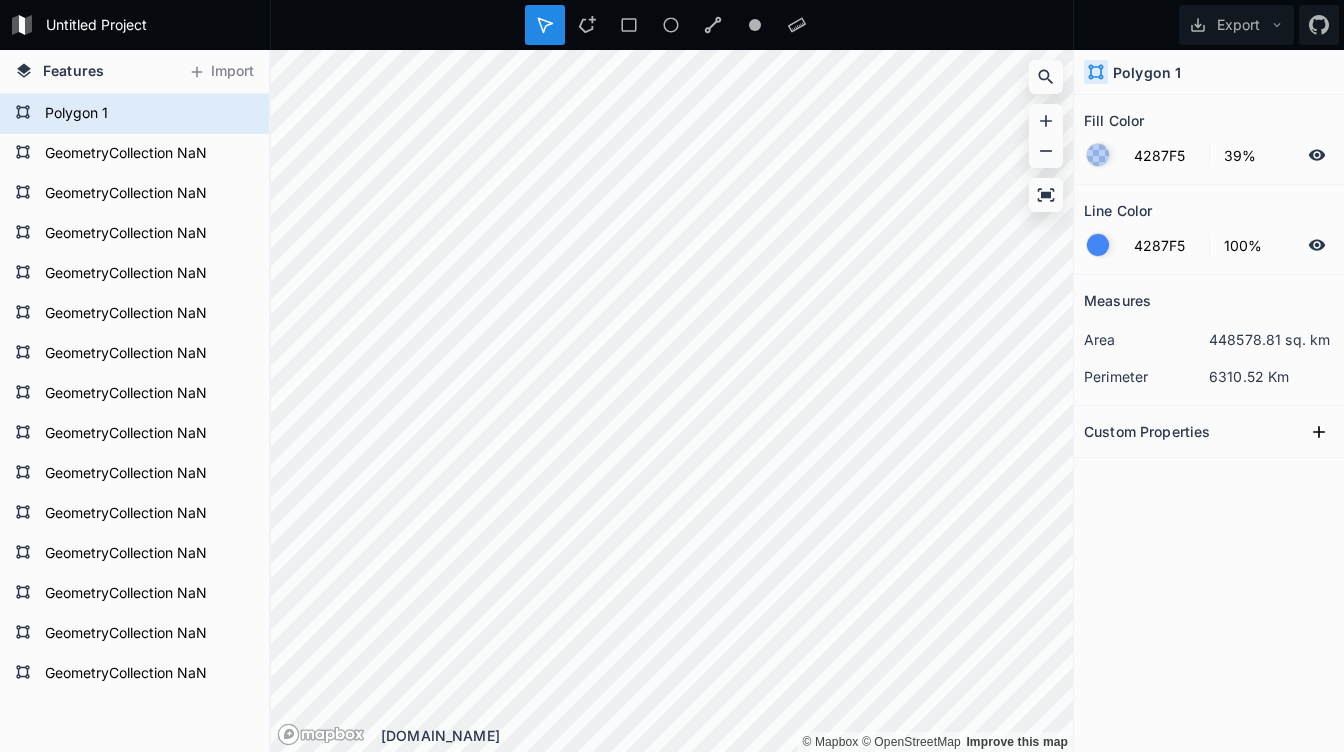 click on "© Mapbox   © OpenStreetMap   Improve this map © Mapbox   © OpenStreetMap   Improve this map [DOMAIN_NAME]" 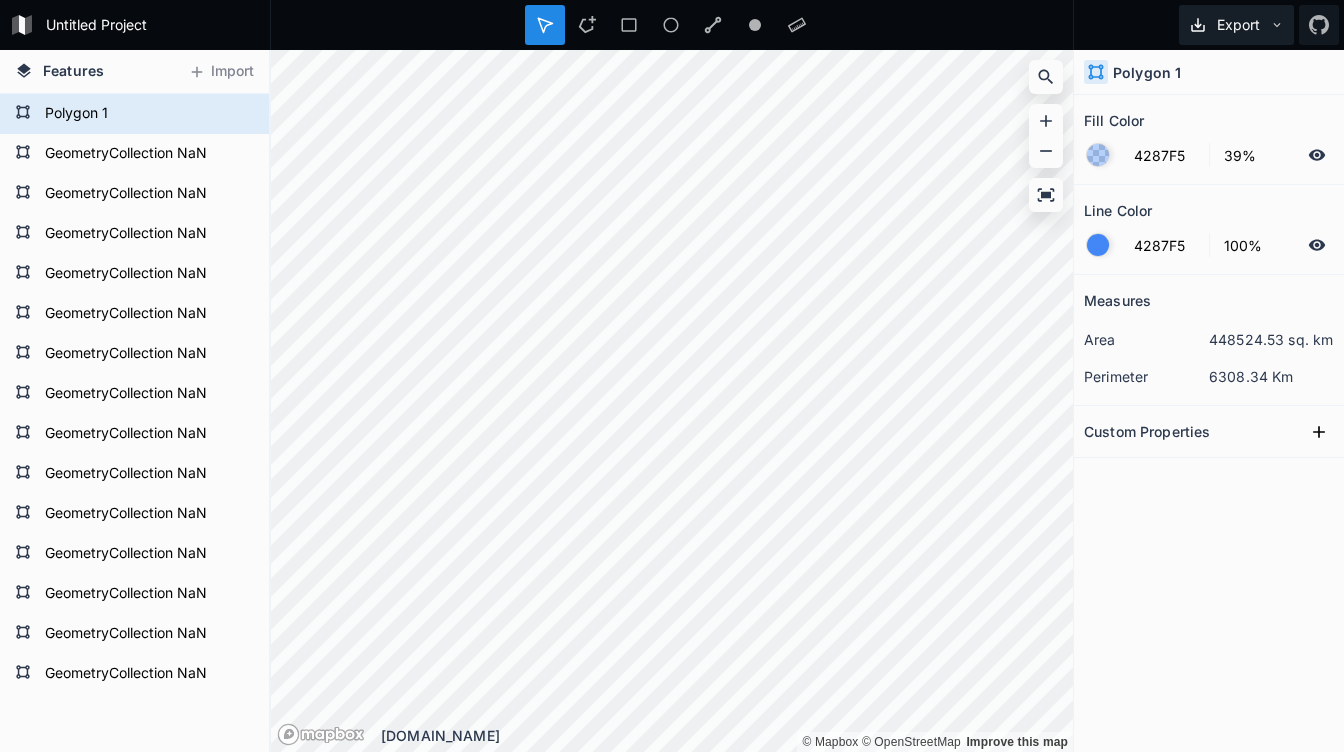 click on "Export" at bounding box center (1236, 25) 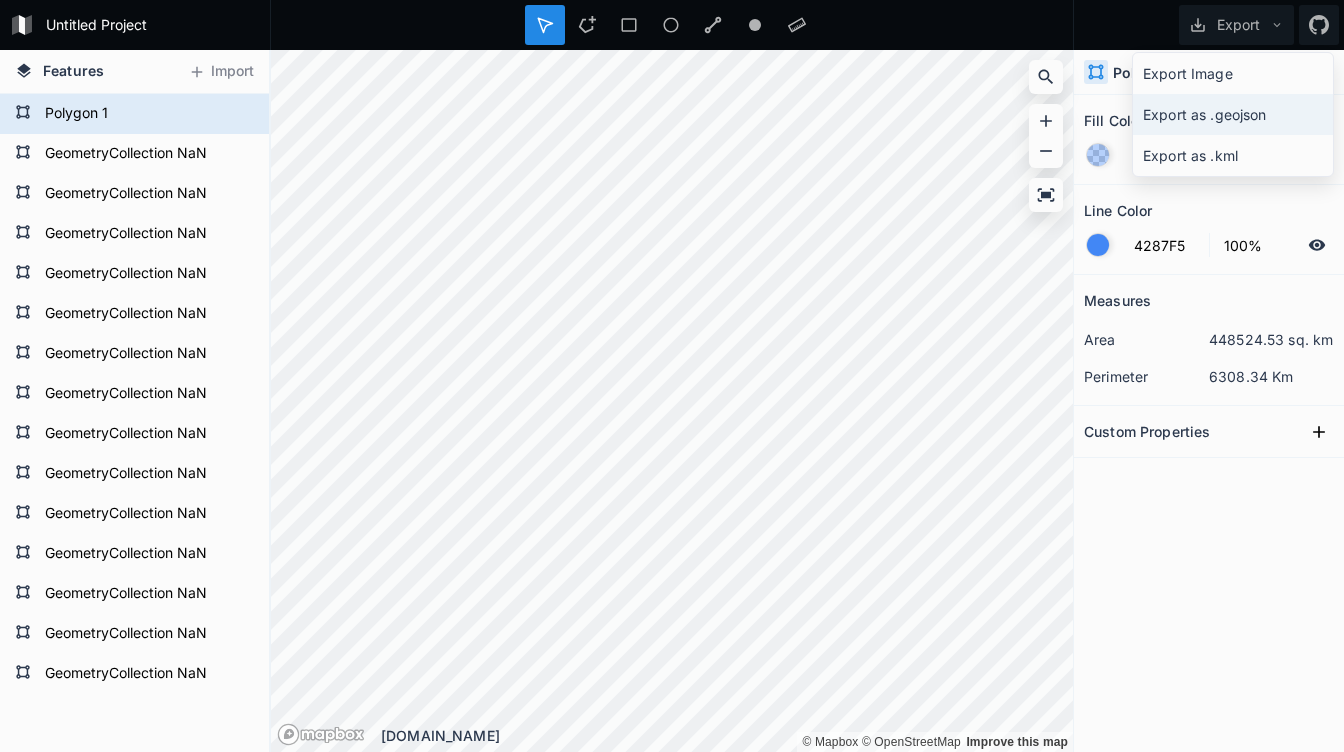 click on "Export as .geojson" 